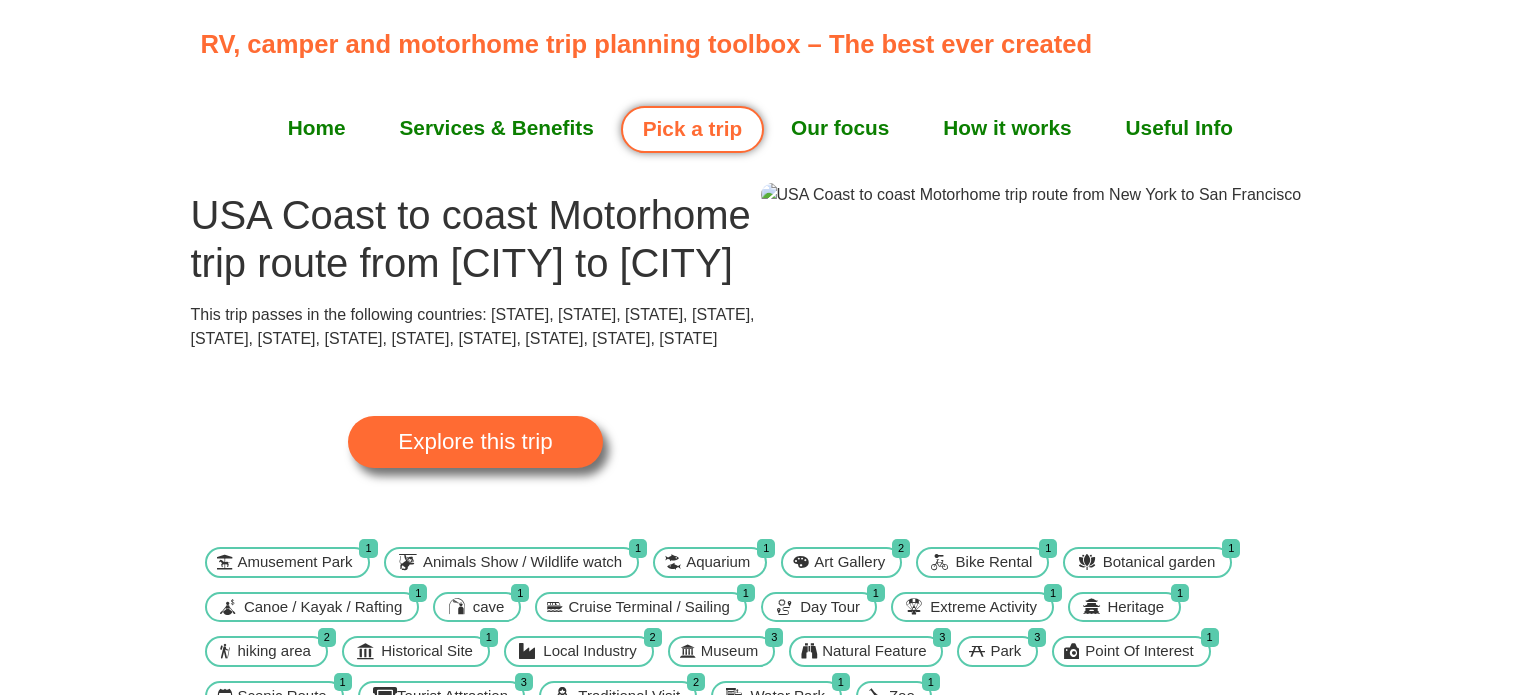 scroll, scrollTop: 0, scrollLeft: 0, axis: both 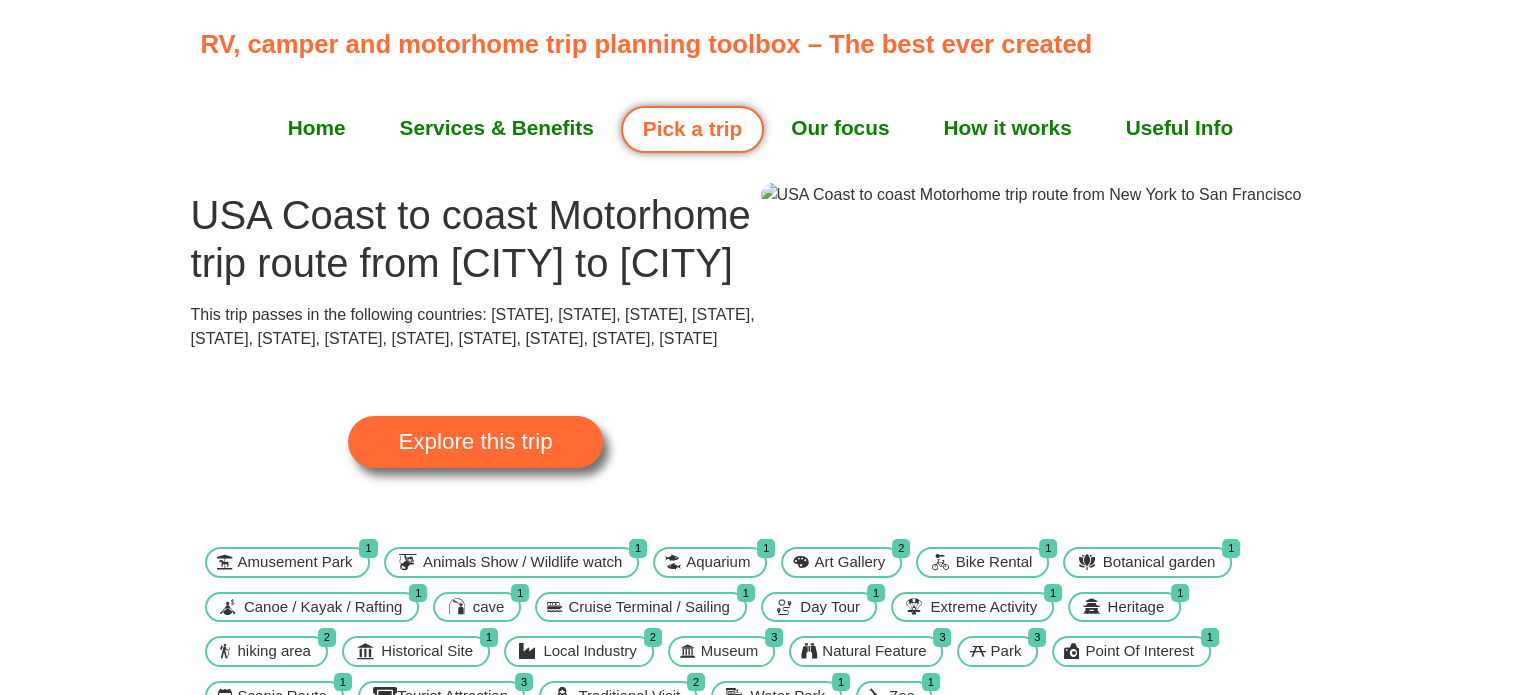 click on "Explore this trip" at bounding box center (475, 442) 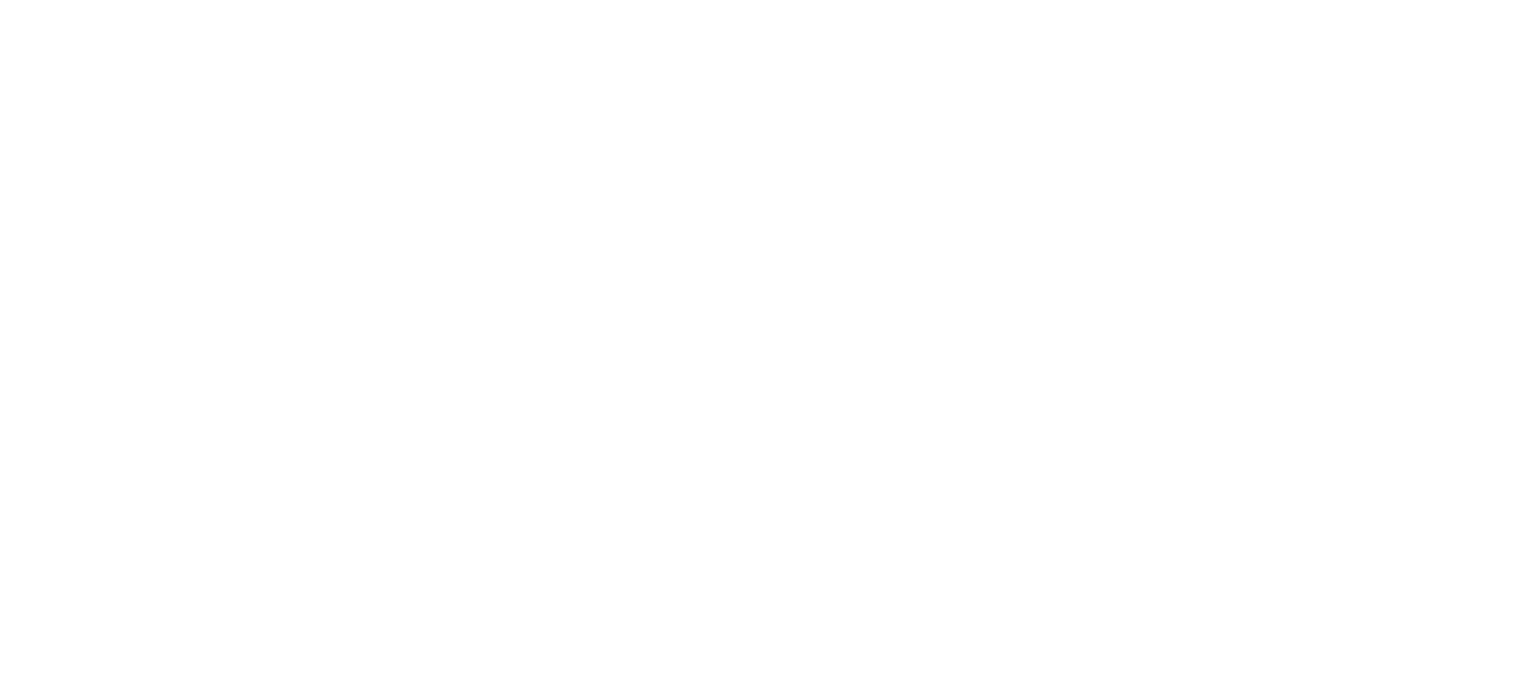 scroll, scrollTop: 0, scrollLeft: 0, axis: both 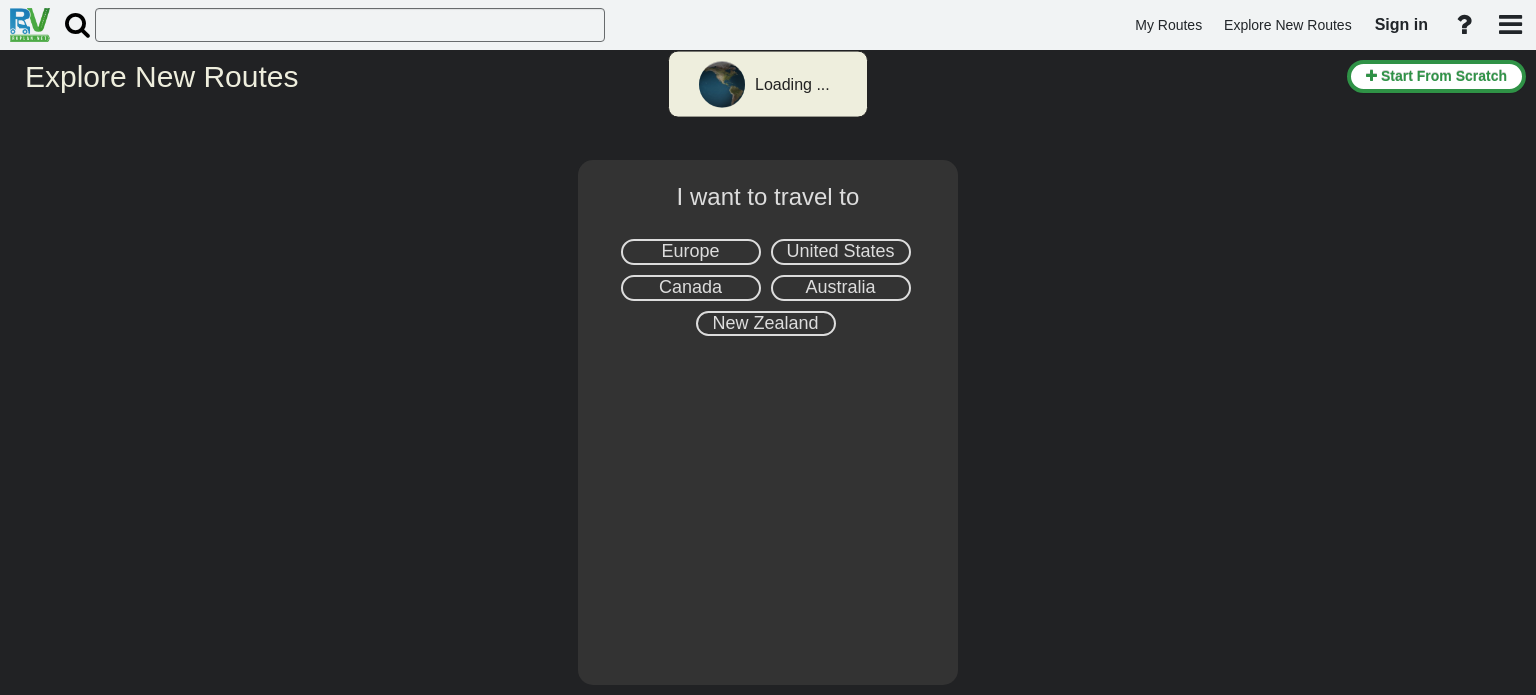 select on "number:2" 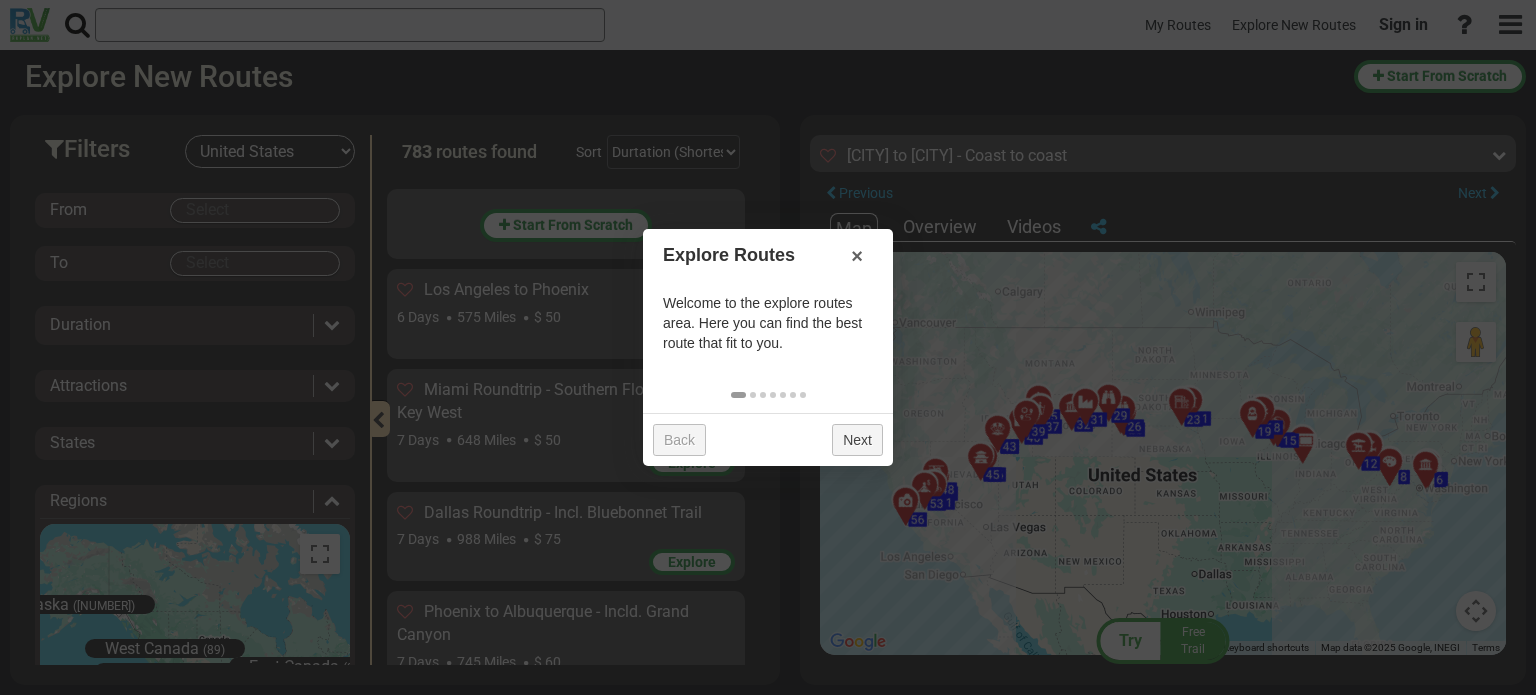scroll, scrollTop: 69707, scrollLeft: 0, axis: vertical 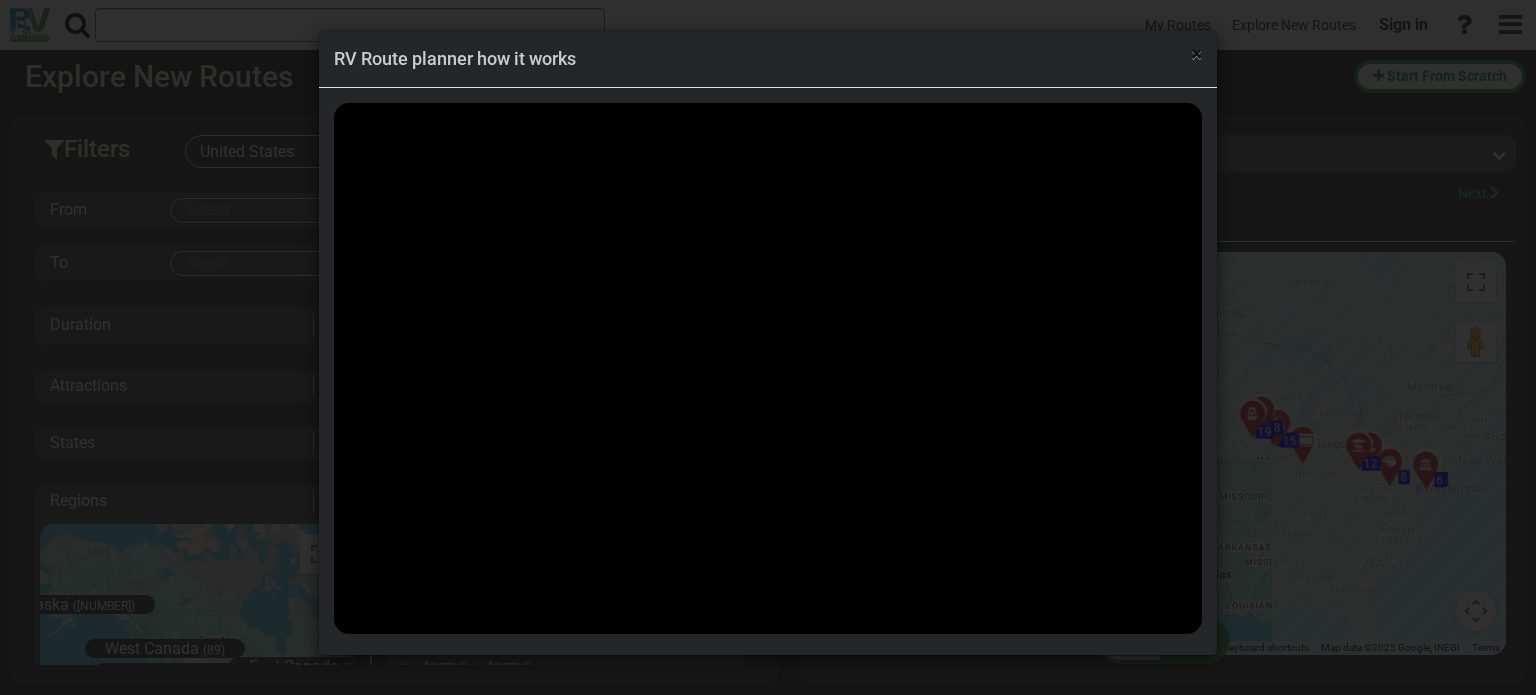 click on "×" at bounding box center [1196, 54] 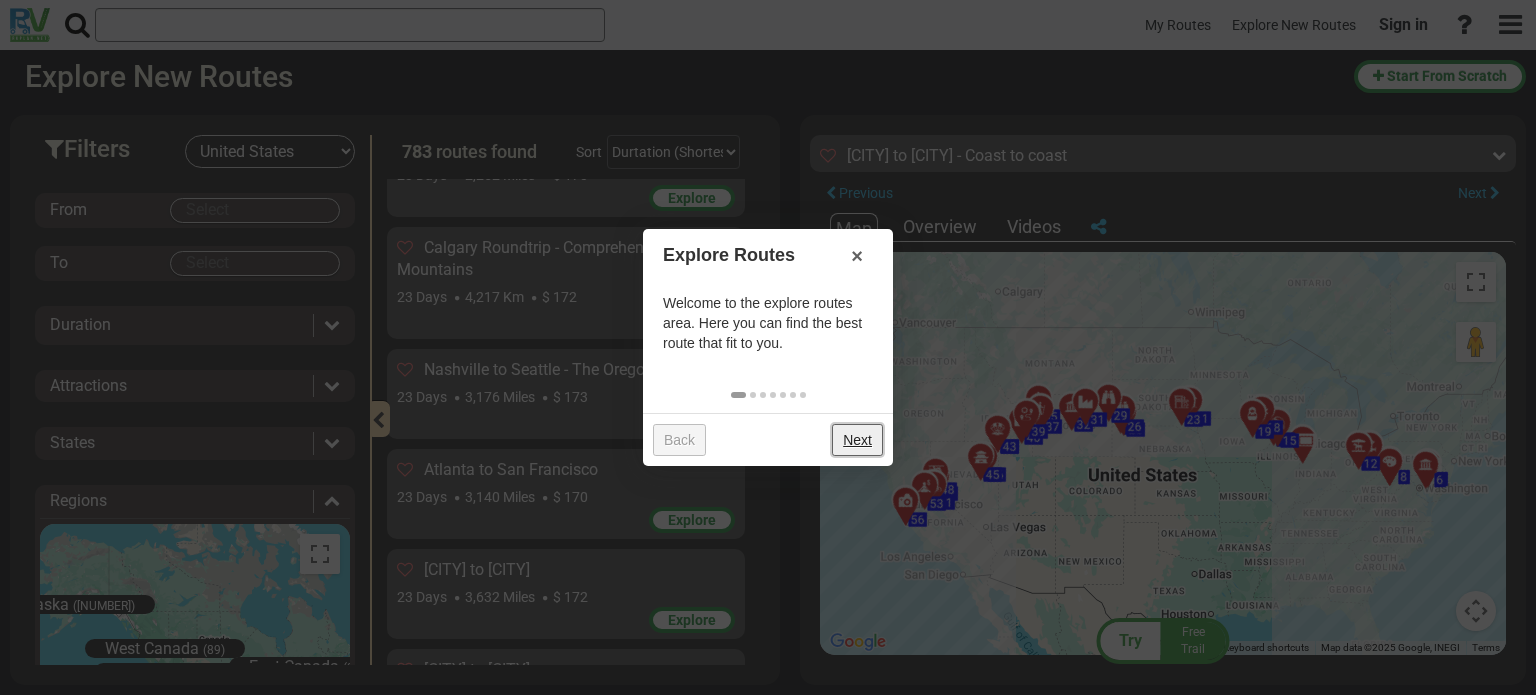 click on "Next" at bounding box center [857, 440] 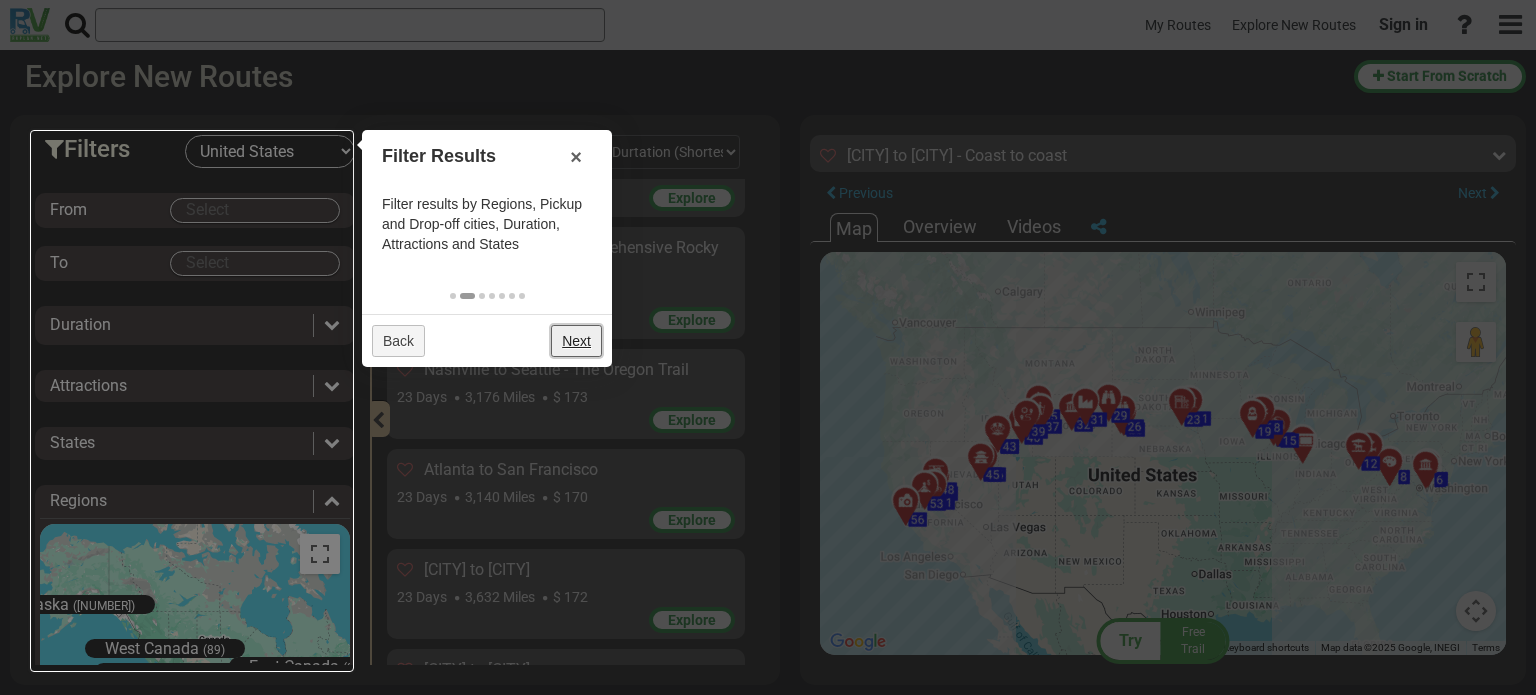 click on "Next" at bounding box center [576, 341] 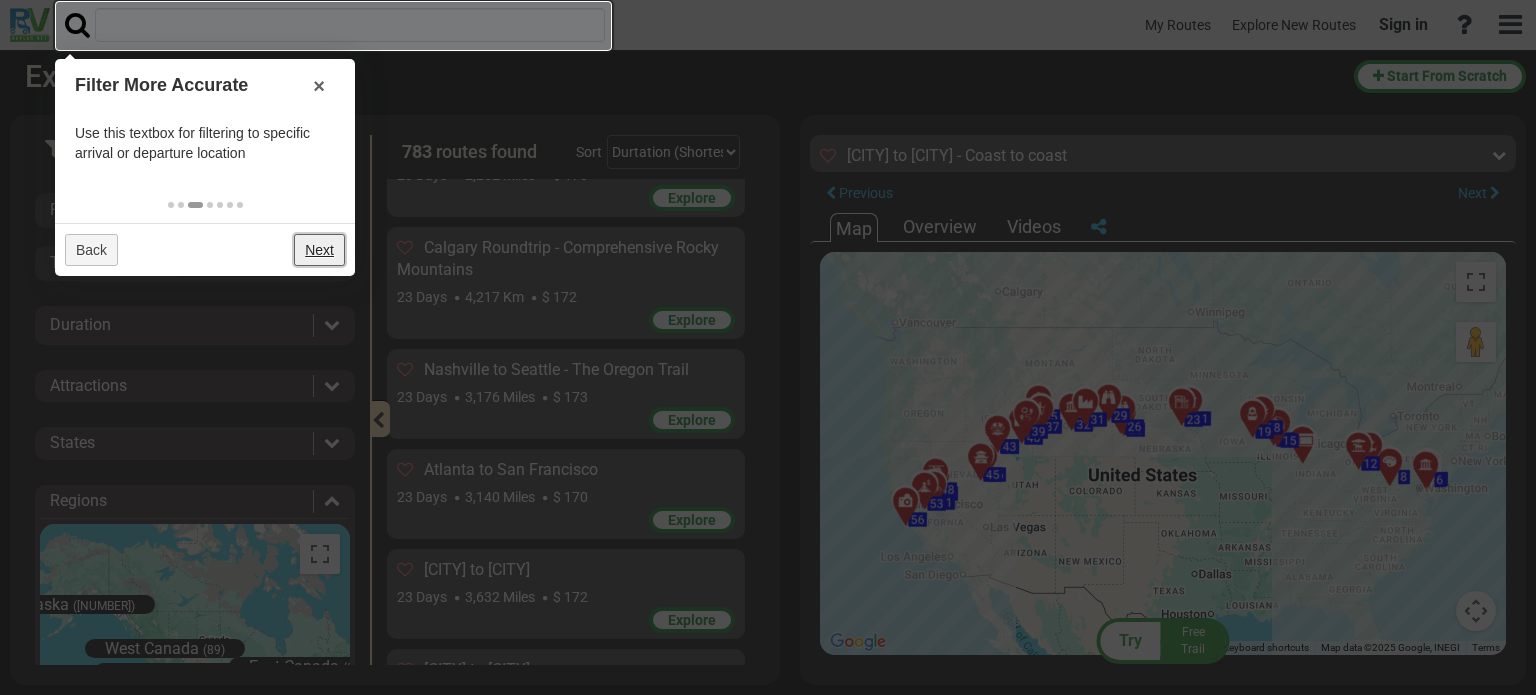 click on "Next" at bounding box center [319, 250] 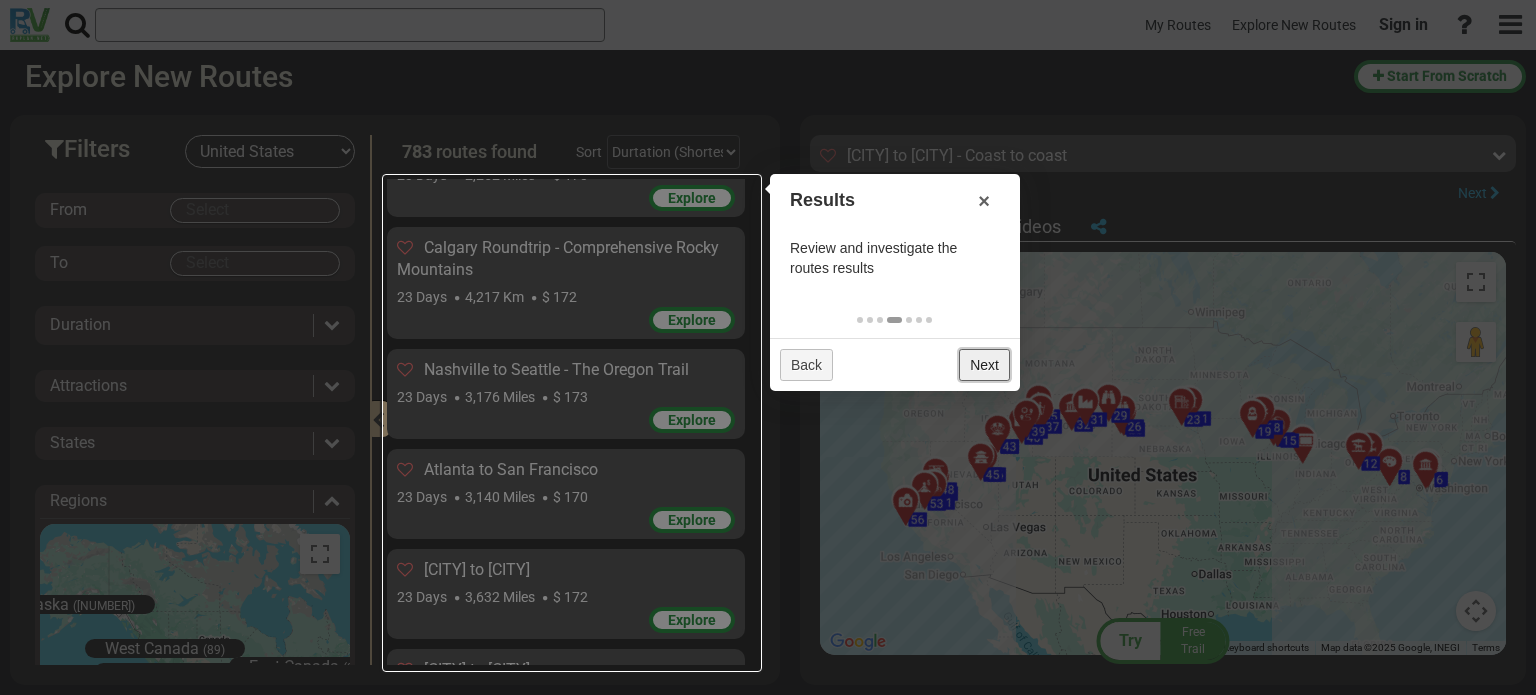 click on "Next" at bounding box center (984, 365) 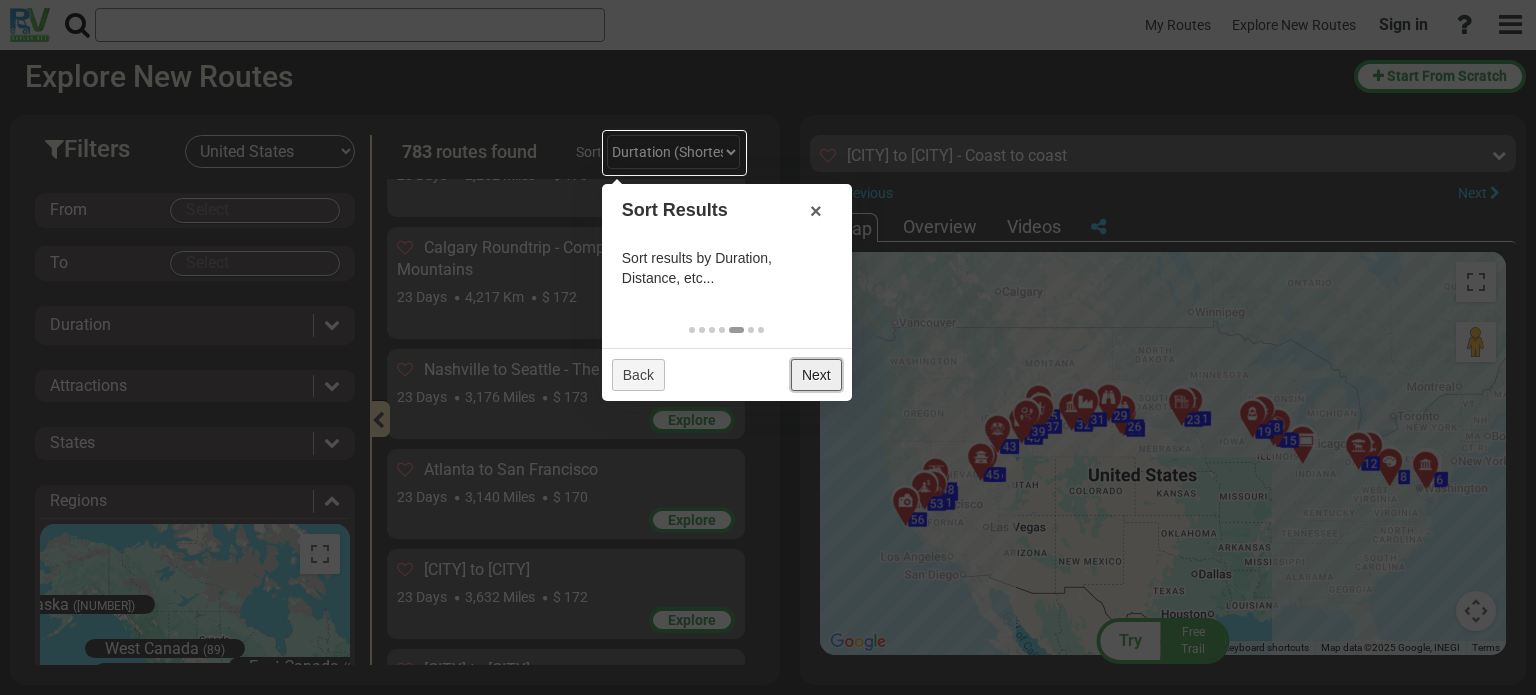 click on "Next" at bounding box center [816, 375] 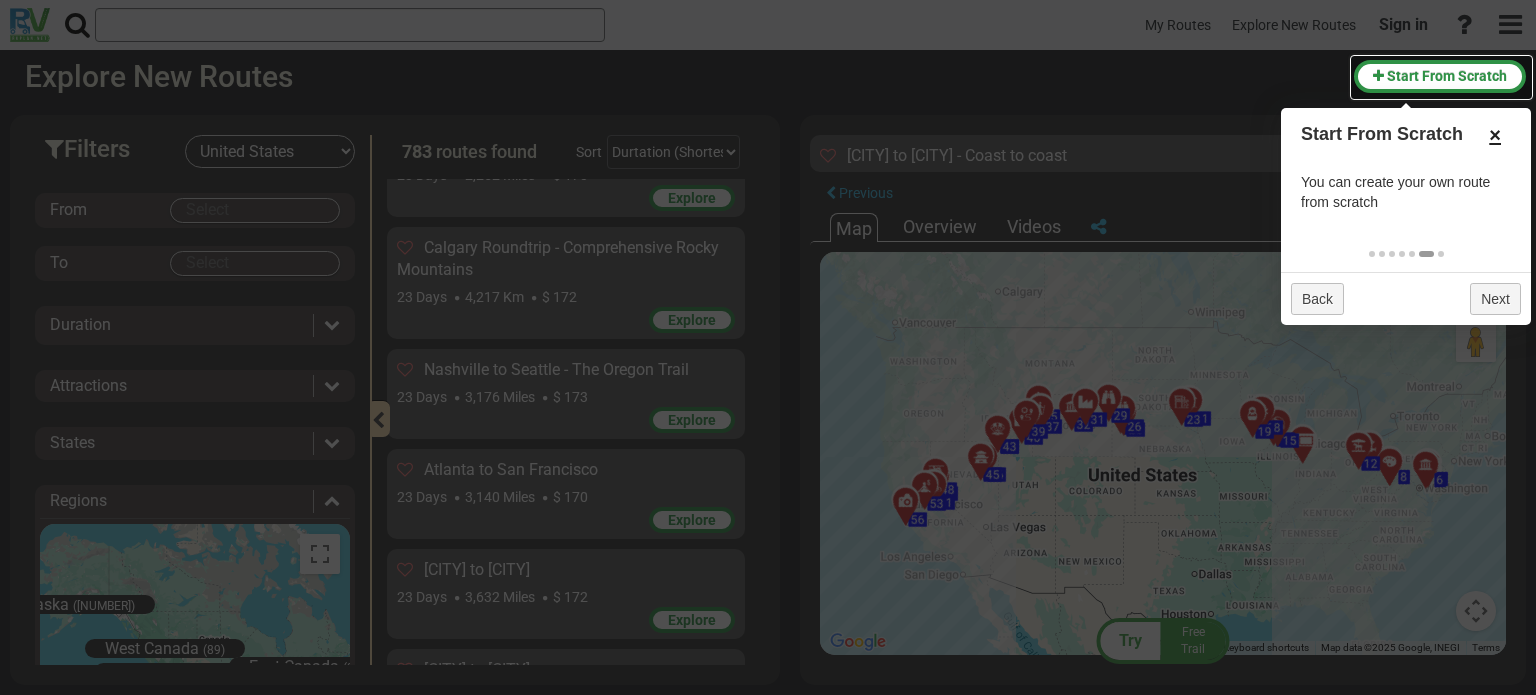 click on "×" at bounding box center (1495, 135) 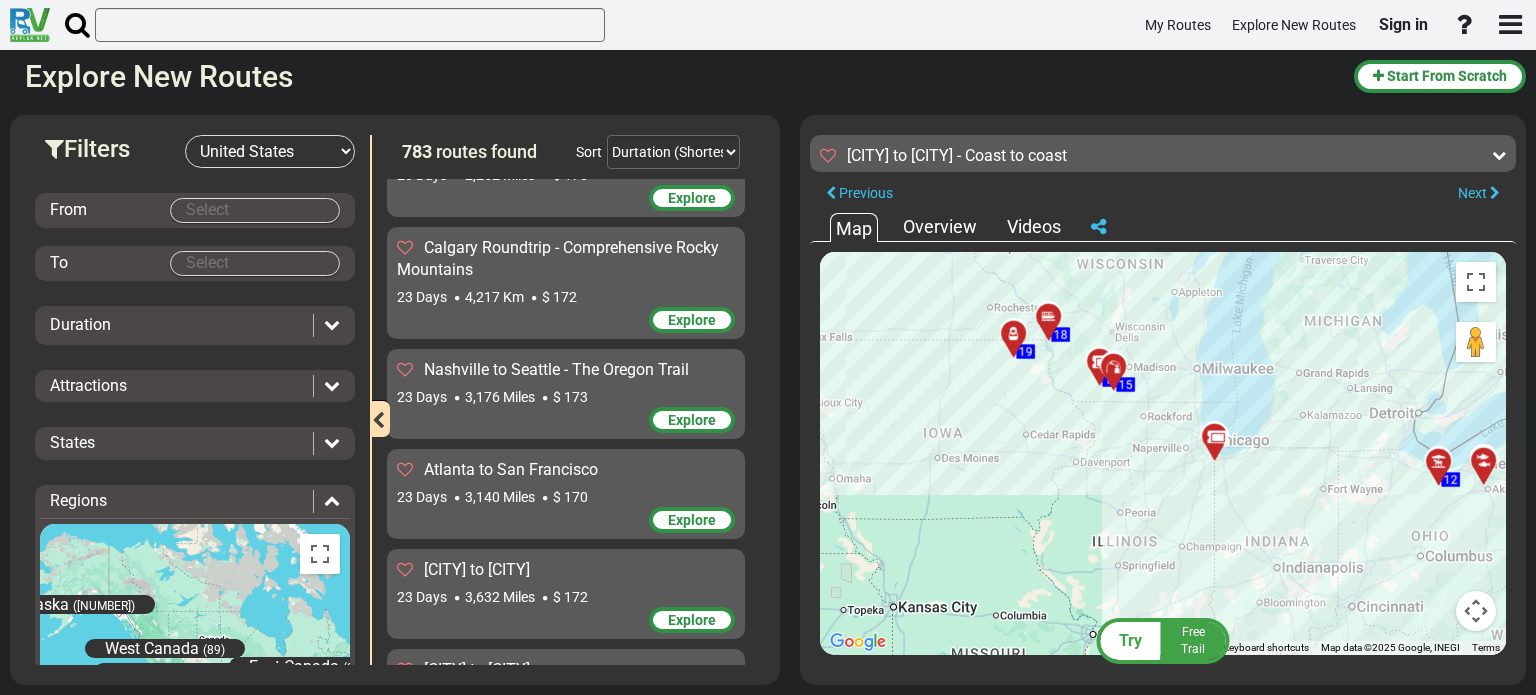 drag, startPoint x: 1273, startPoint y: 416, endPoint x: 1036, endPoint y: 458, distance: 240.69275 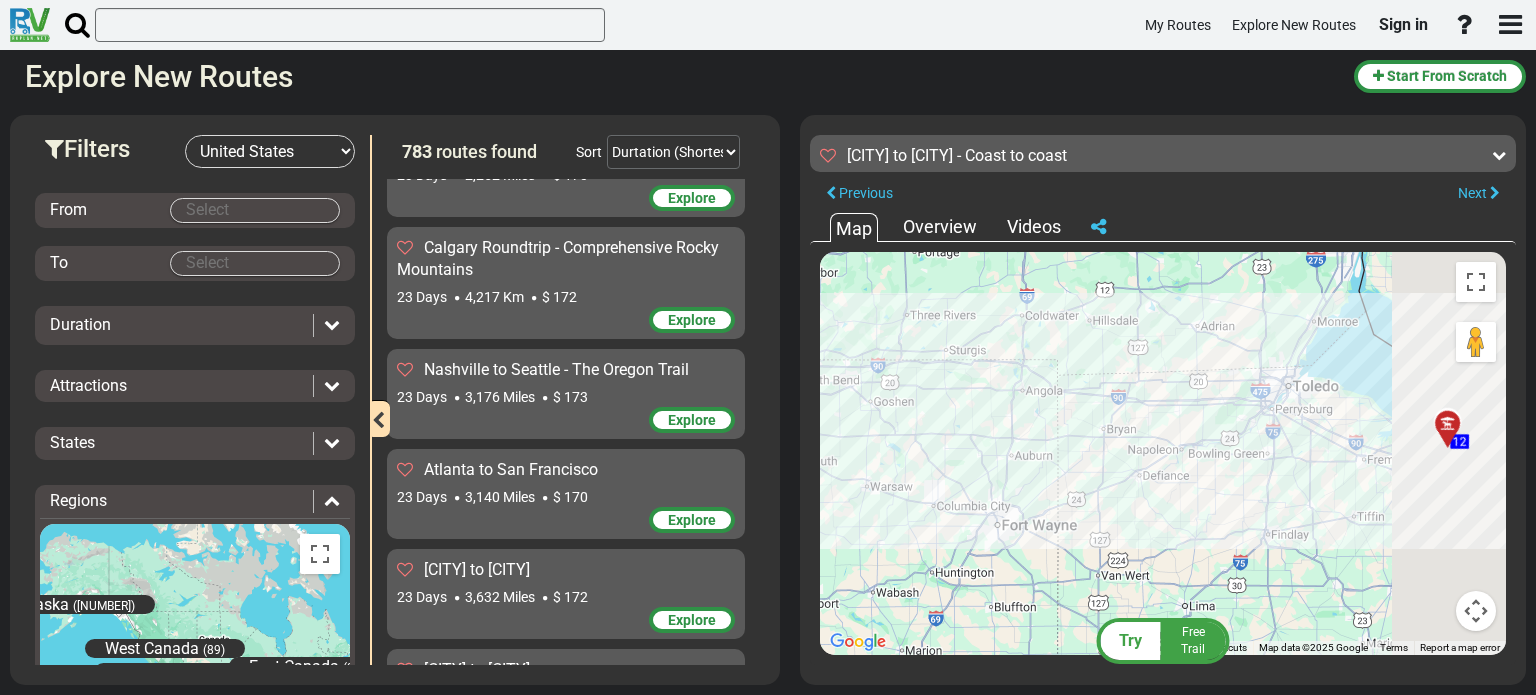 drag, startPoint x: 1327, startPoint y: 454, endPoint x: 920, endPoint y: 446, distance: 407.0786 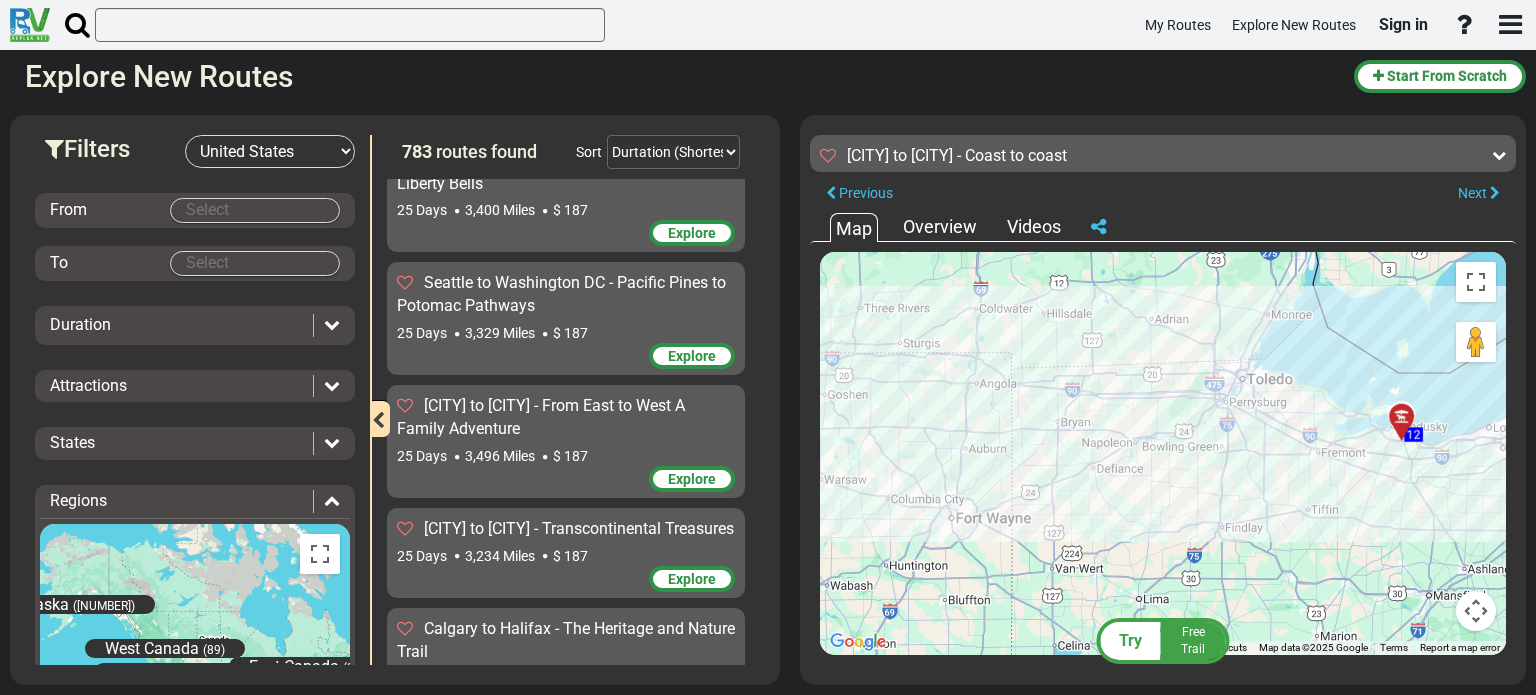 scroll, scrollTop: 77107, scrollLeft: 0, axis: vertical 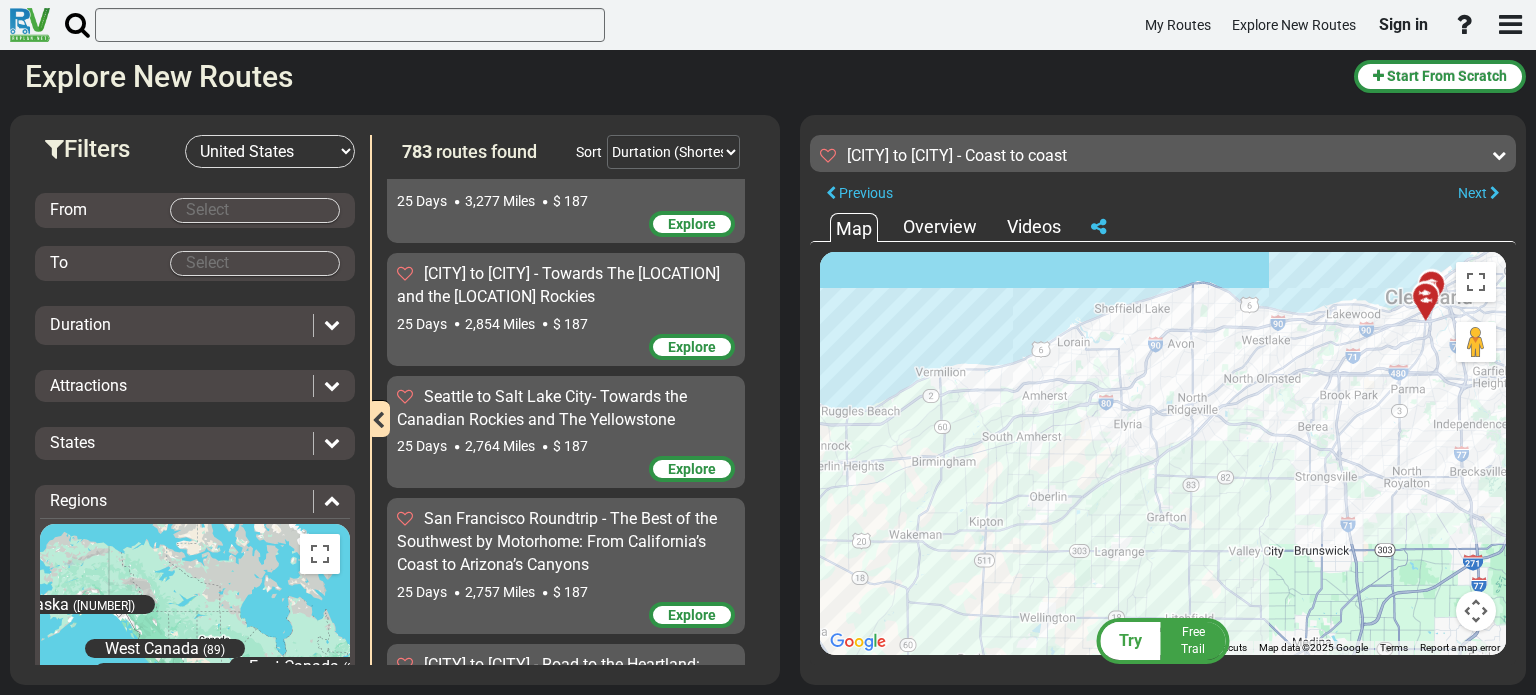 drag, startPoint x: 1268, startPoint y: 435, endPoint x: 904, endPoint y: 338, distance: 376.7028 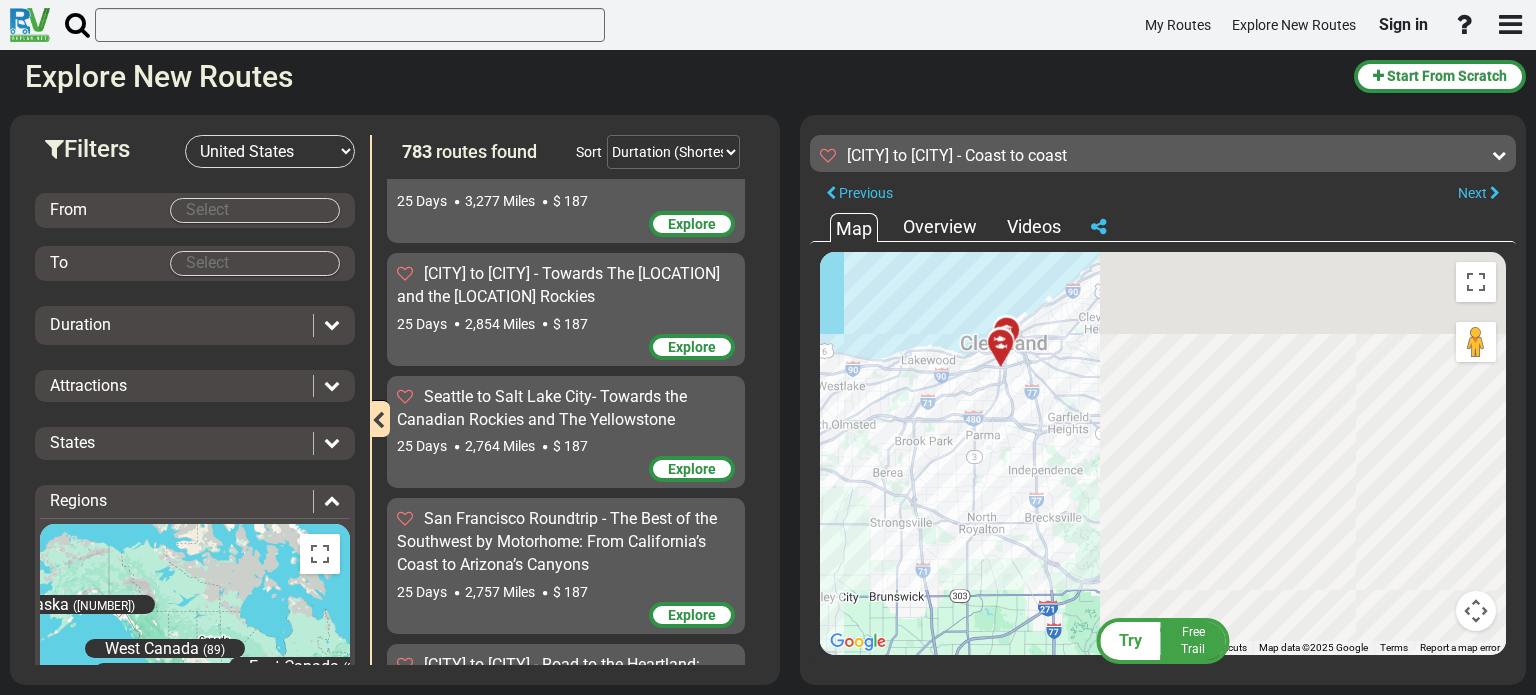 drag, startPoint x: 1346, startPoint y: 384, endPoint x: 852, endPoint y: 430, distance: 496.1371 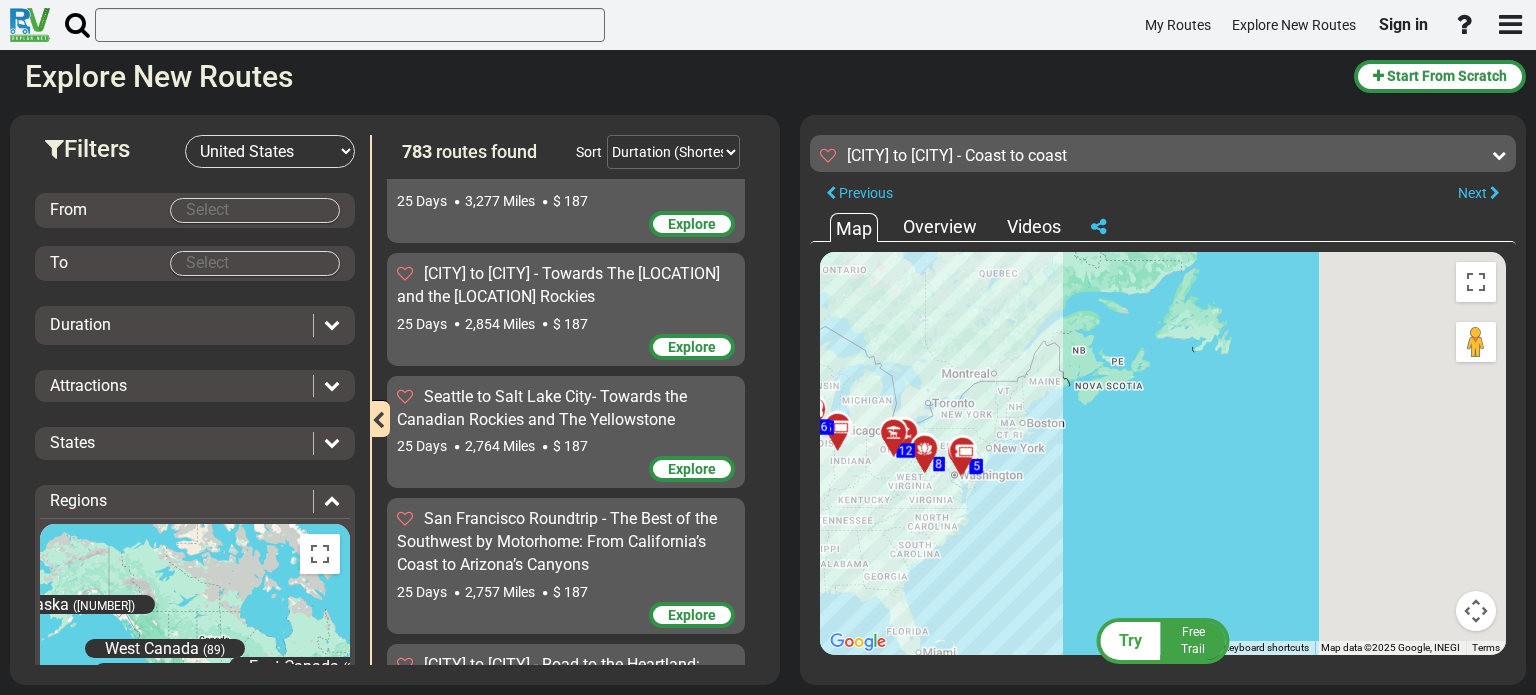 drag, startPoint x: 1326, startPoint y: 537, endPoint x: 862, endPoint y: 507, distance: 464.9688 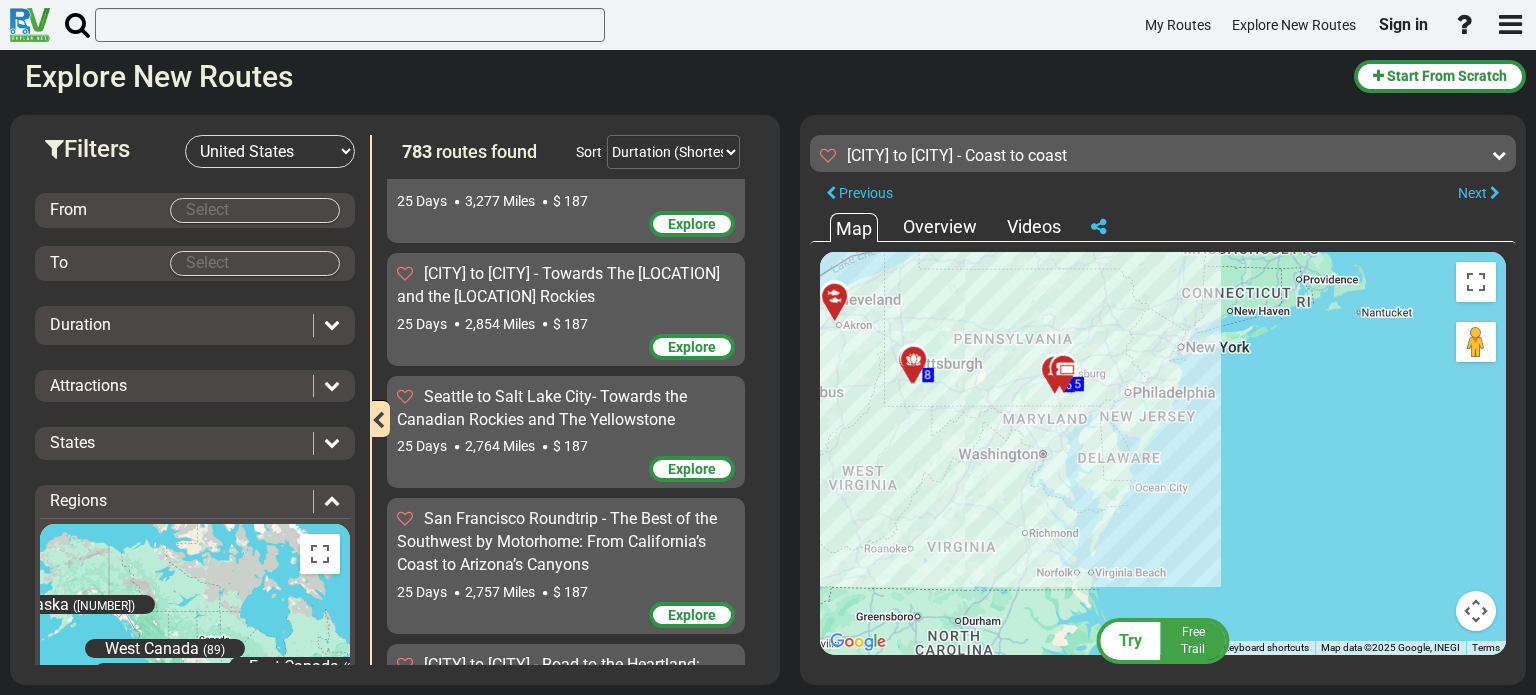 drag, startPoint x: 931, startPoint y: 464, endPoint x: 1276, endPoint y: 451, distance: 345.24484 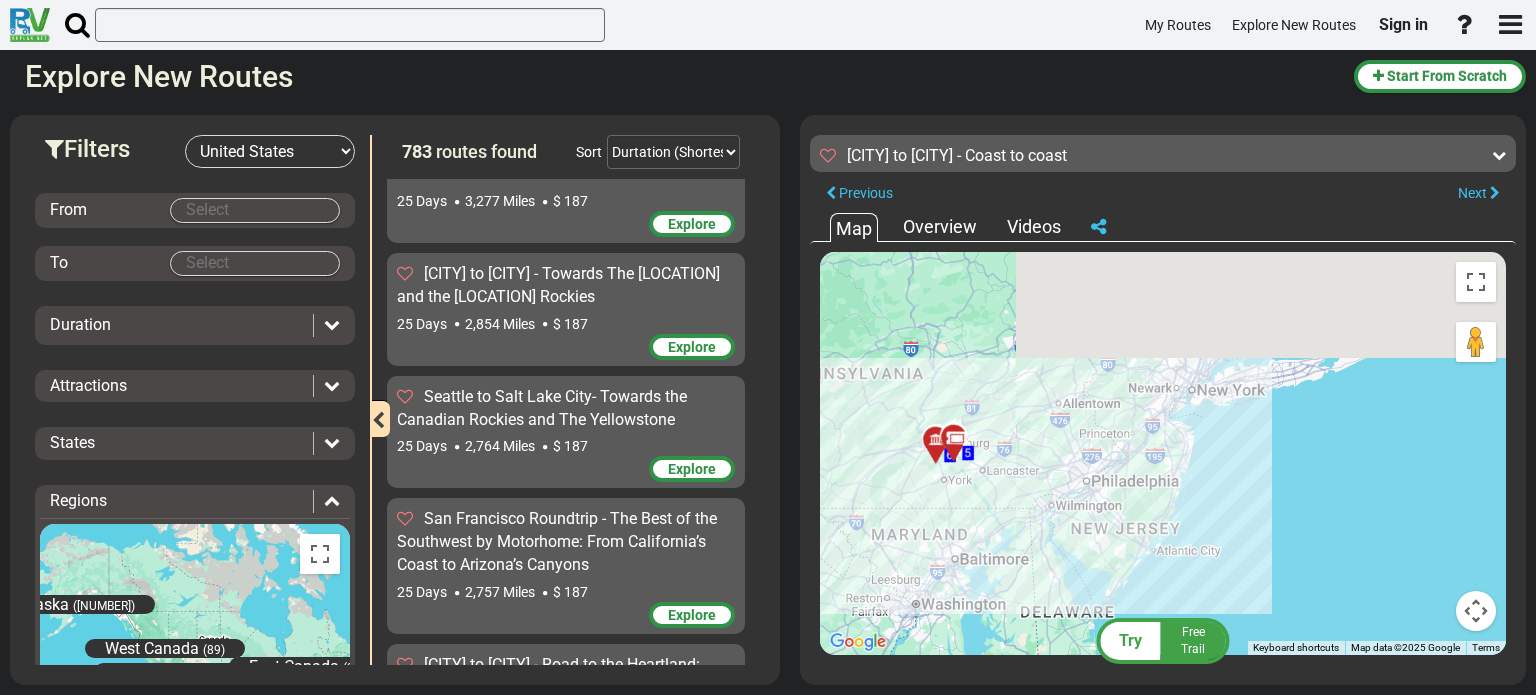 drag, startPoint x: 1292, startPoint y: 319, endPoint x: 1250, endPoint y: 473, distance: 159.62456 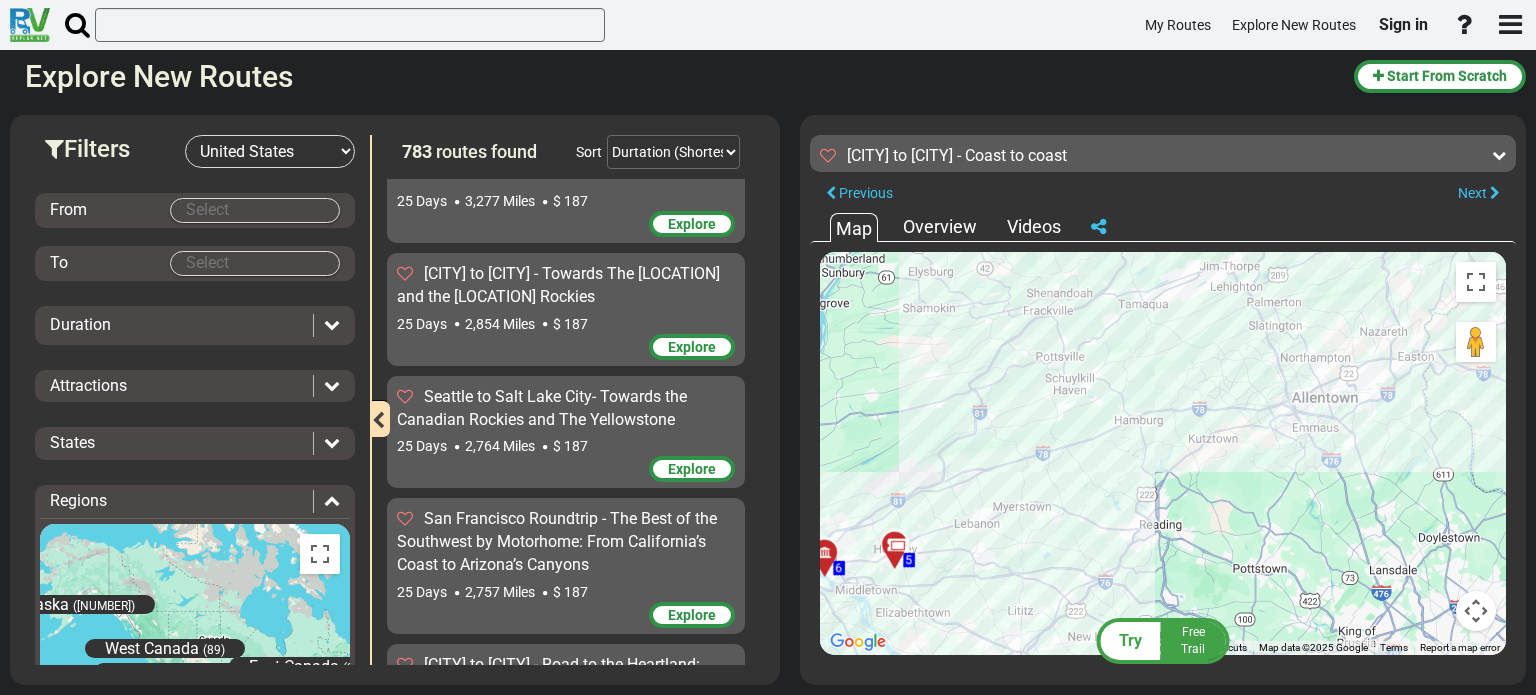 drag, startPoint x: 1045, startPoint y: 453, endPoint x: 1535, endPoint y: 399, distance: 492.96652 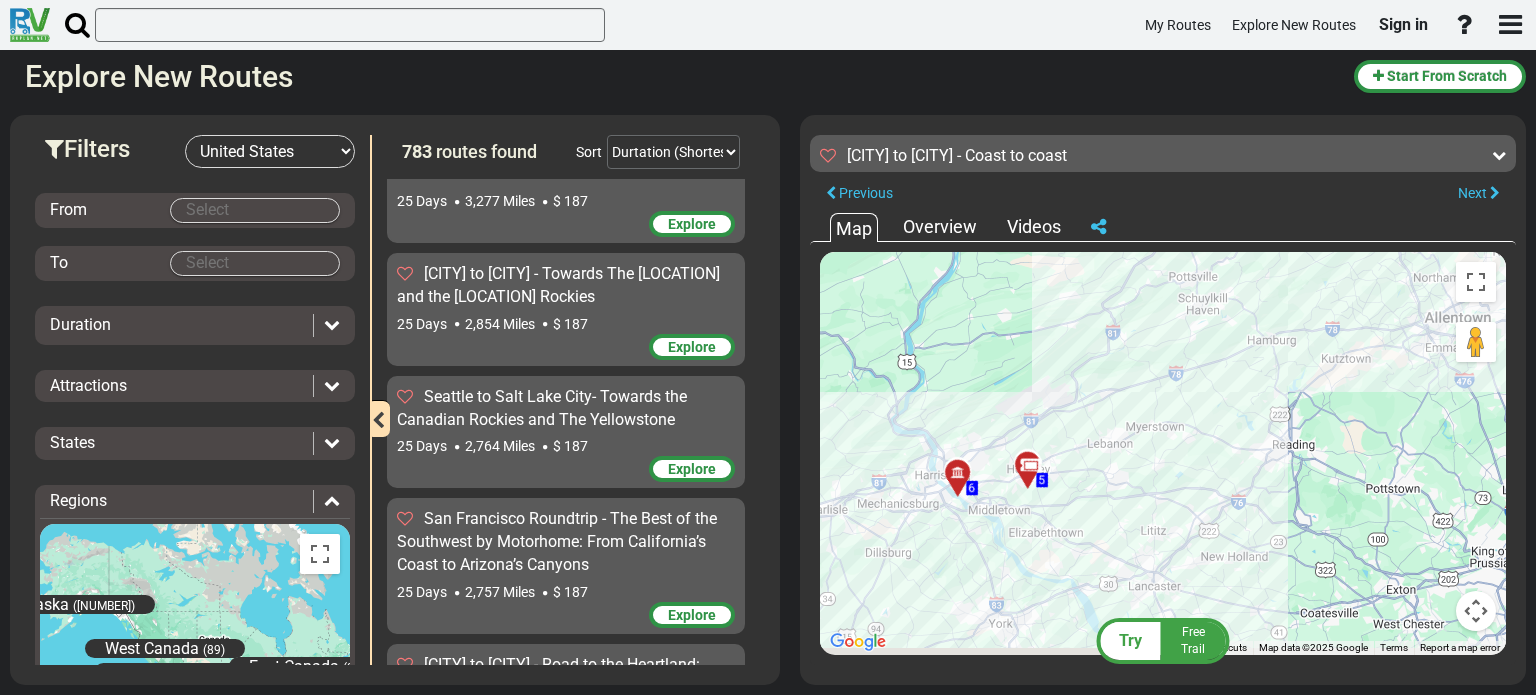 drag, startPoint x: 1000, startPoint y: 505, endPoint x: 1232, endPoint y: 375, distance: 265.93985 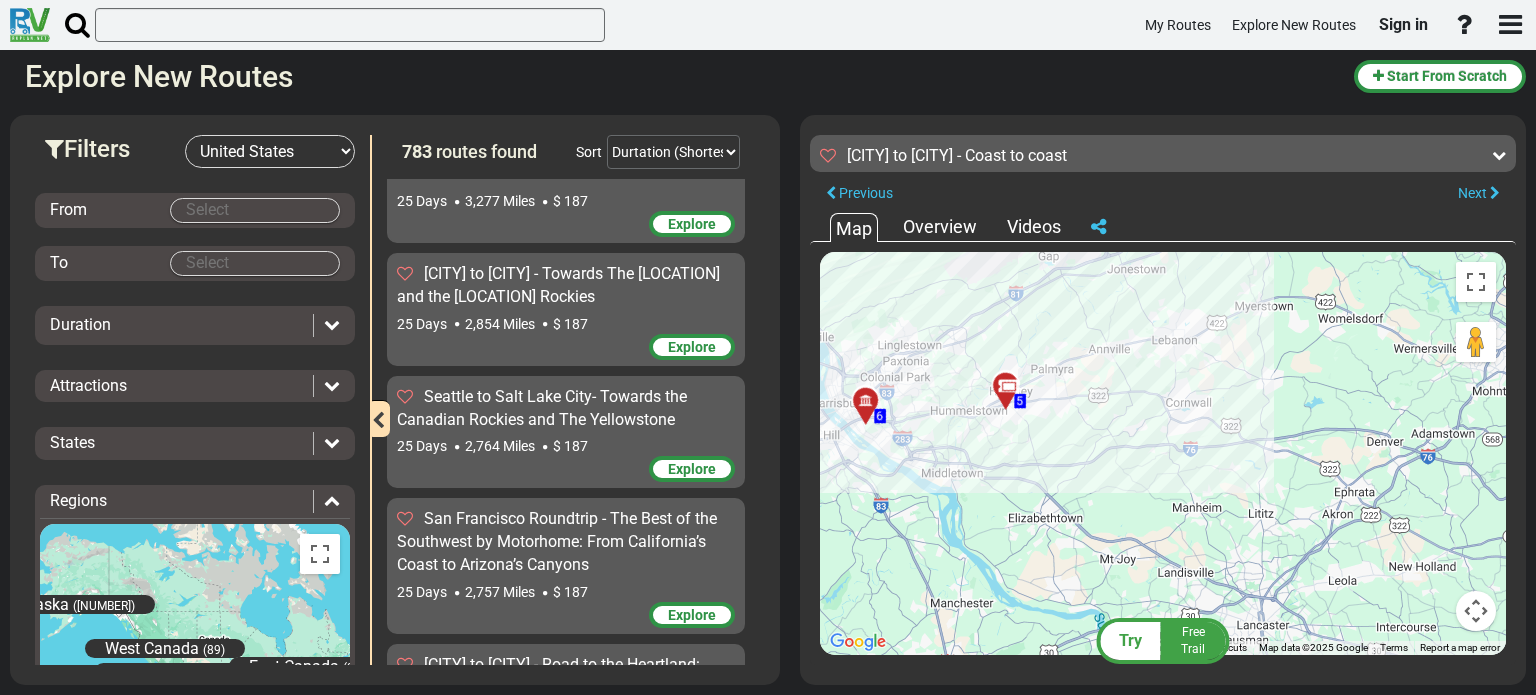 click at bounding box center (1006, 387) 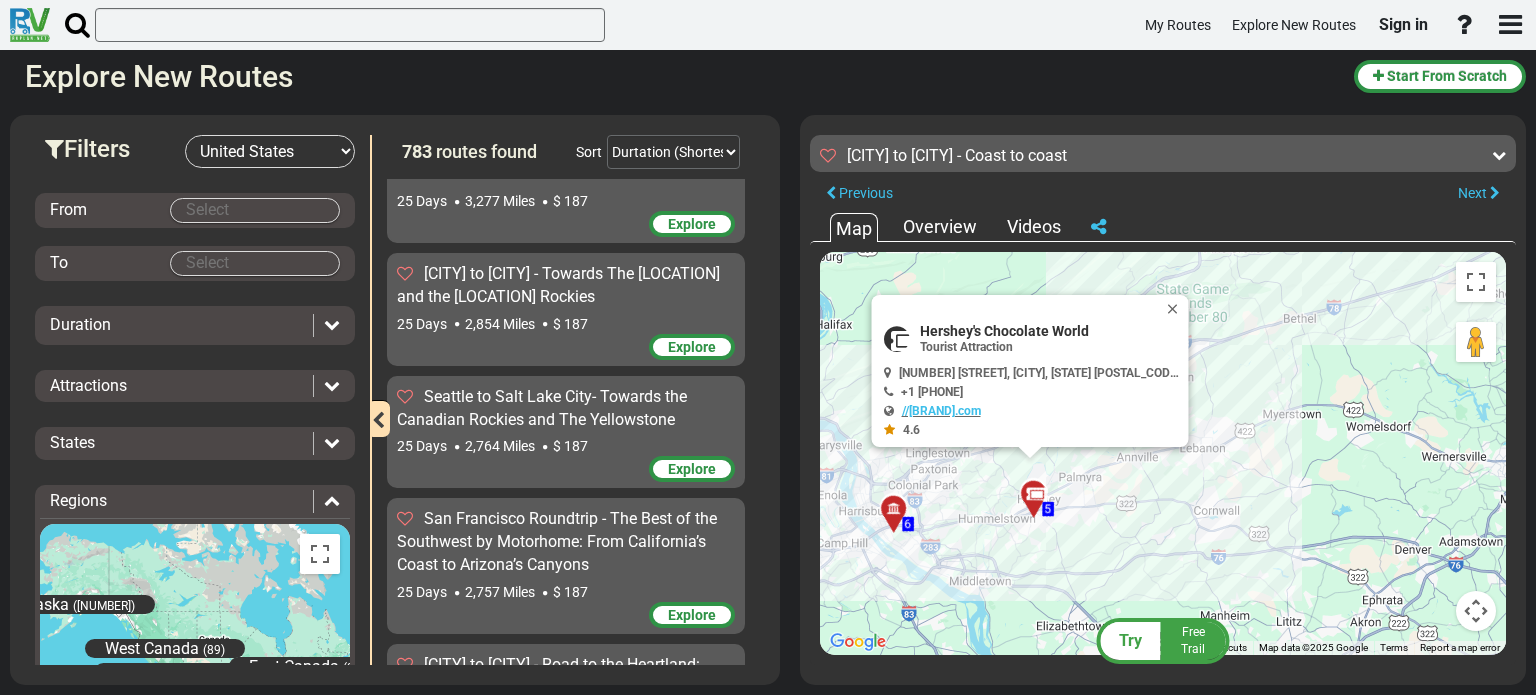 click at bounding box center (900, 517) 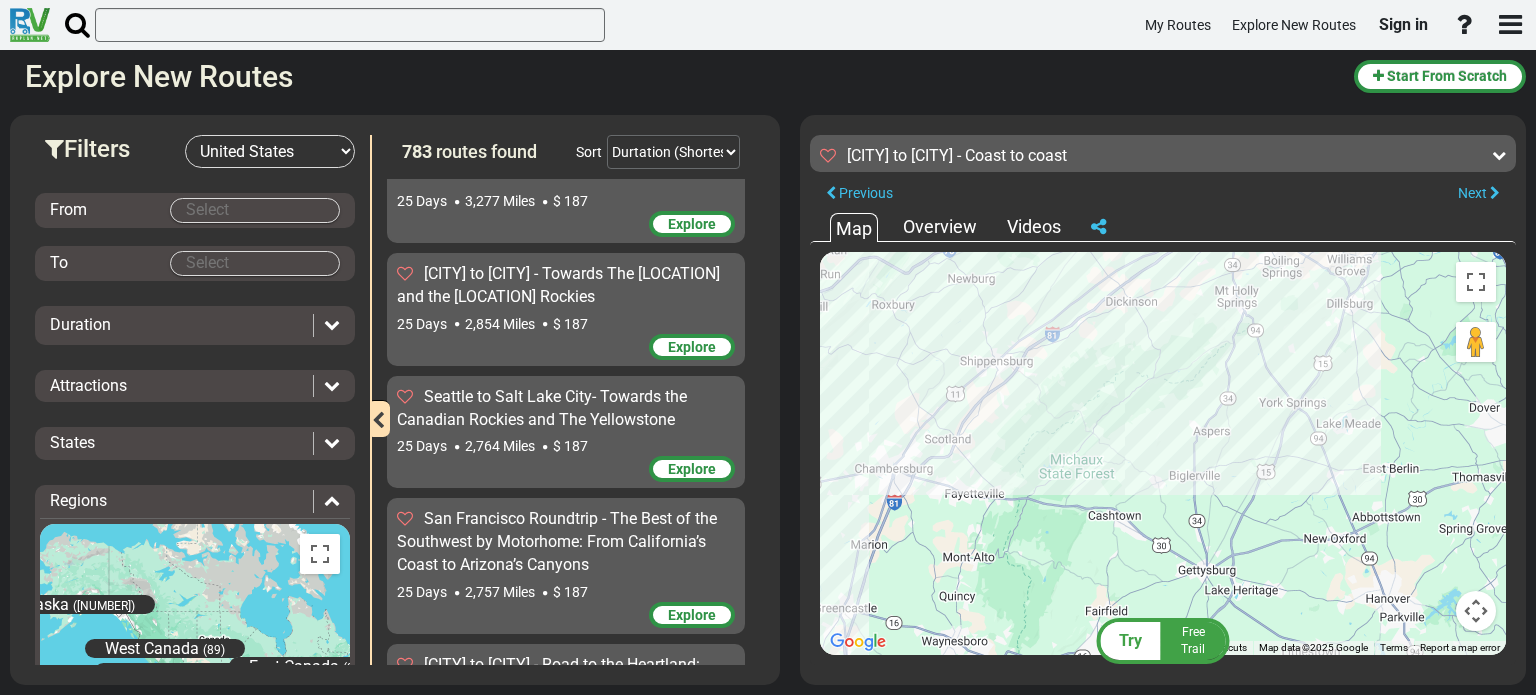 drag, startPoint x: 904, startPoint y: 555, endPoint x: 1379, endPoint y: 188, distance: 600.2616 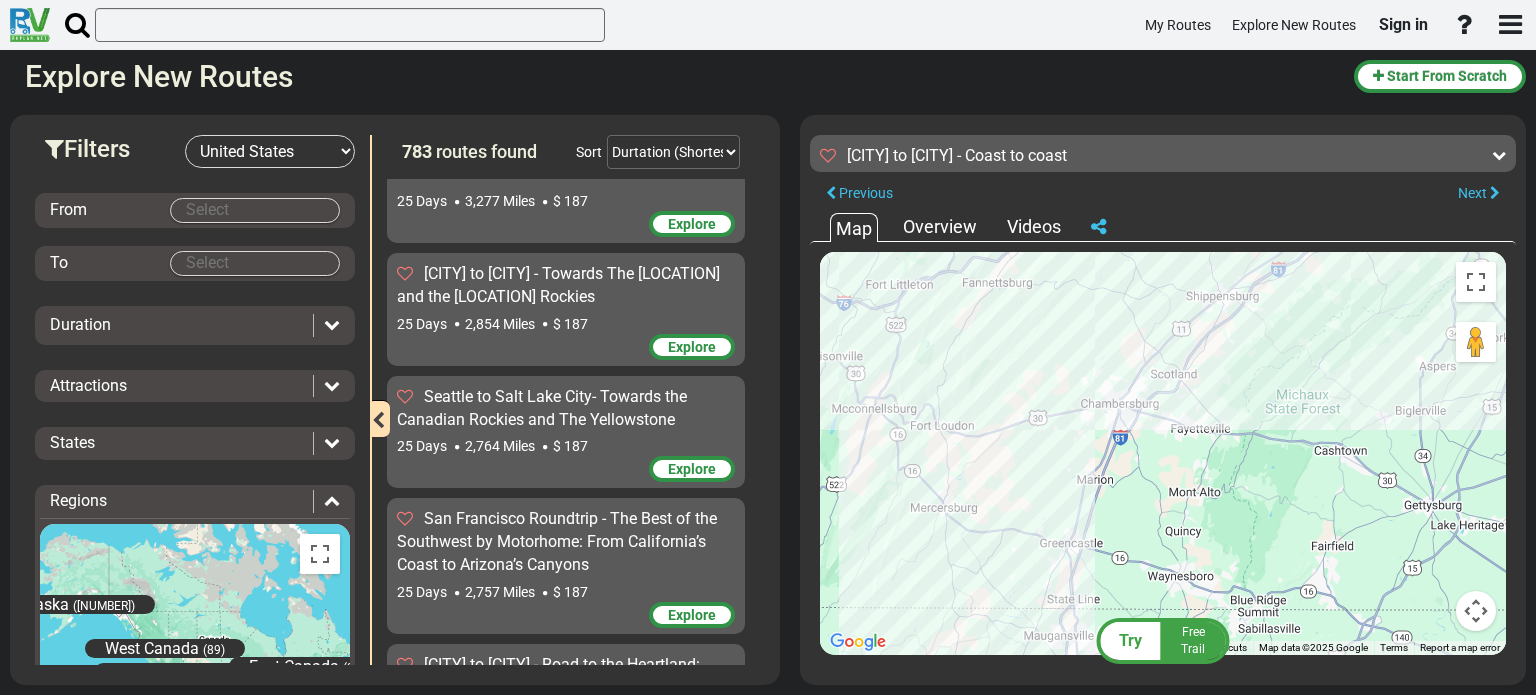 drag, startPoint x: 1051, startPoint y: 490, endPoint x: 1292, endPoint y: 430, distance: 248.3566 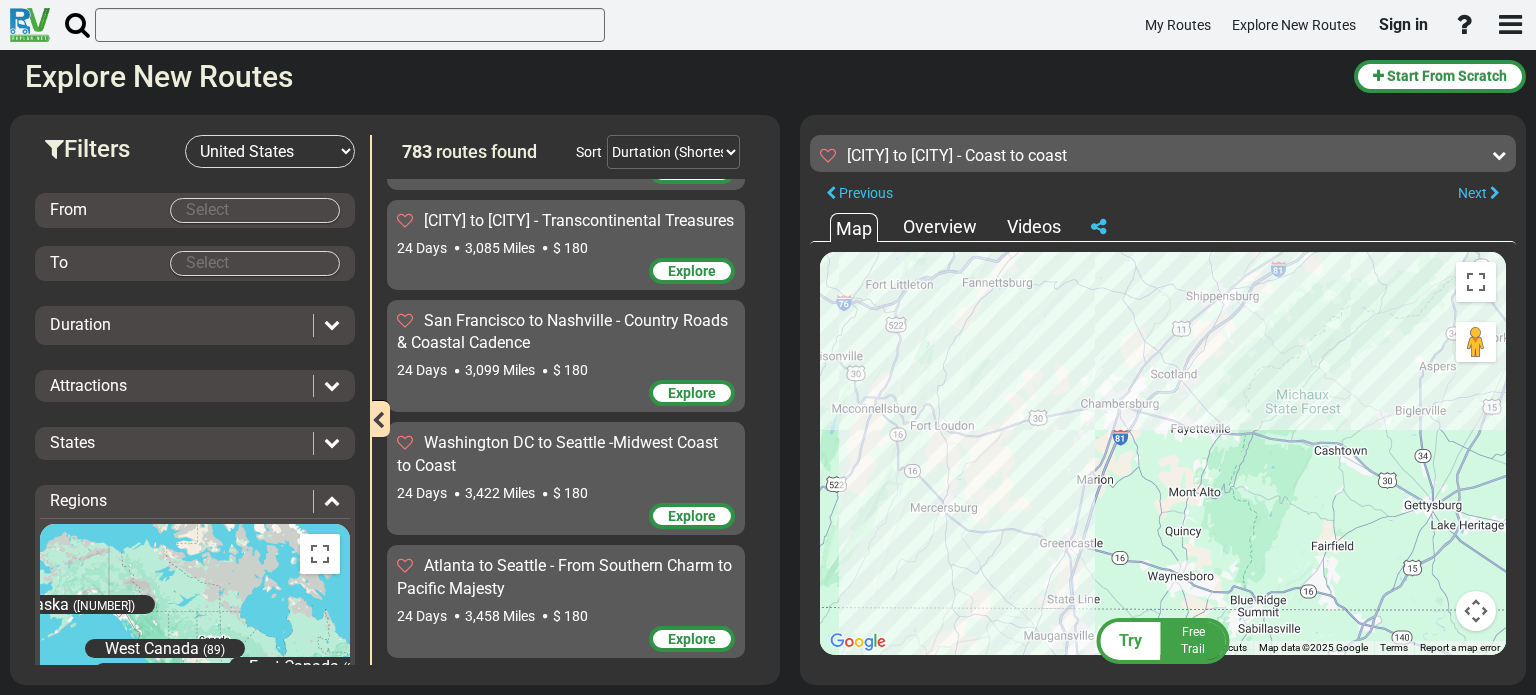 scroll, scrollTop: 73807, scrollLeft: 0, axis: vertical 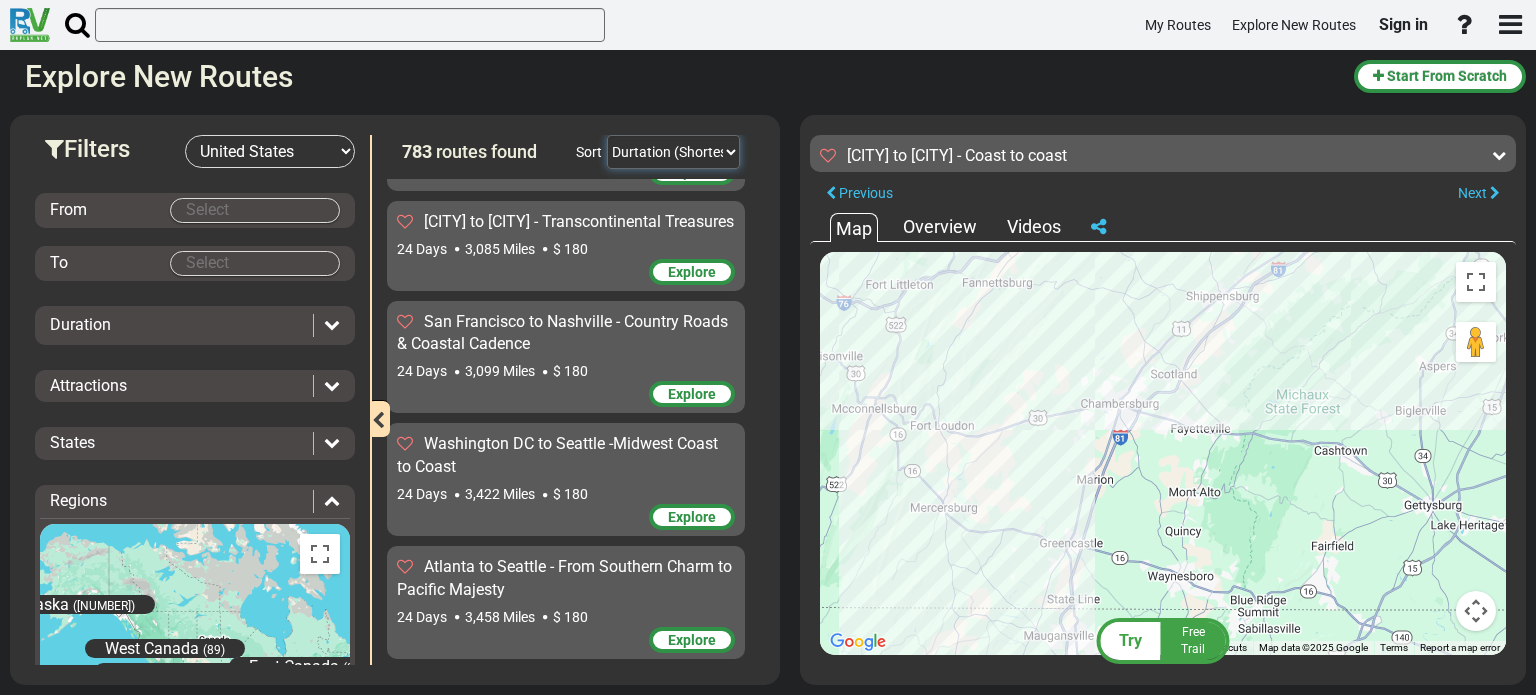 click on "Durtation (Shortest) Durtation (Longest) Distance (Shortest) Distance (Longest) Price (Lowest) Price (Highest) A -> Z Z -> A" at bounding box center [673, 152] 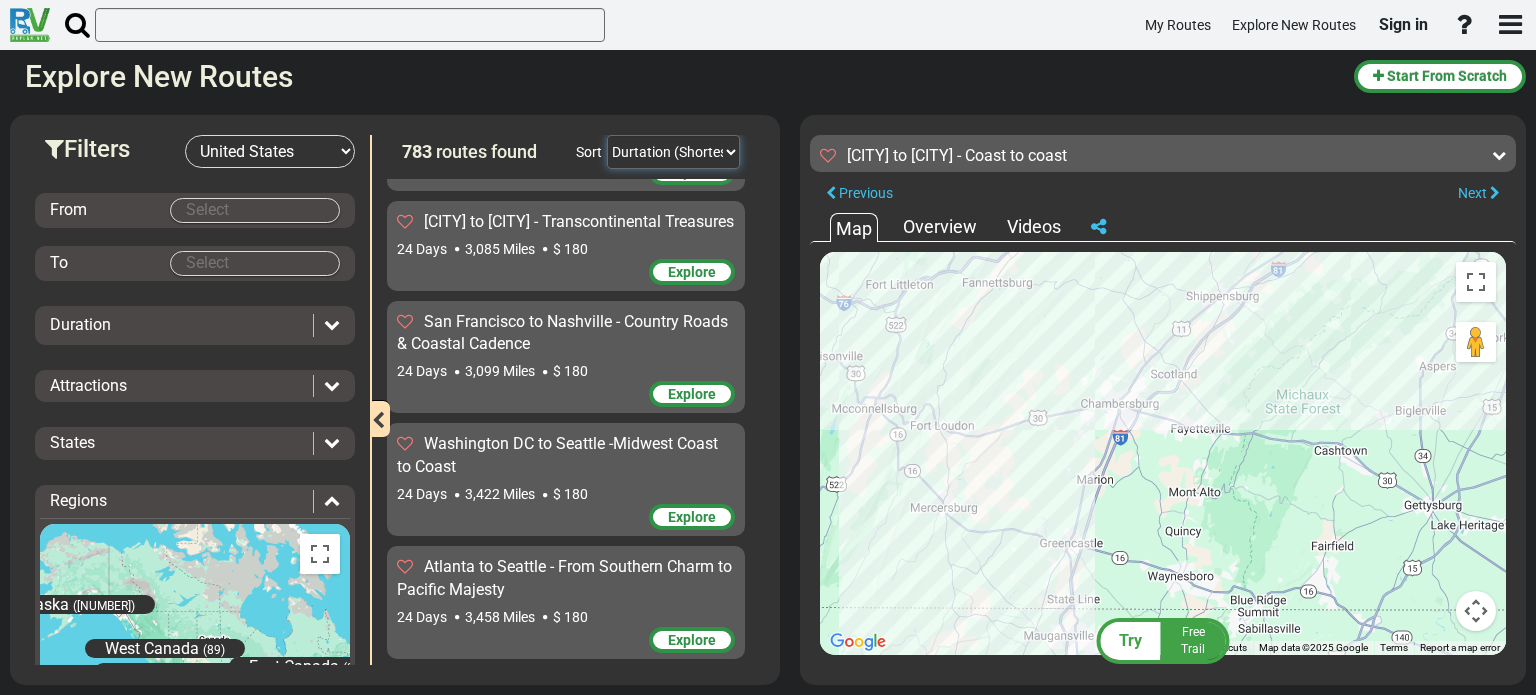 click on "Durtation (Shortest) Durtation (Longest) Distance (Shortest) Distance (Longest) Price (Lowest) Price (Highest) A -> Z Z -> A" at bounding box center [673, 152] 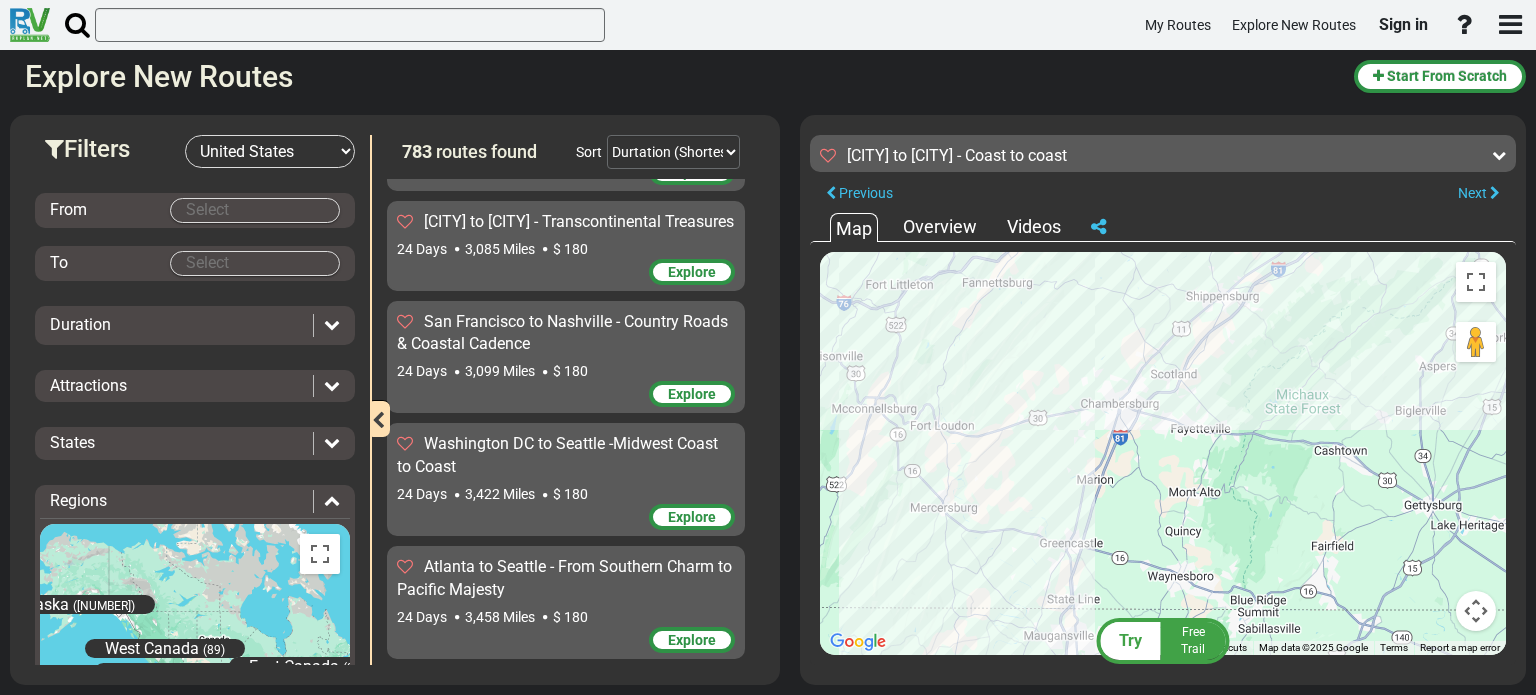 click on "-- Select Destination -- Europe United States Canada Australia New Zealand" at bounding box center (270, 151) 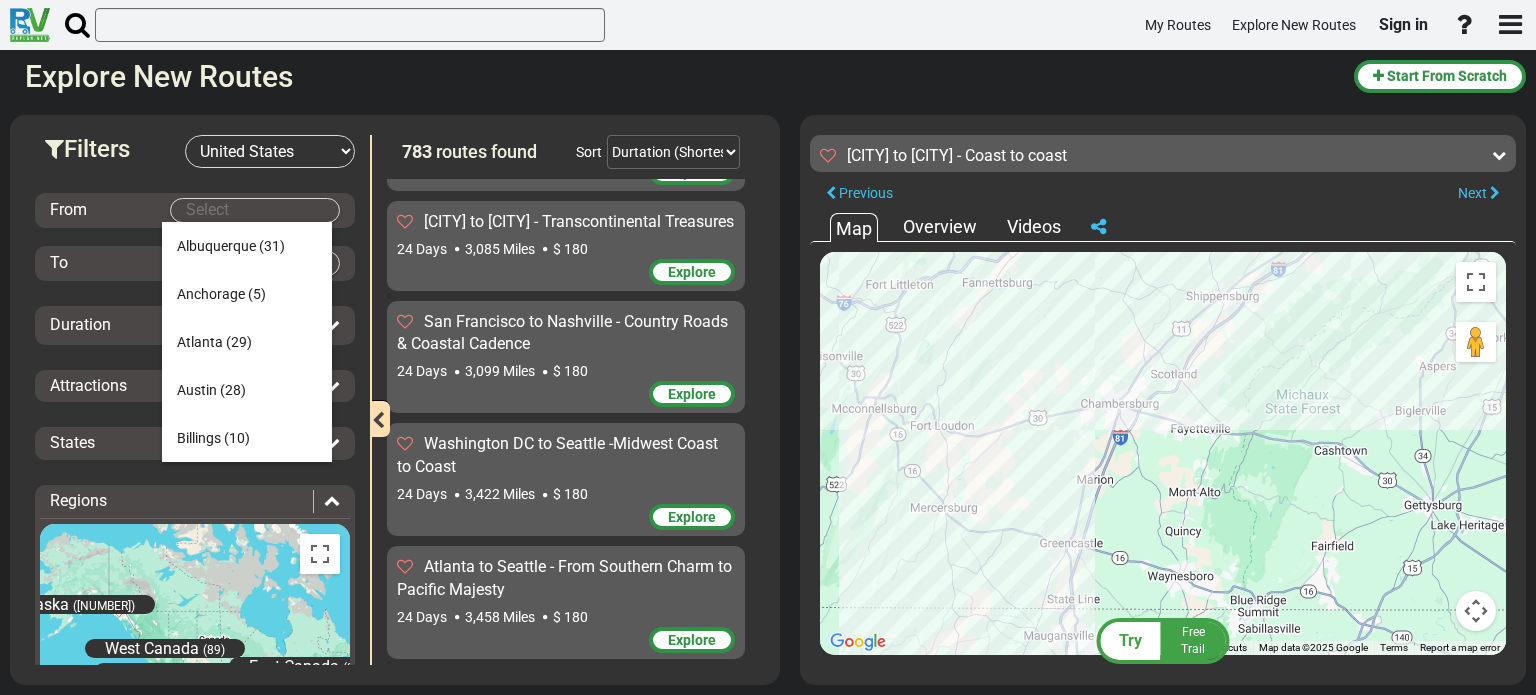 click on "My Routes
Explore New Routes
Sign in
×" at bounding box center [768, 347] 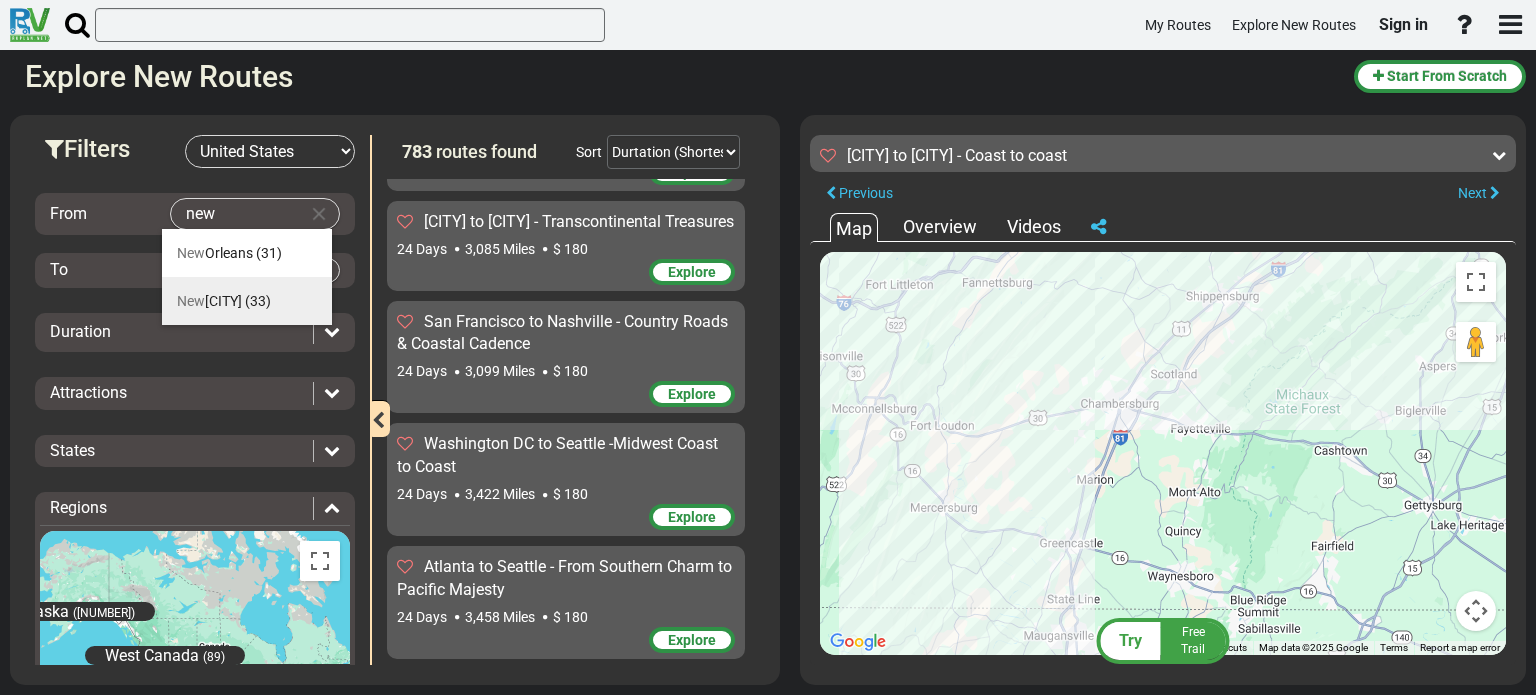 click on "[CITY]" at bounding box center (209, 301) 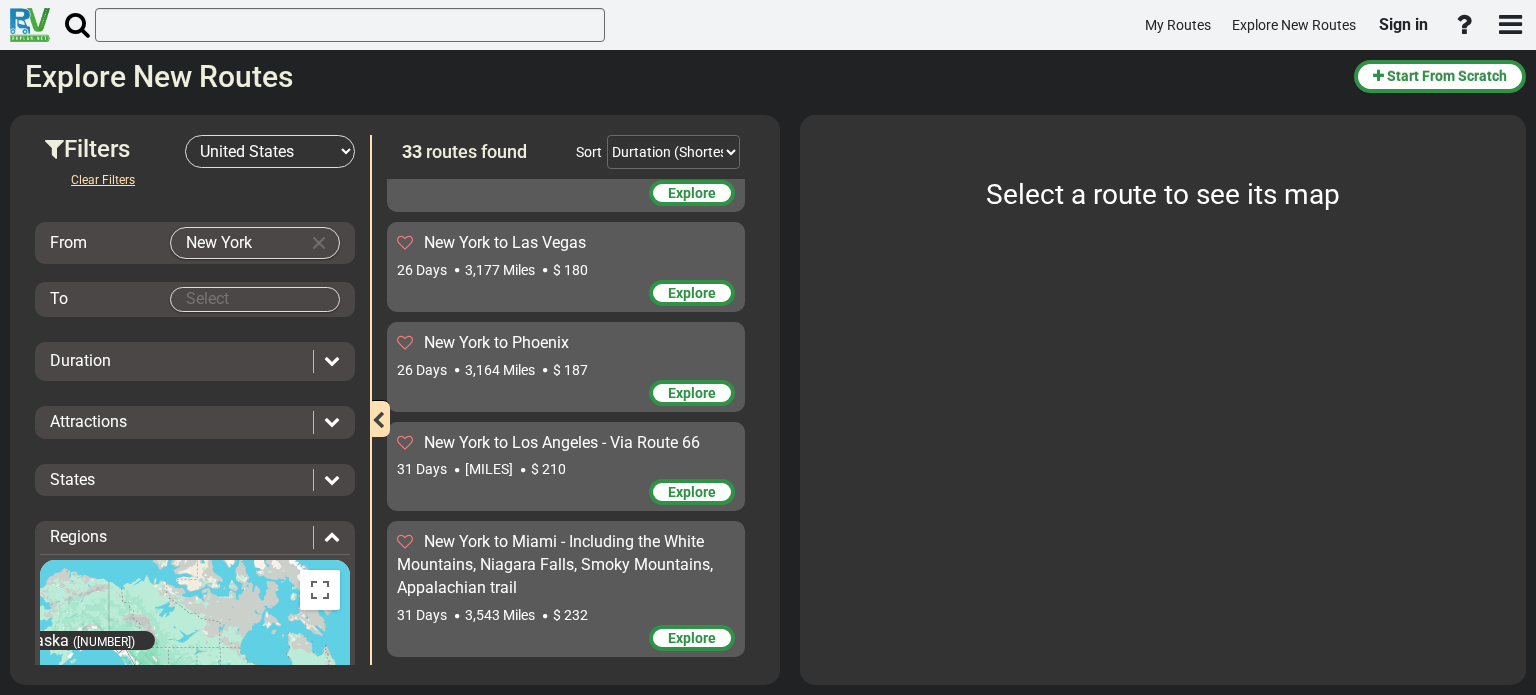 scroll, scrollTop: 3212, scrollLeft: 0, axis: vertical 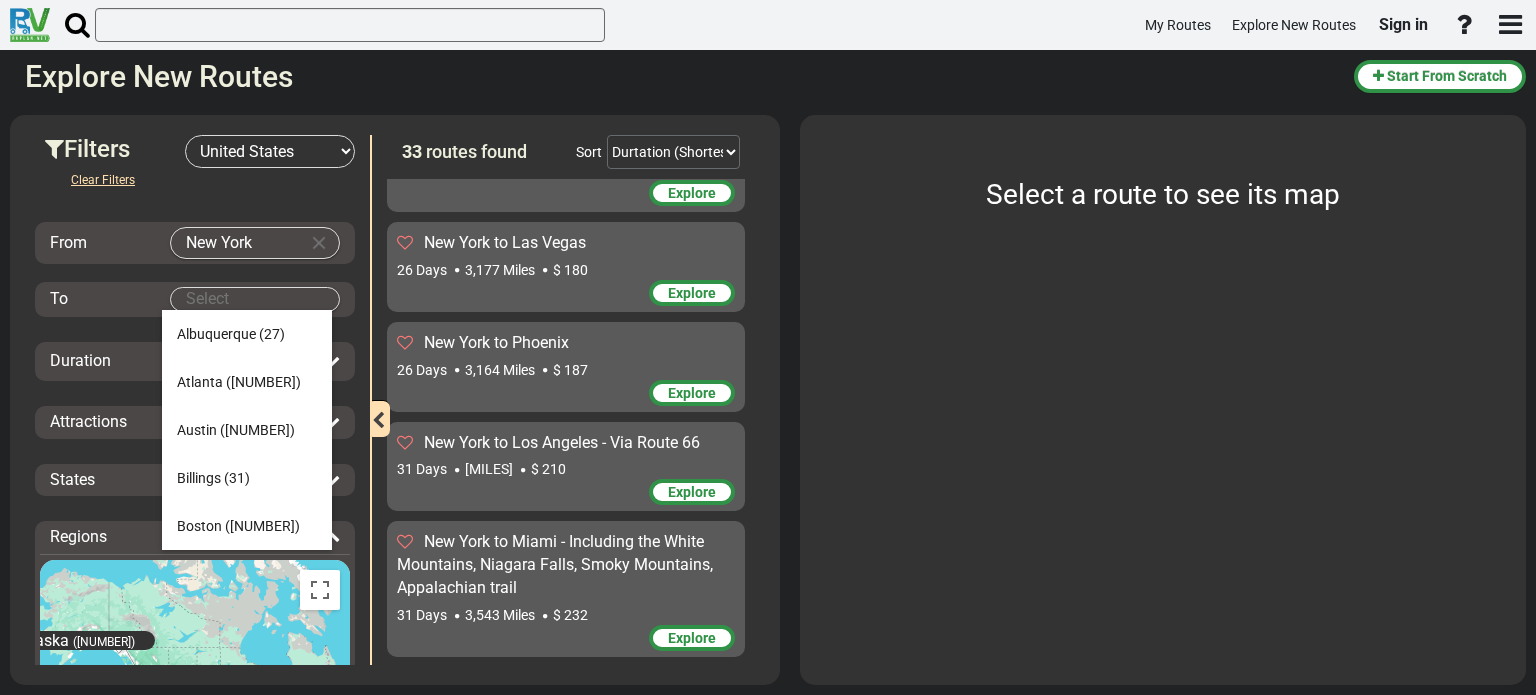 click on "My Routes
Explore New Routes
Sign in
×" at bounding box center [768, 347] 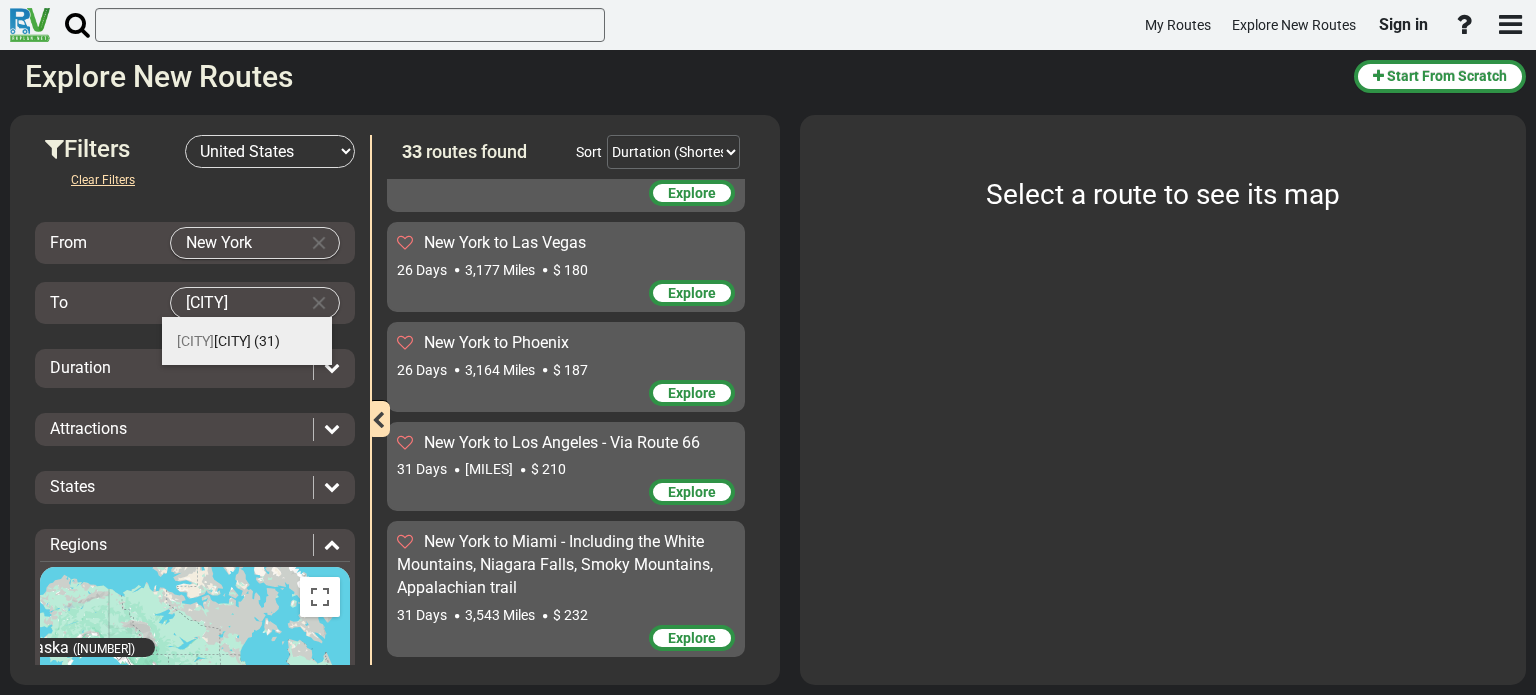 click on "[CITY]" at bounding box center (214, 341) 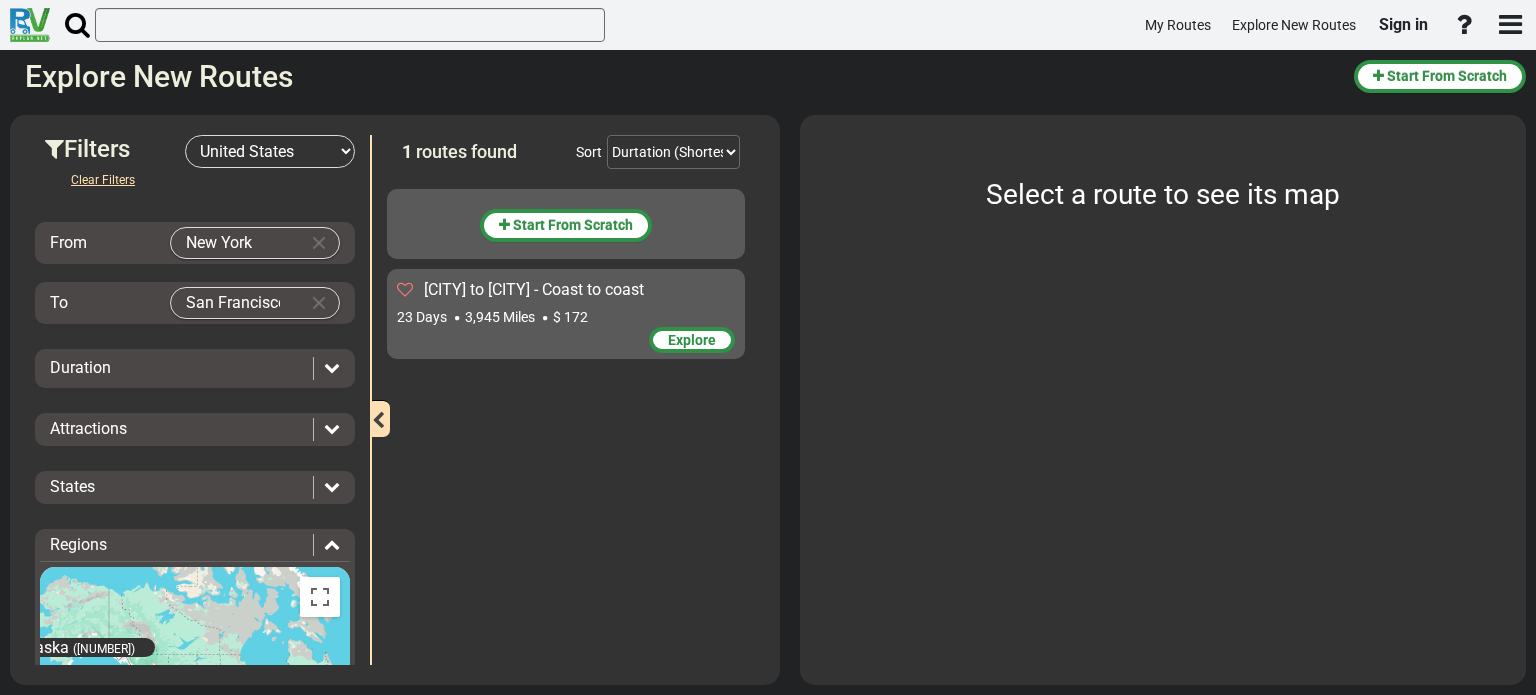 scroll, scrollTop: 0, scrollLeft: 0, axis: both 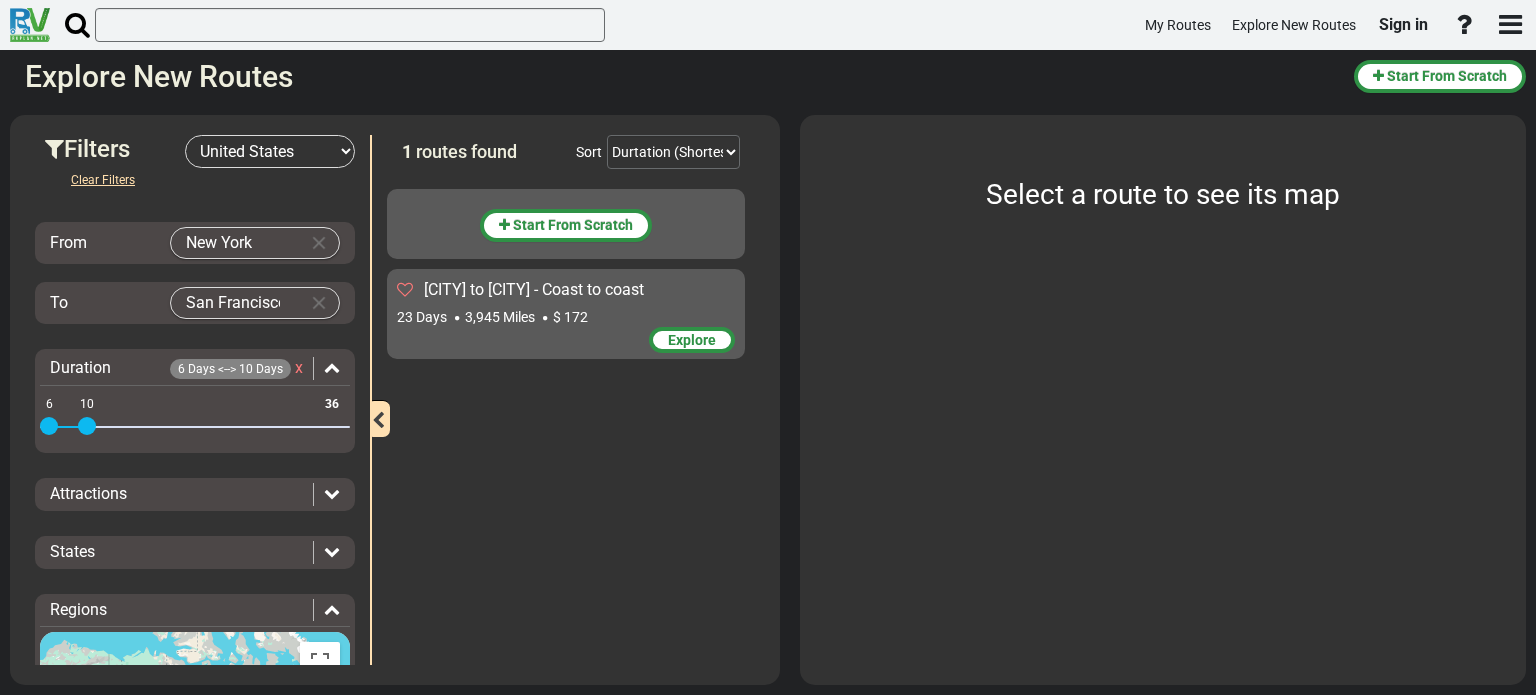 drag, startPoint x: 336, startPoint y: 423, endPoint x: 88, endPoint y: 433, distance: 248.20154 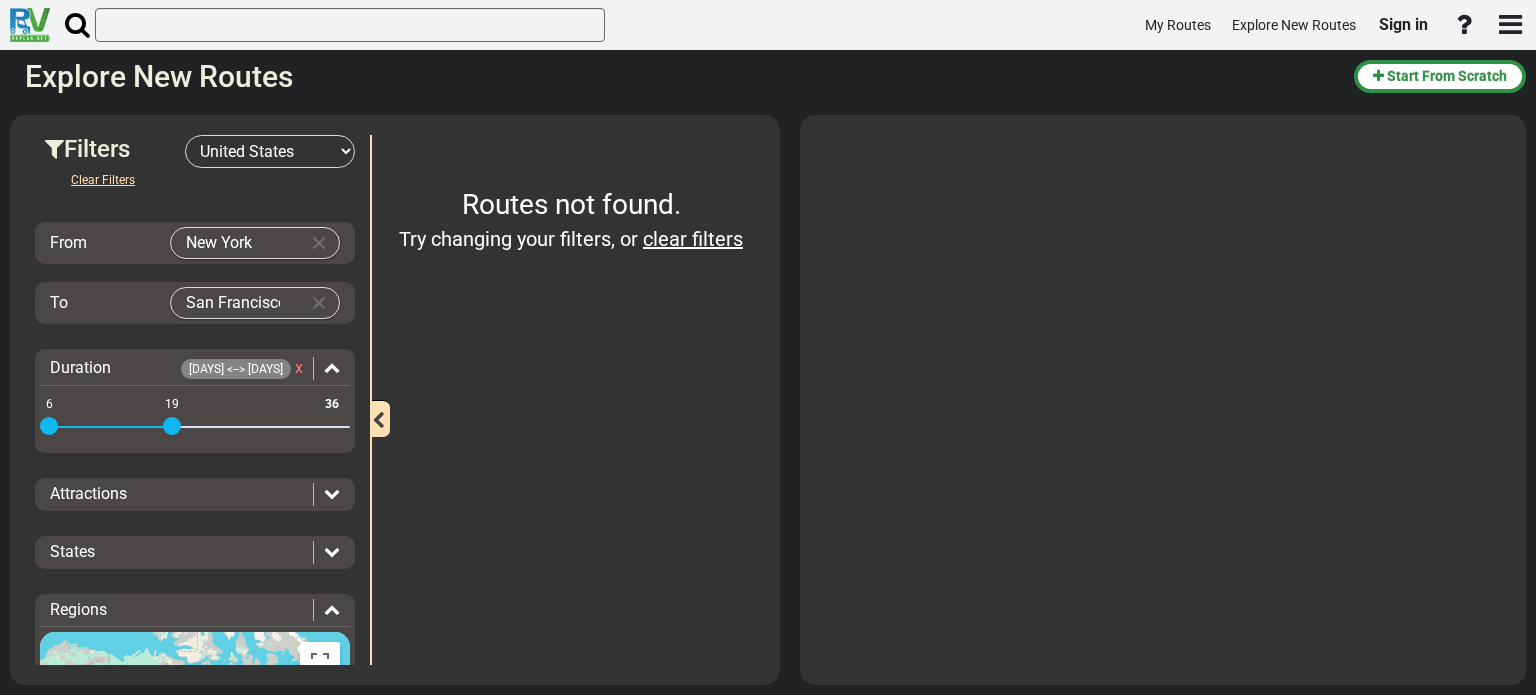 drag, startPoint x: 88, startPoint y: 423, endPoint x: 177, endPoint y: 423, distance: 89 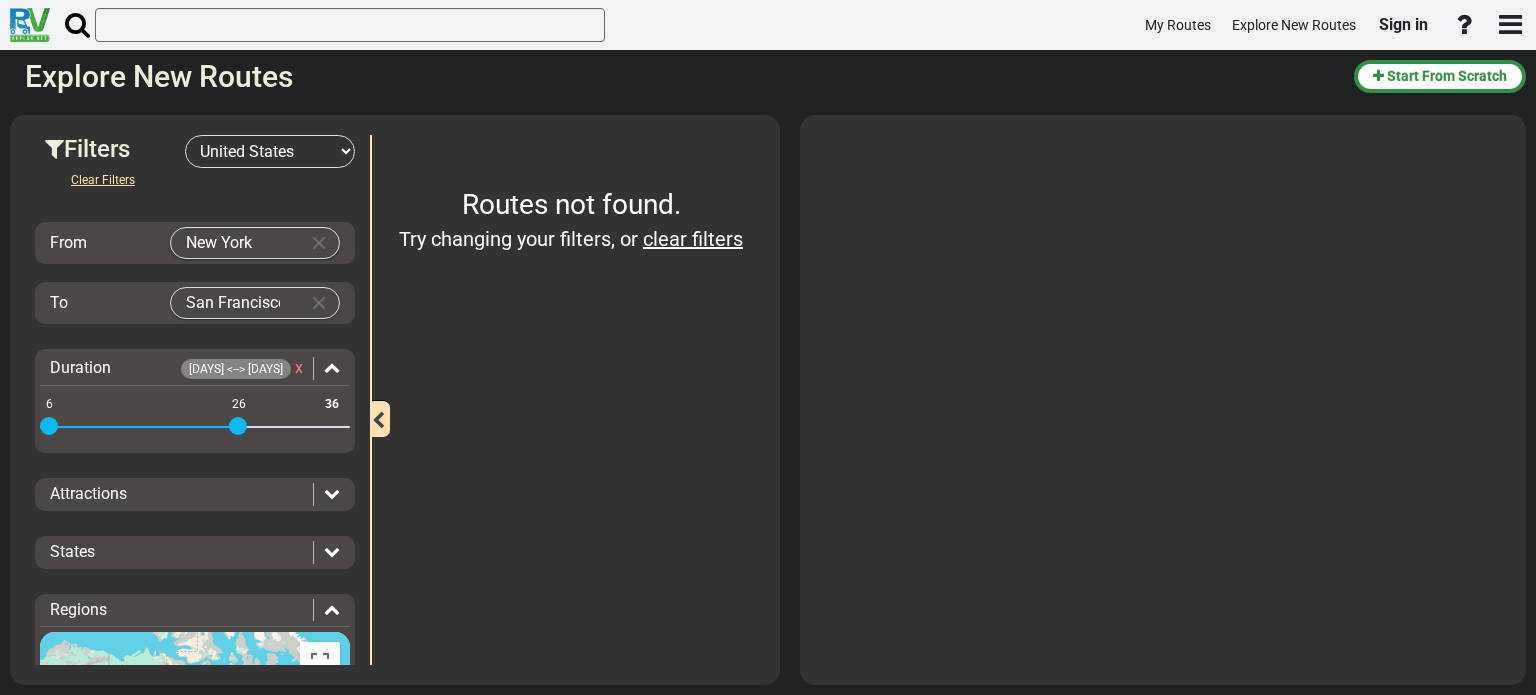 drag, startPoint x: 179, startPoint y: 425, endPoint x: 243, endPoint y: 421, distance: 64.12488 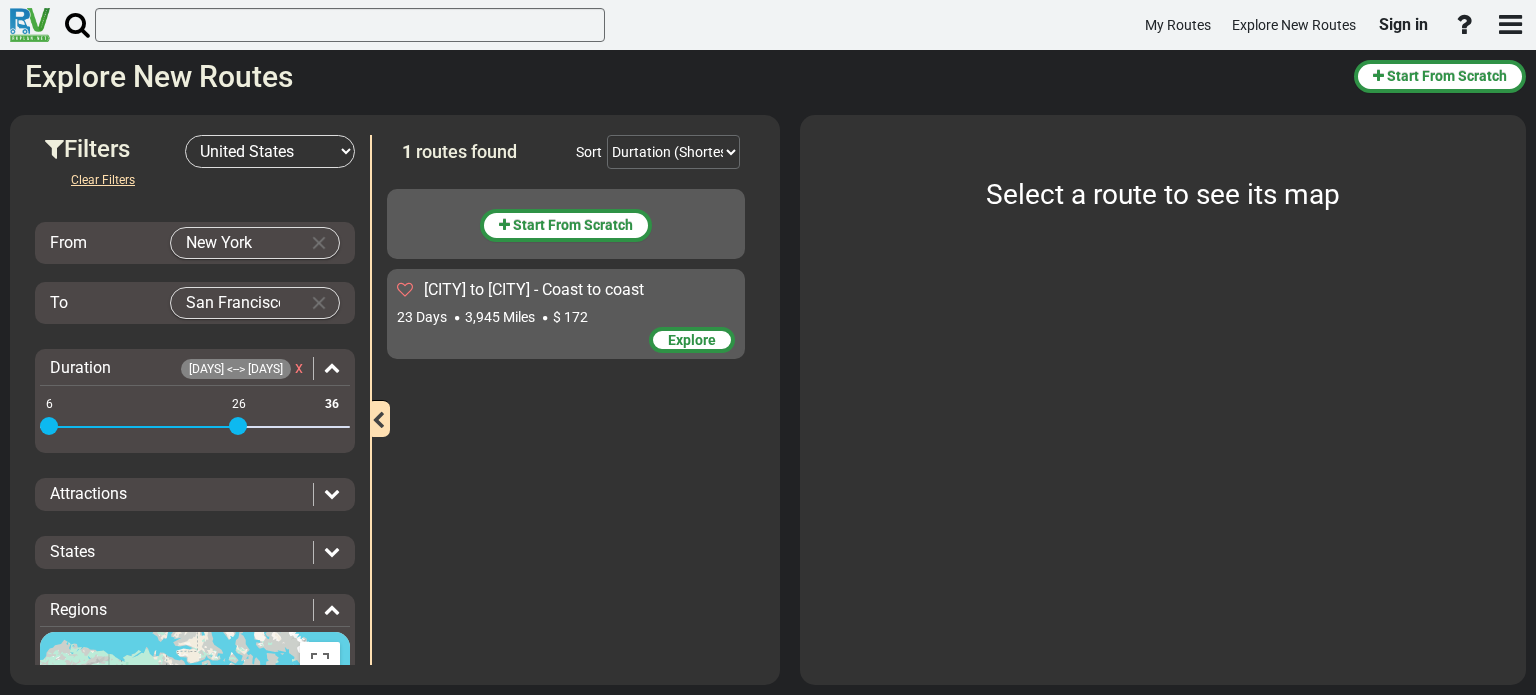 scroll, scrollTop: 100, scrollLeft: 0, axis: vertical 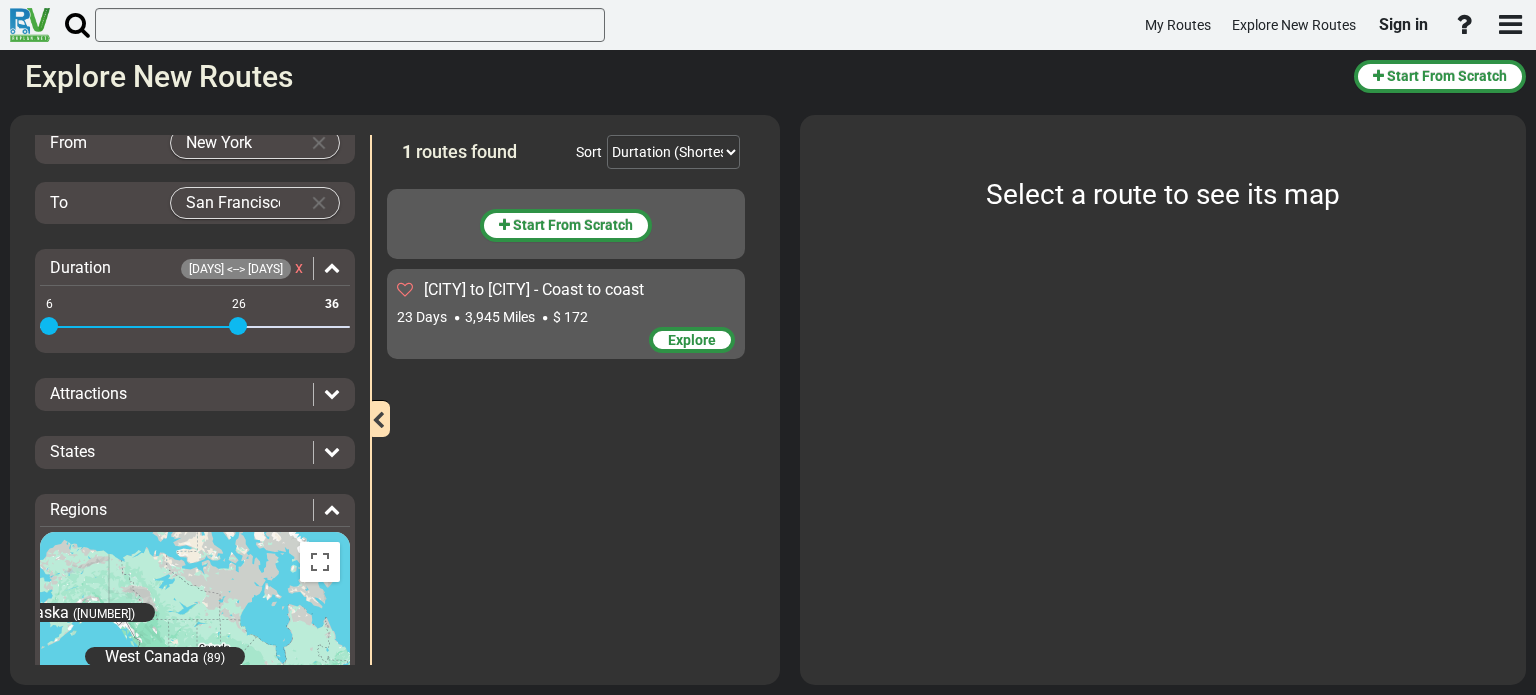 click at bounding box center [332, 393] 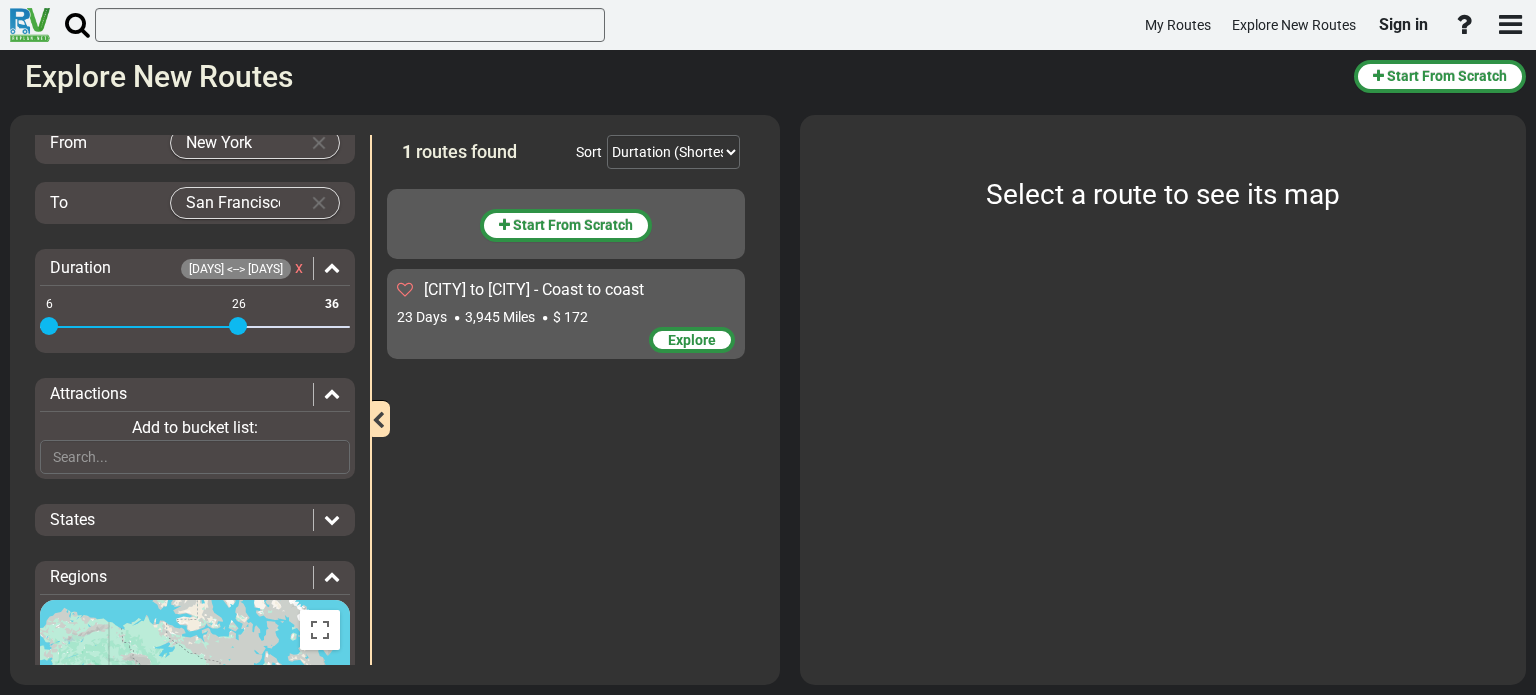 click at bounding box center [332, 393] 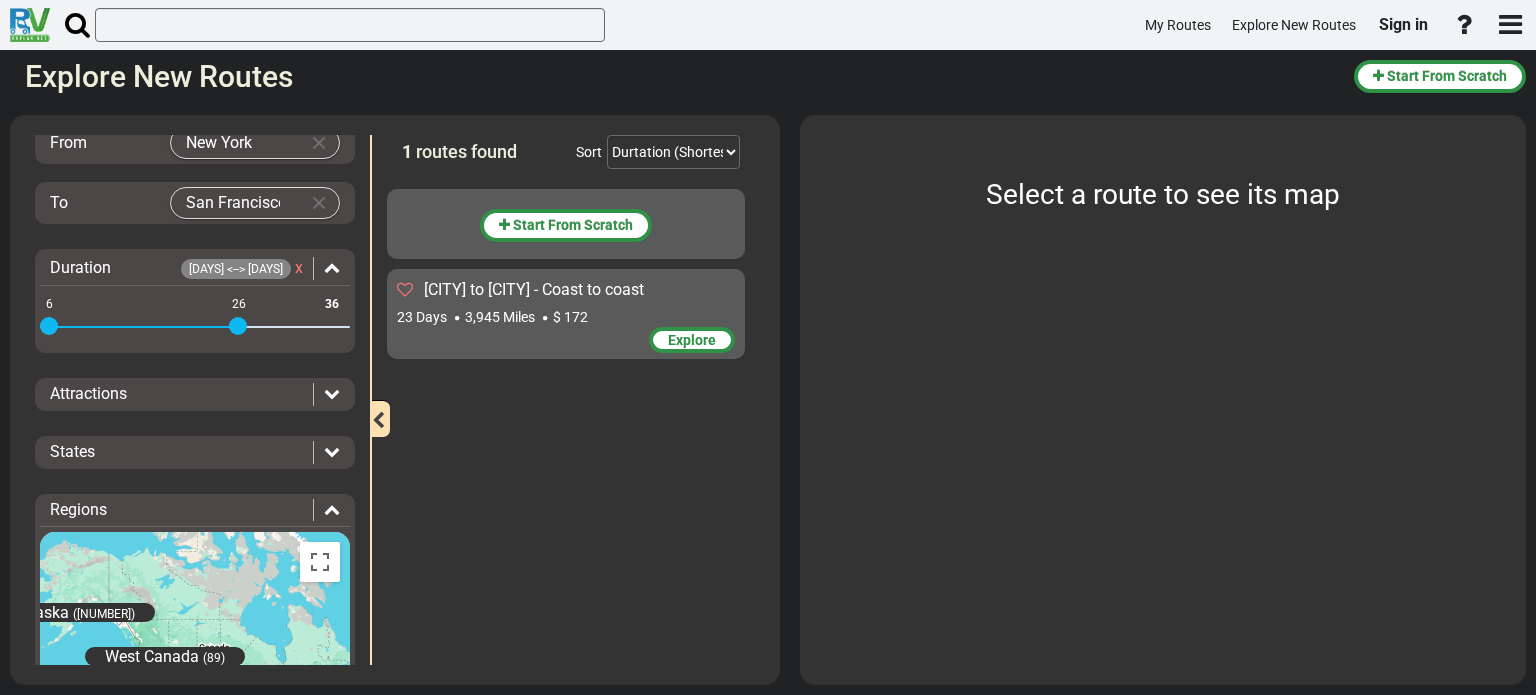 click on "States" at bounding box center (195, 452) 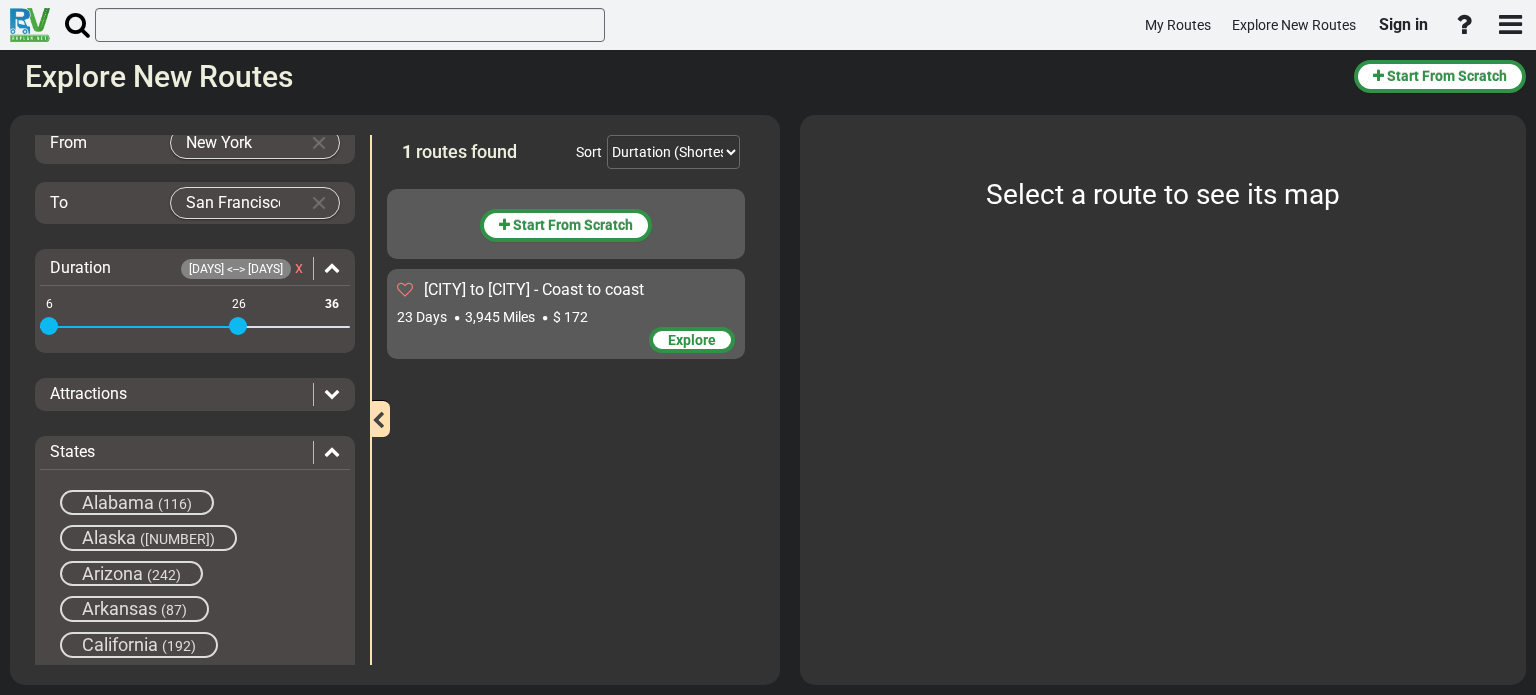 click at bounding box center (332, 451) 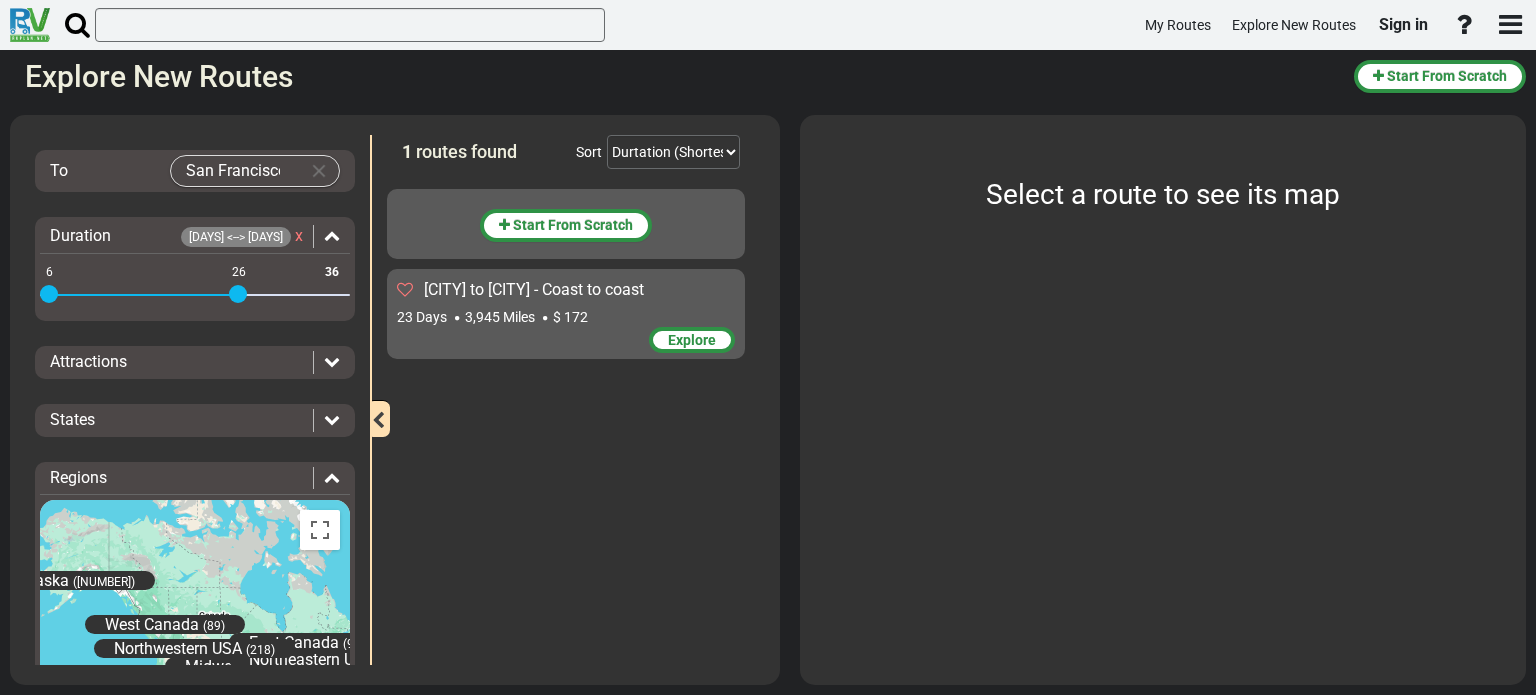 scroll, scrollTop: 0, scrollLeft: 0, axis: both 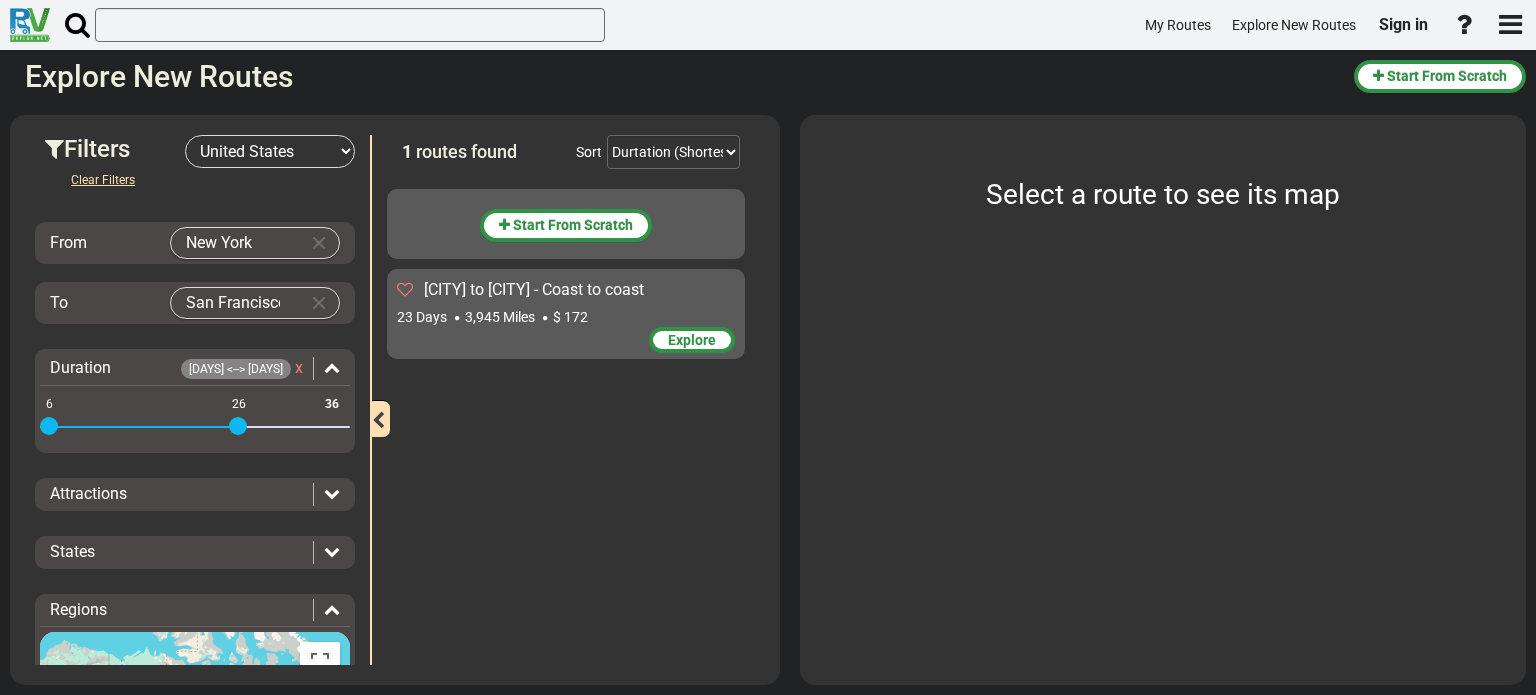 drag, startPoint x: 272, startPoint y: 243, endPoint x: 85, endPoint y: 234, distance: 187.21645 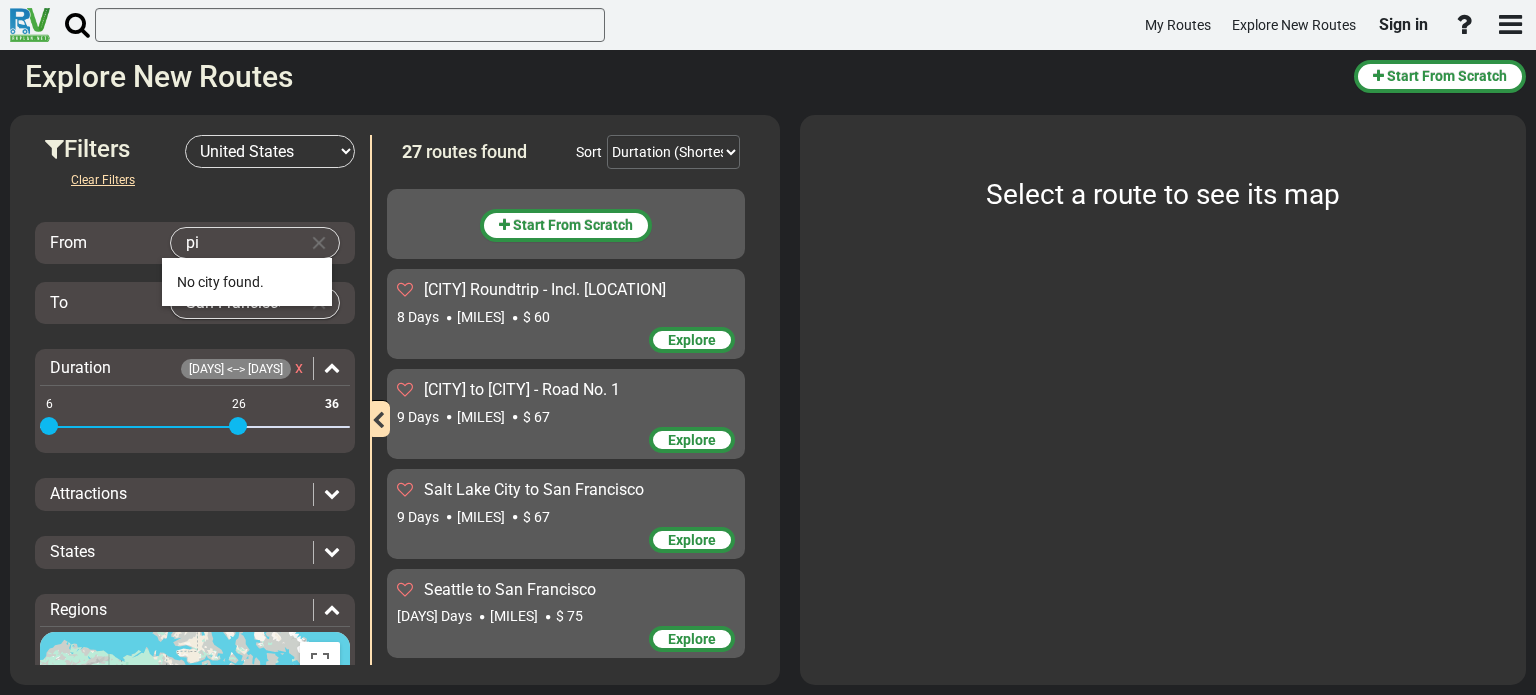 type on "p" 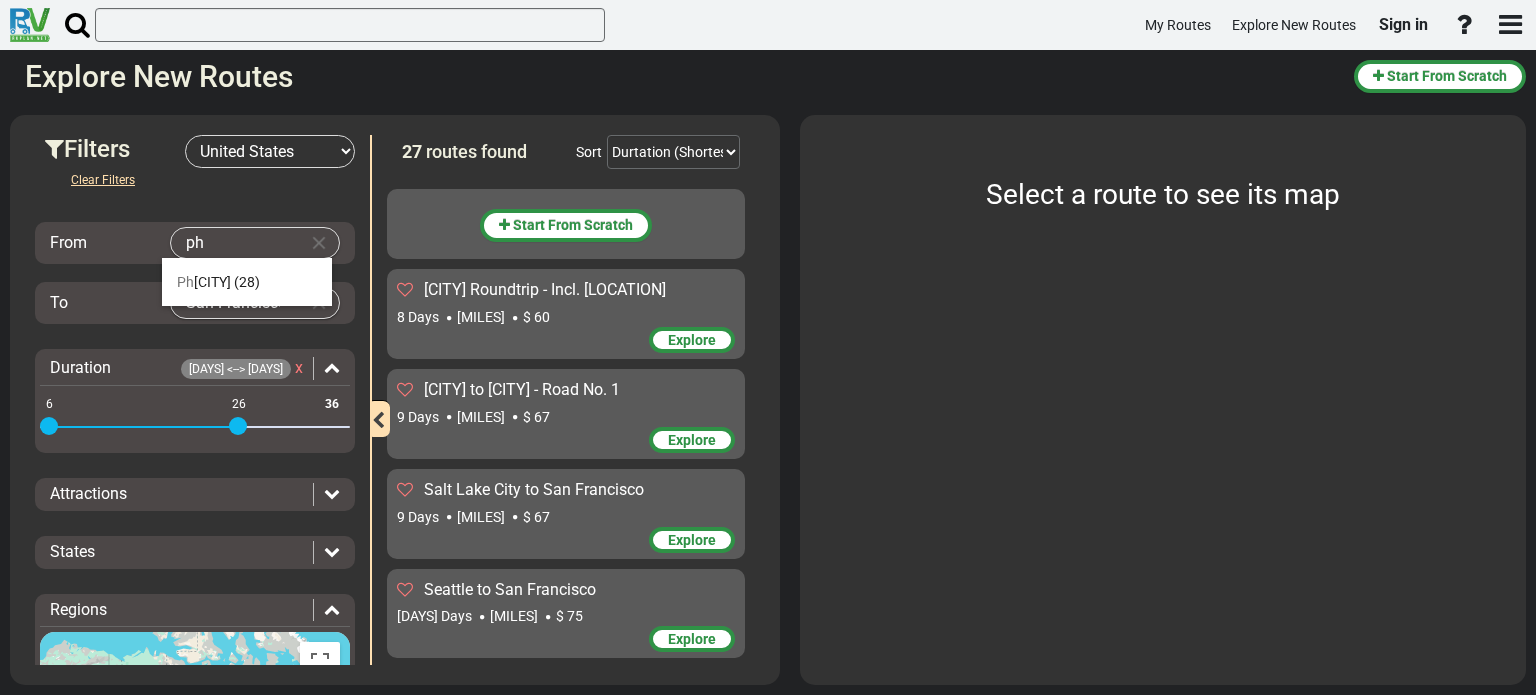 type on "p" 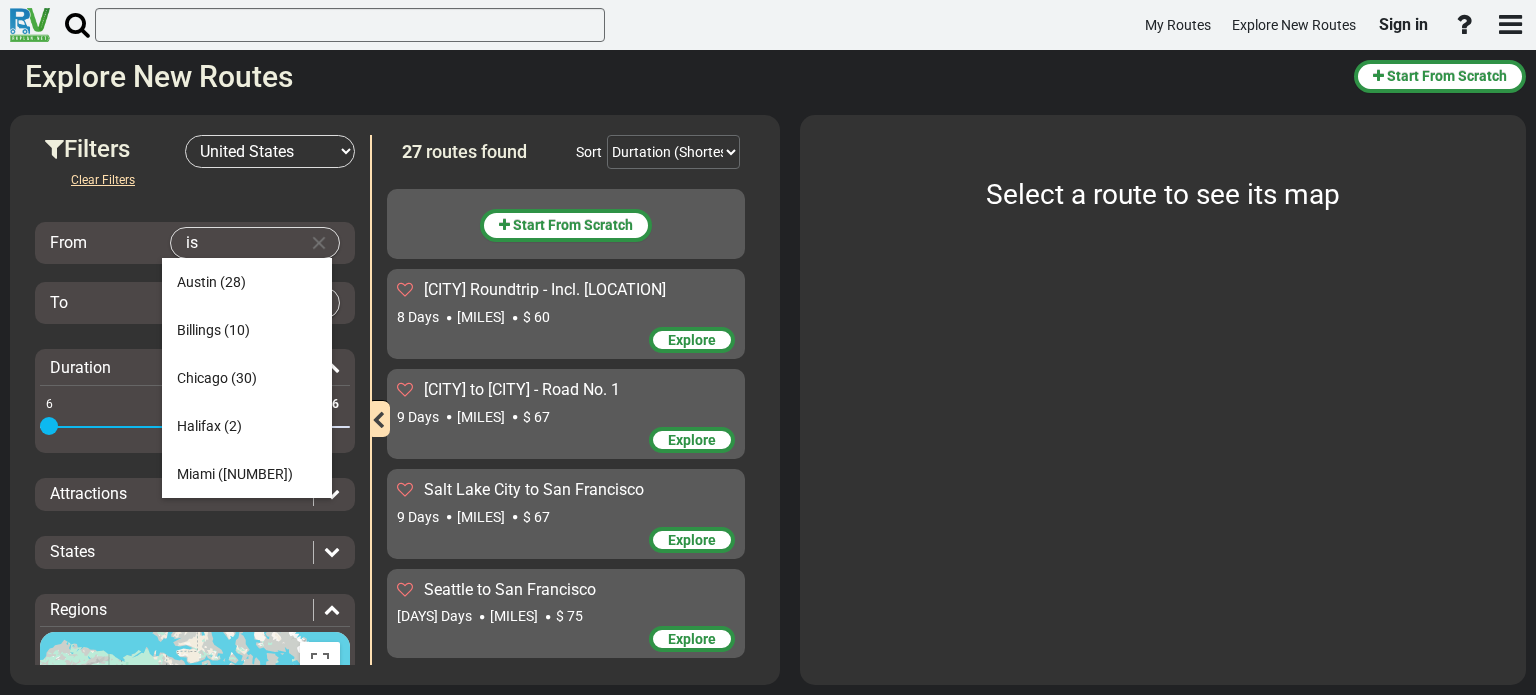 type on "i" 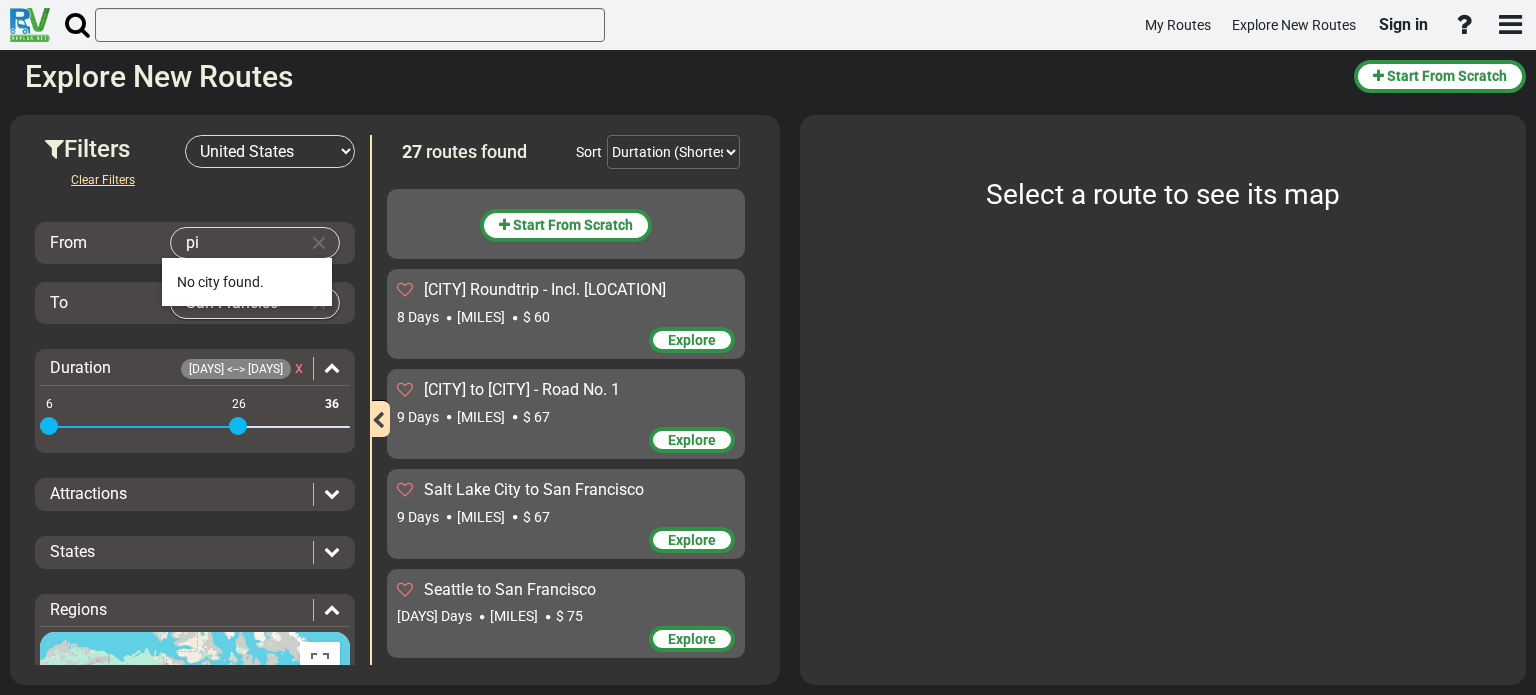 type on "p" 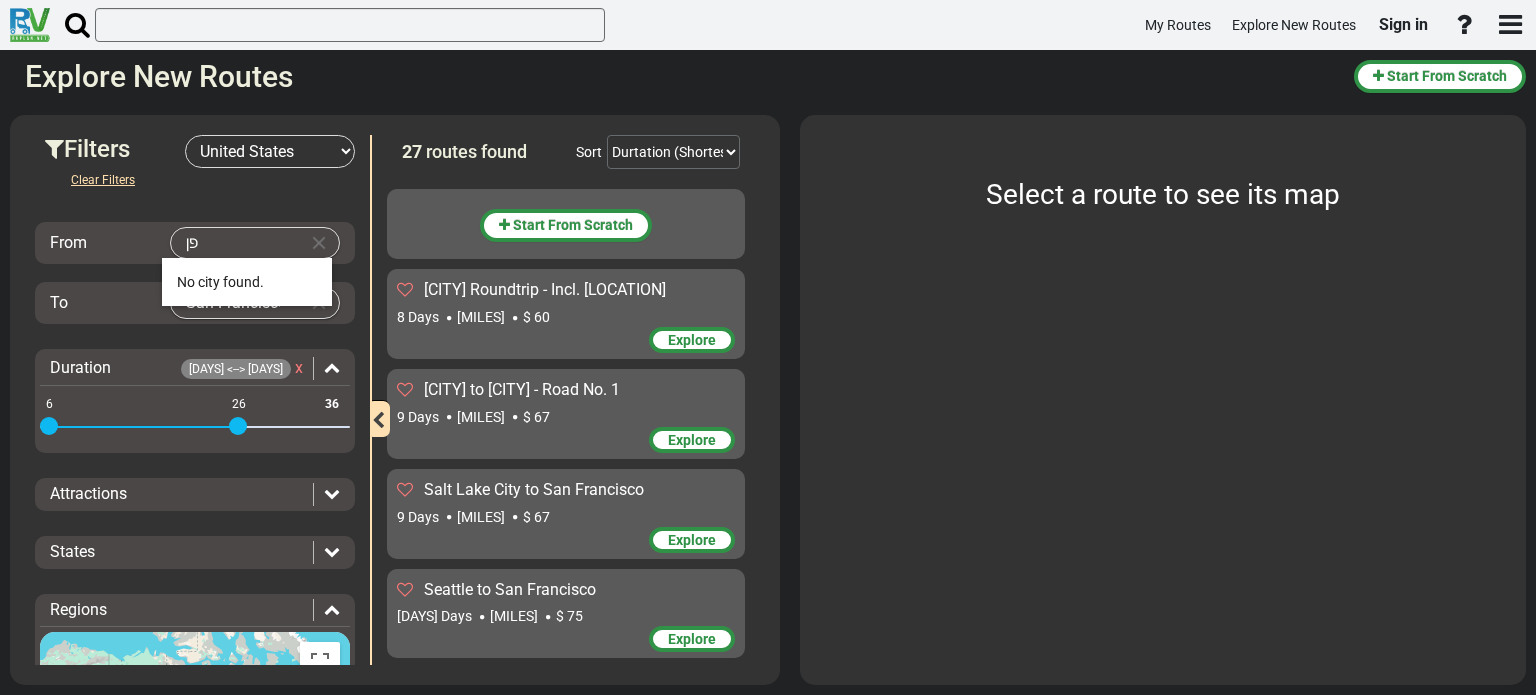 type on "פ" 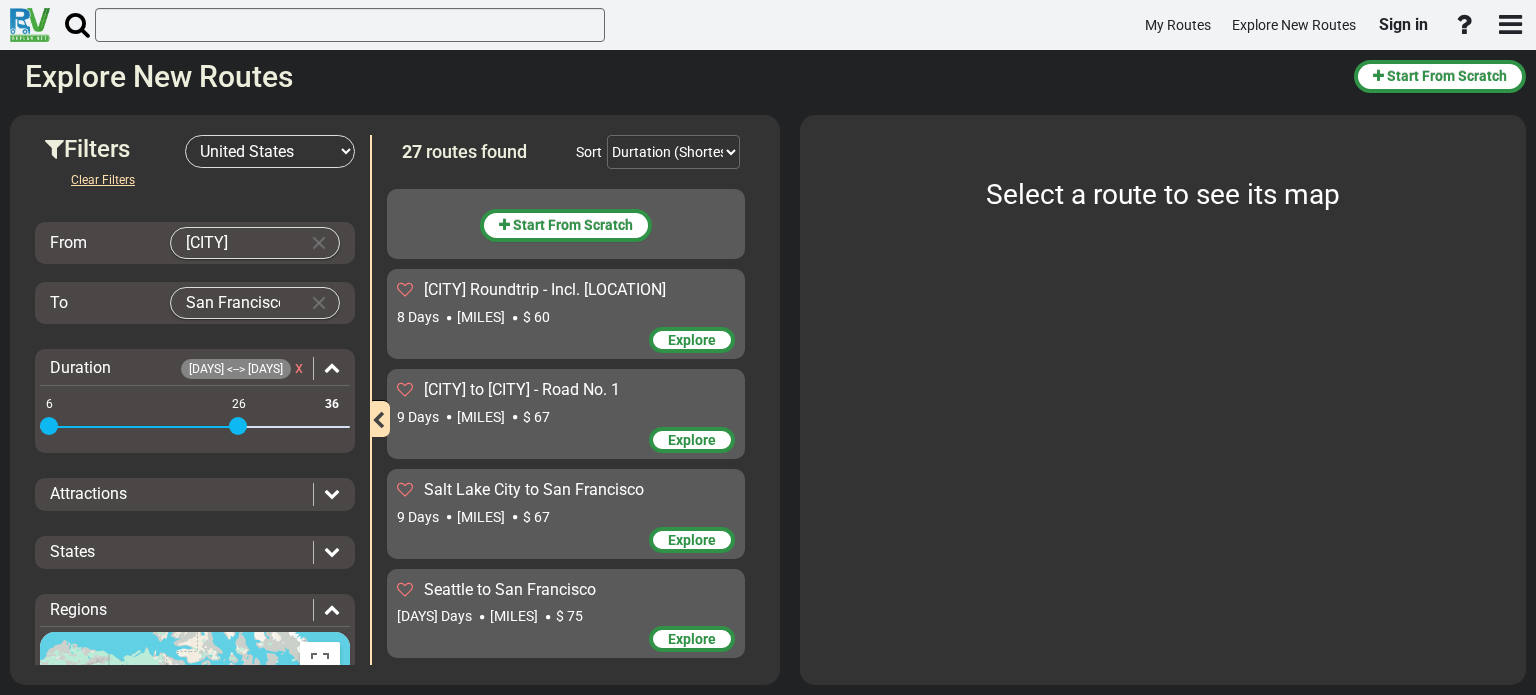 drag, startPoint x: 239, startPoint y: 423, endPoint x: 319, endPoint y: 425, distance: 80.024994 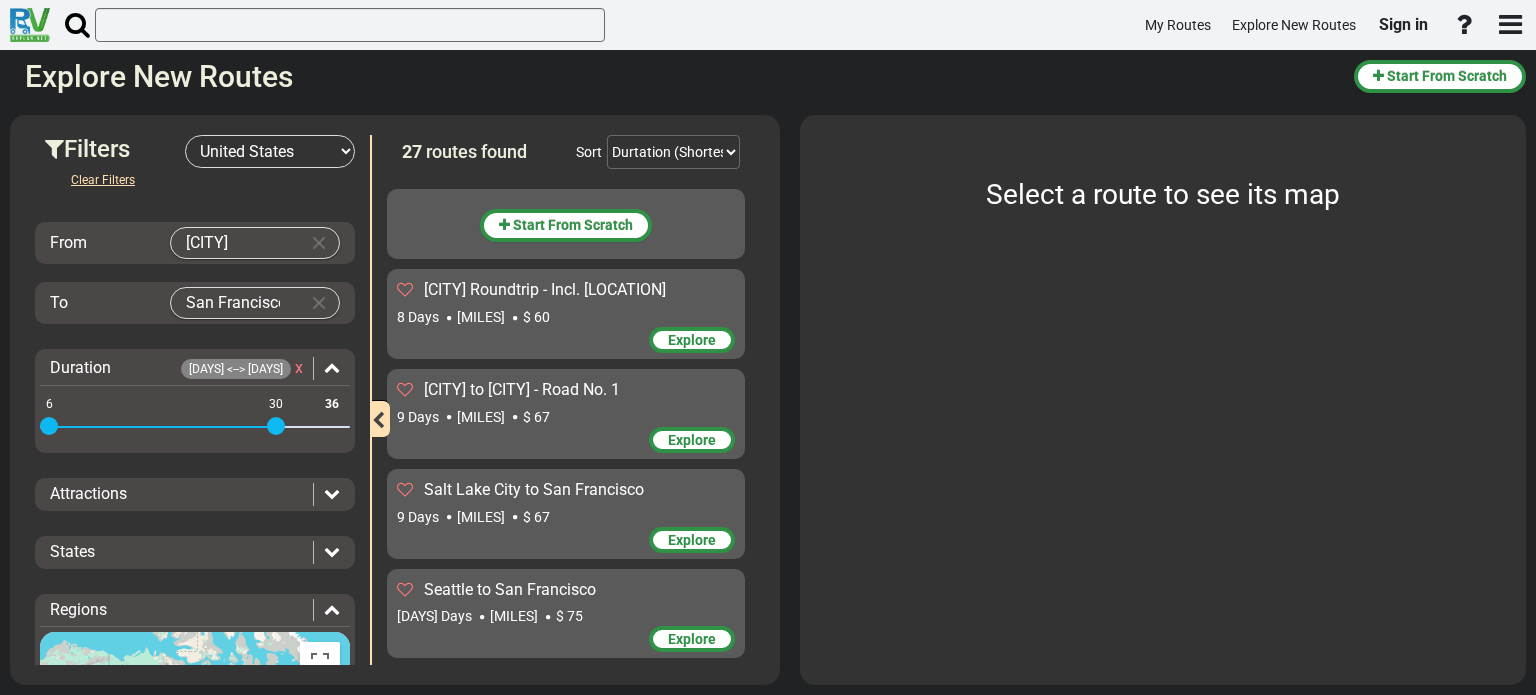 drag, startPoint x: 236, startPoint y: 419, endPoint x: 276, endPoint y: 422, distance: 40.112343 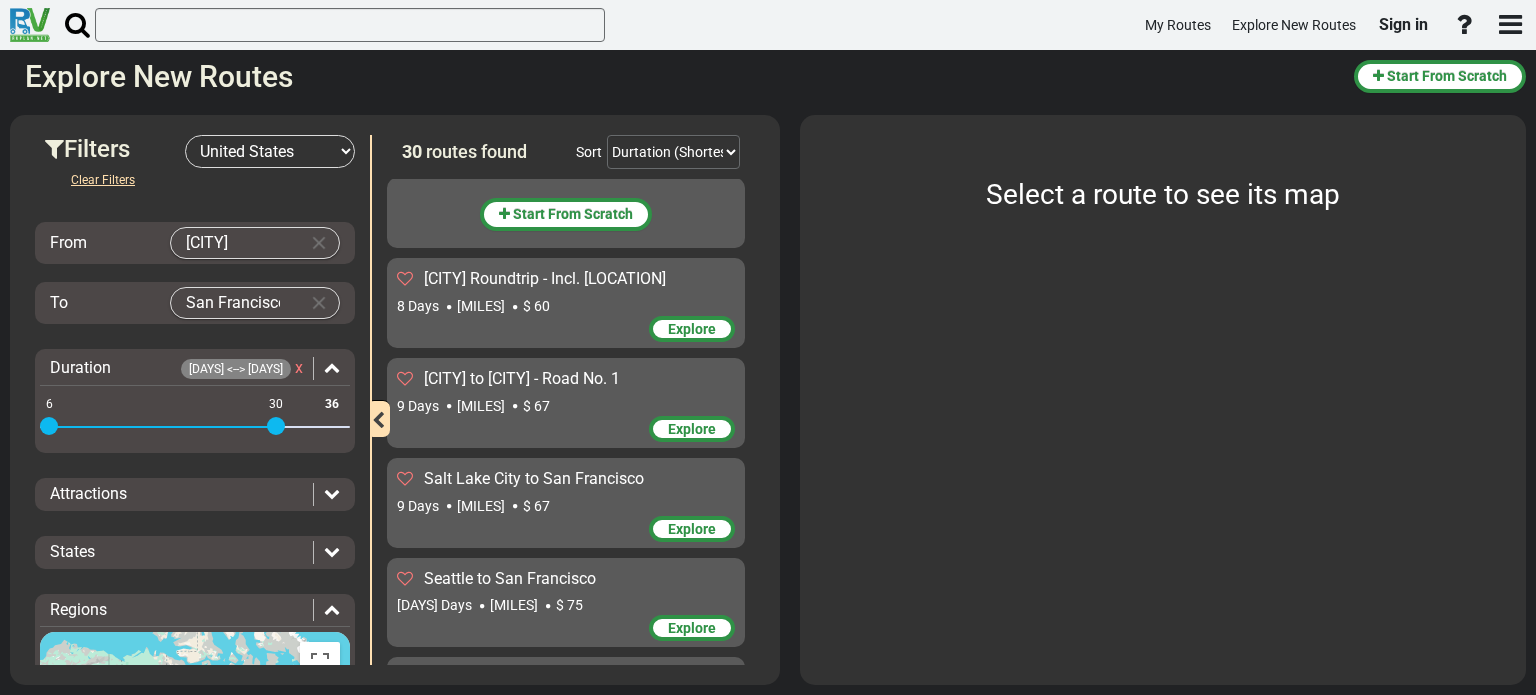 scroll, scrollTop: 0, scrollLeft: 0, axis: both 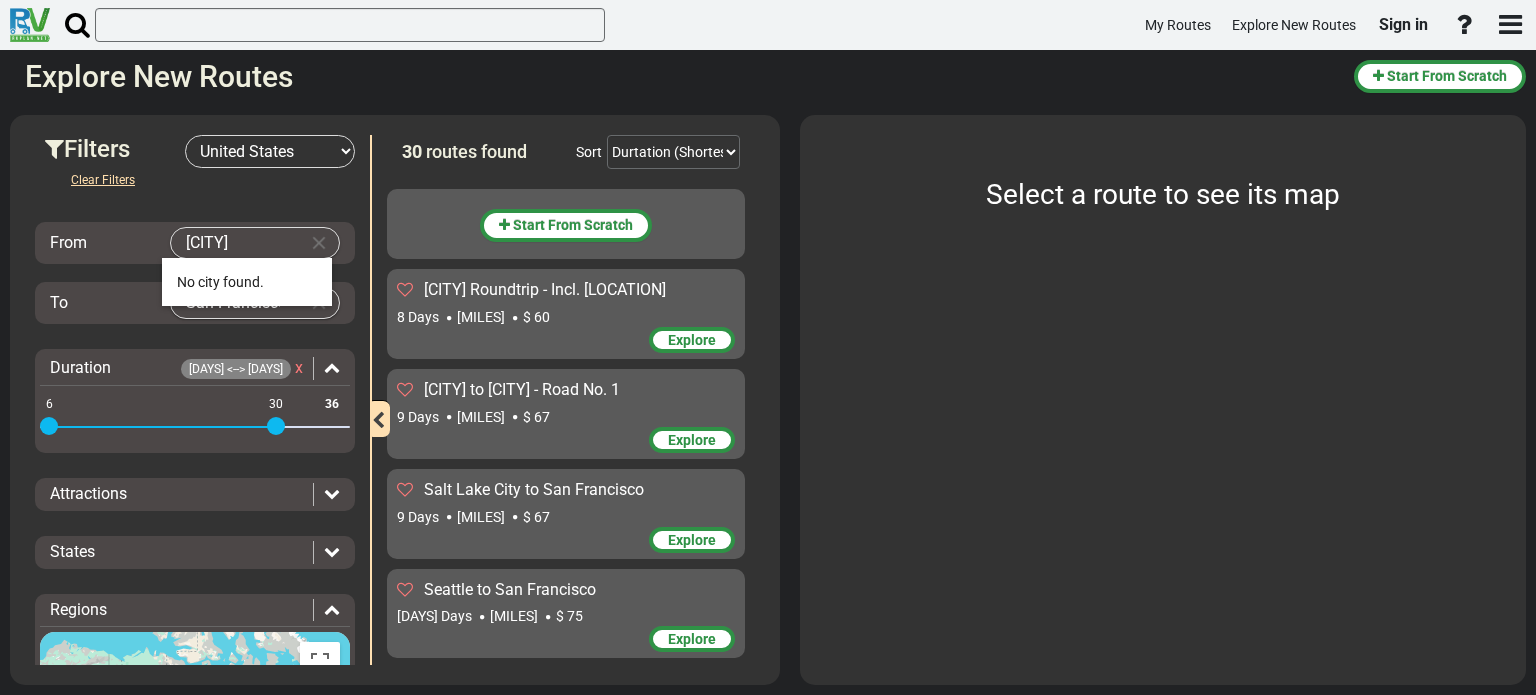 drag, startPoint x: 210, startPoint y: 241, endPoint x: 159, endPoint y: 232, distance: 51.78803 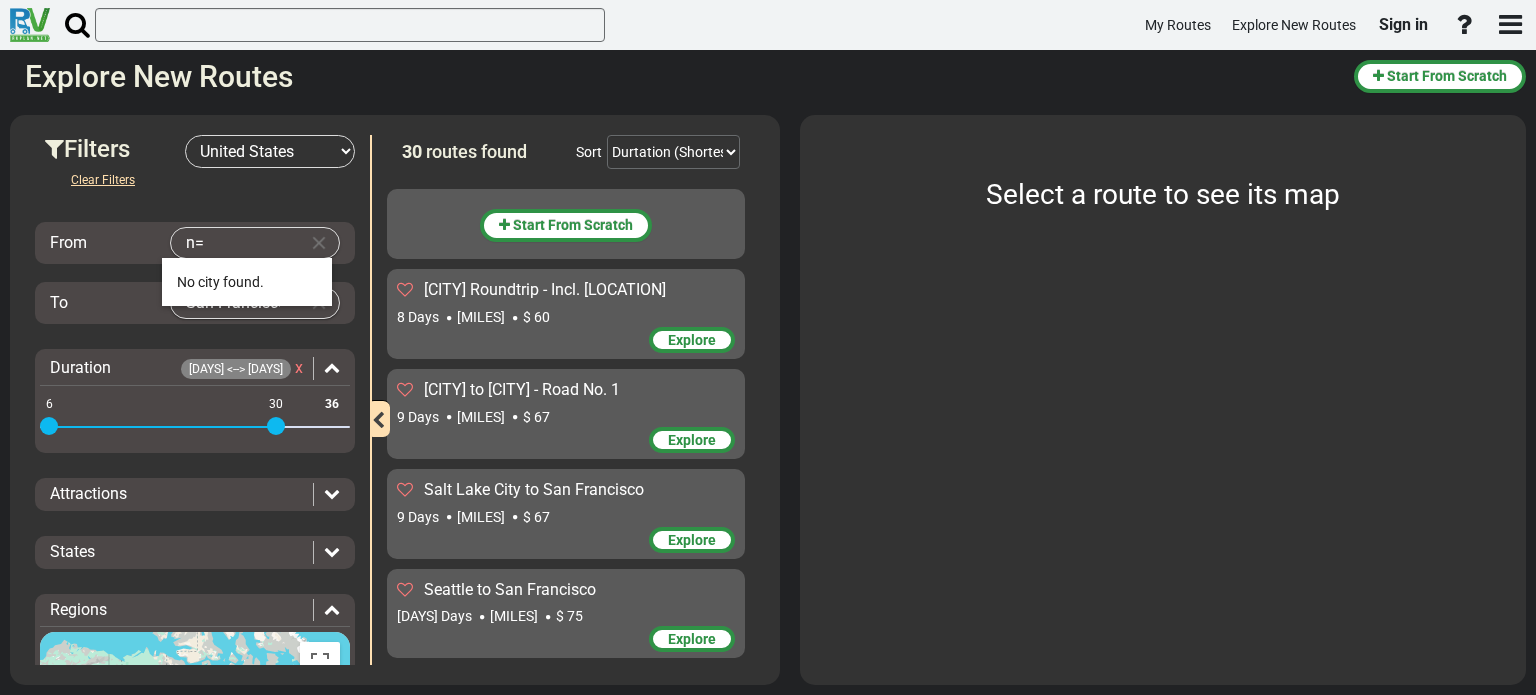 type on "n" 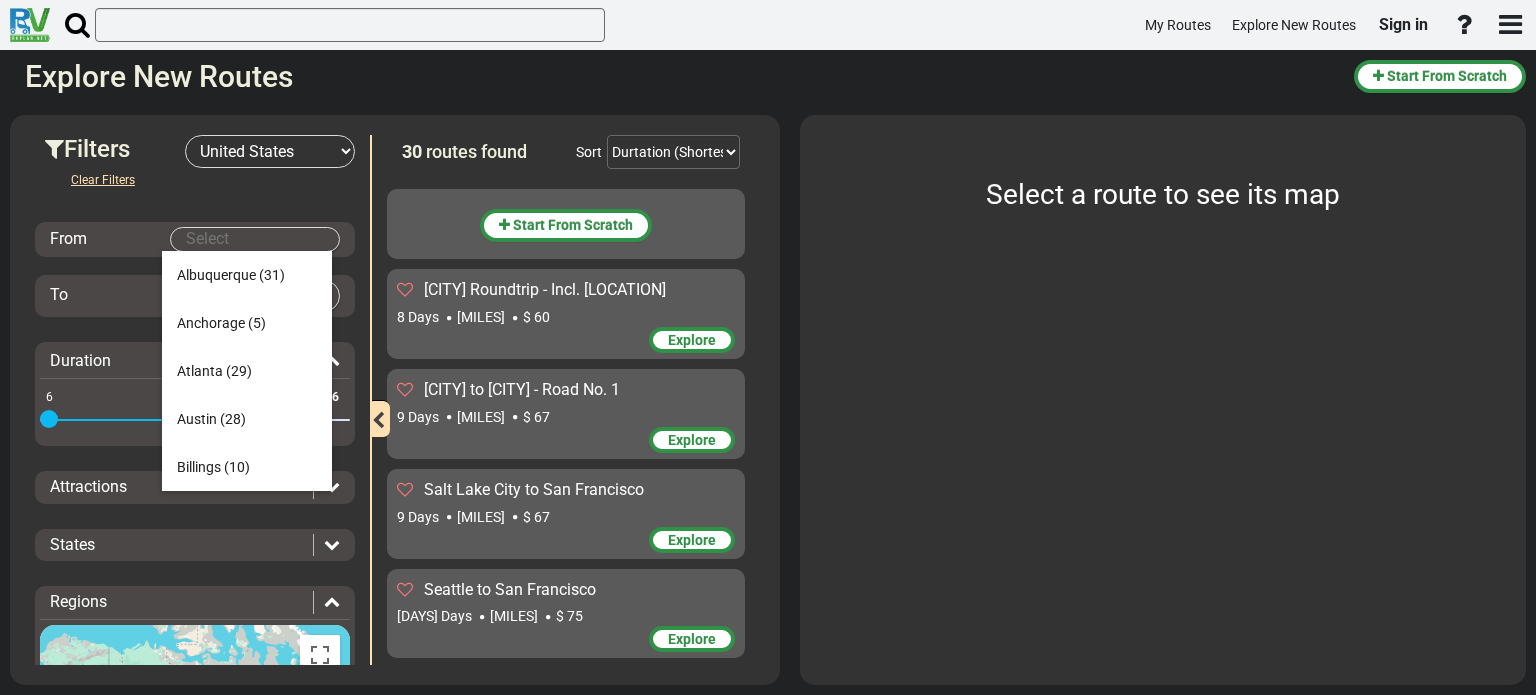 click on "My Routes
Explore New Routes
Sign in
×" at bounding box center (768, 347) 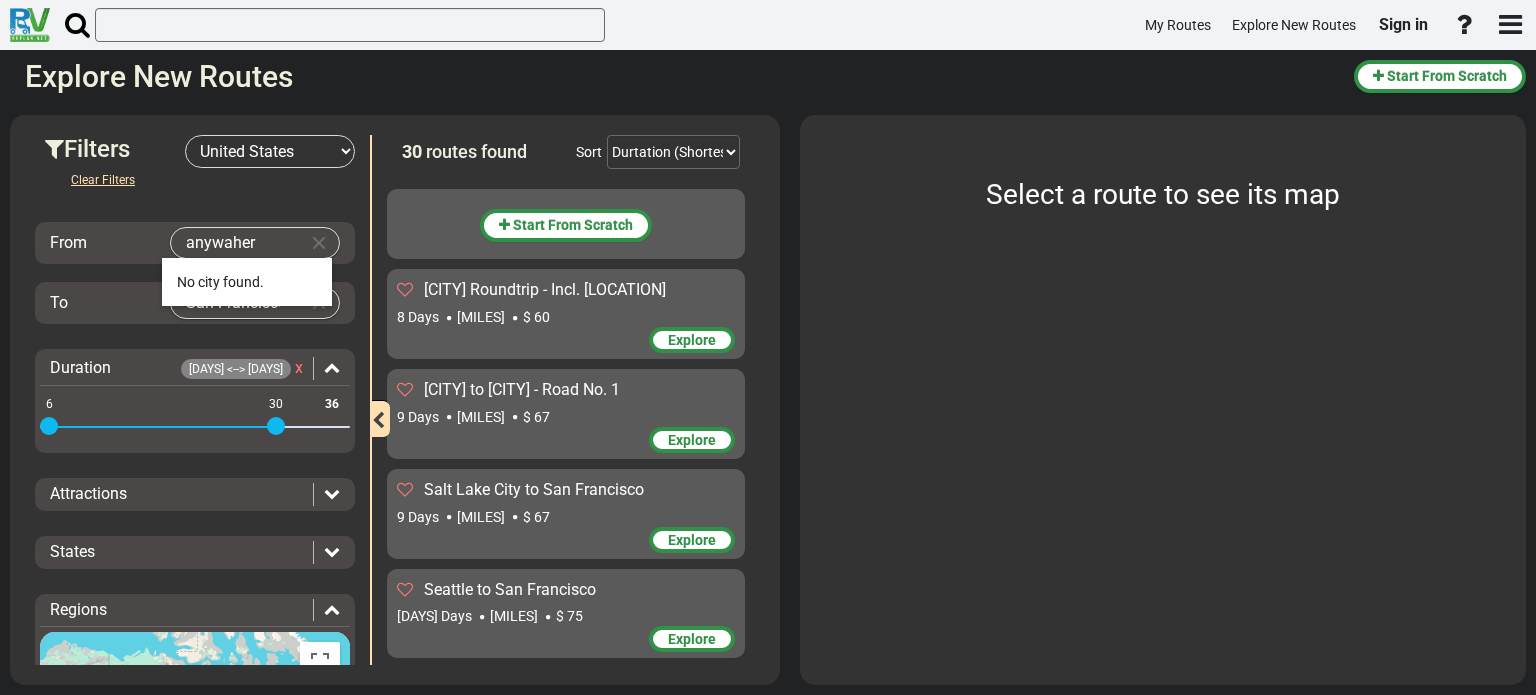 type on "anywaher" 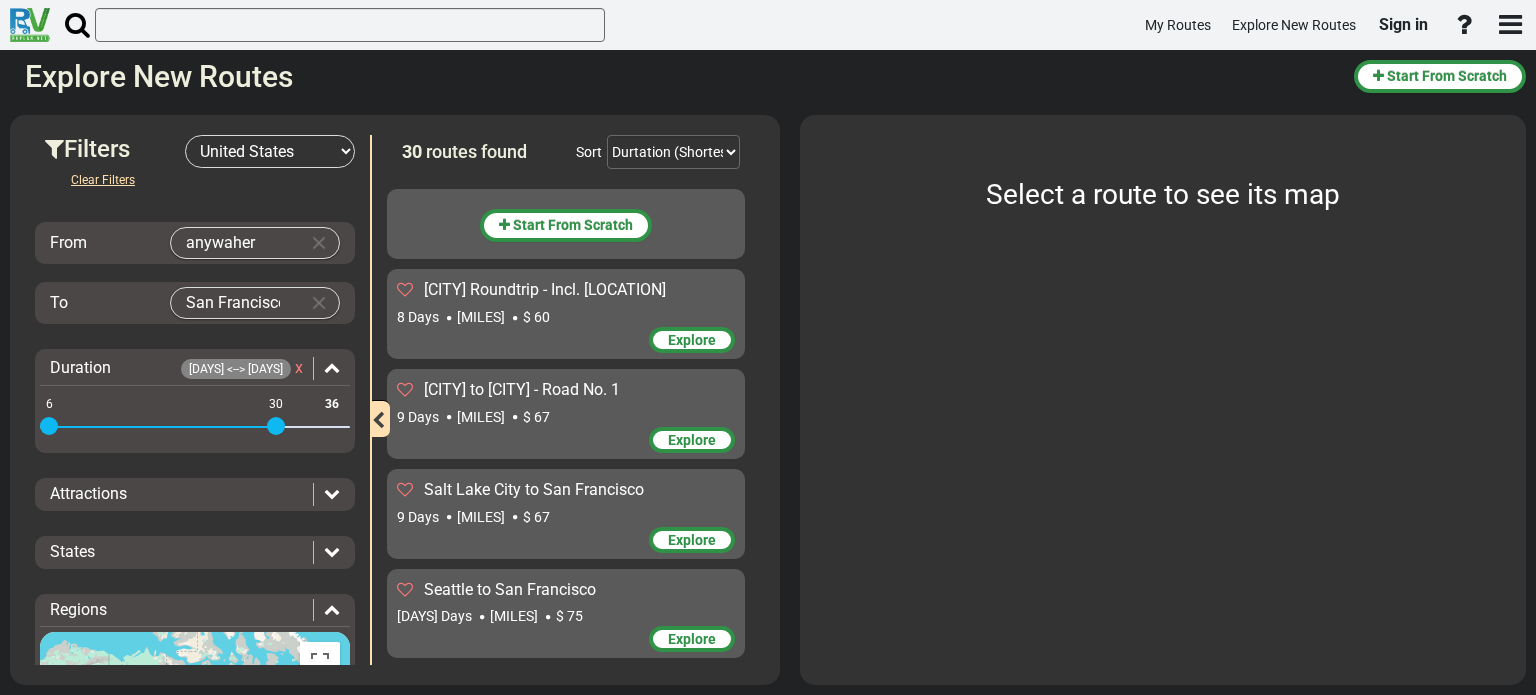 drag, startPoint x: 266, startPoint y: 236, endPoint x: 145, endPoint y: 231, distance: 121.103264 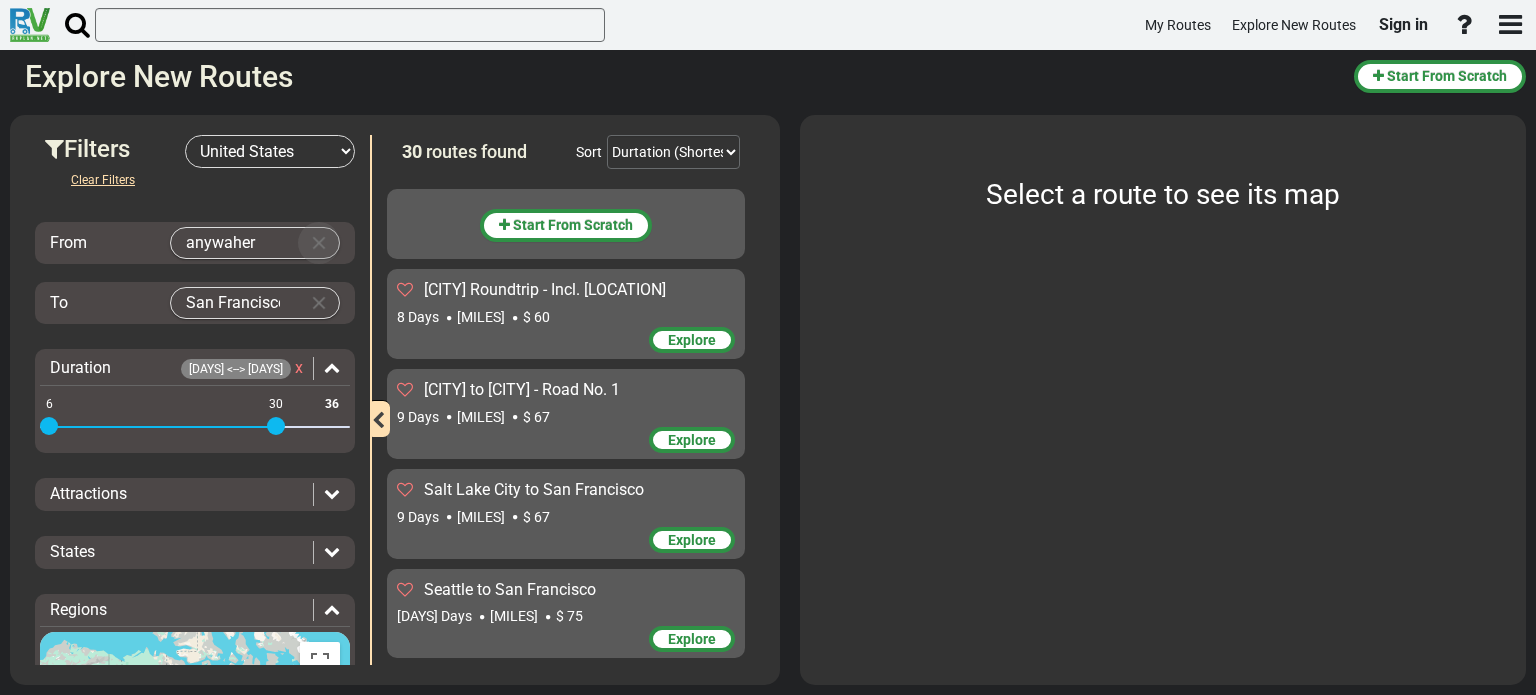click at bounding box center (319, 243) 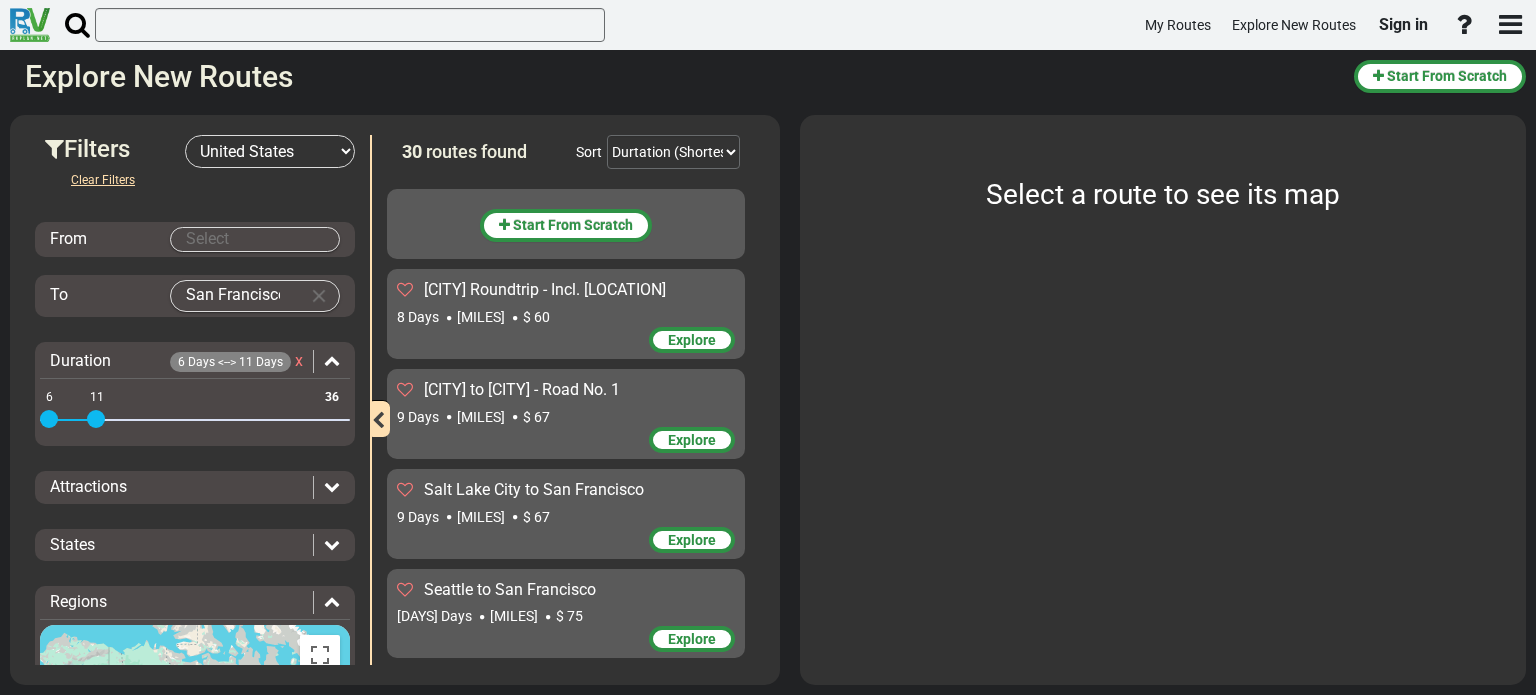 drag, startPoint x: 274, startPoint y: 416, endPoint x: 96, endPoint y: 423, distance: 178.13759 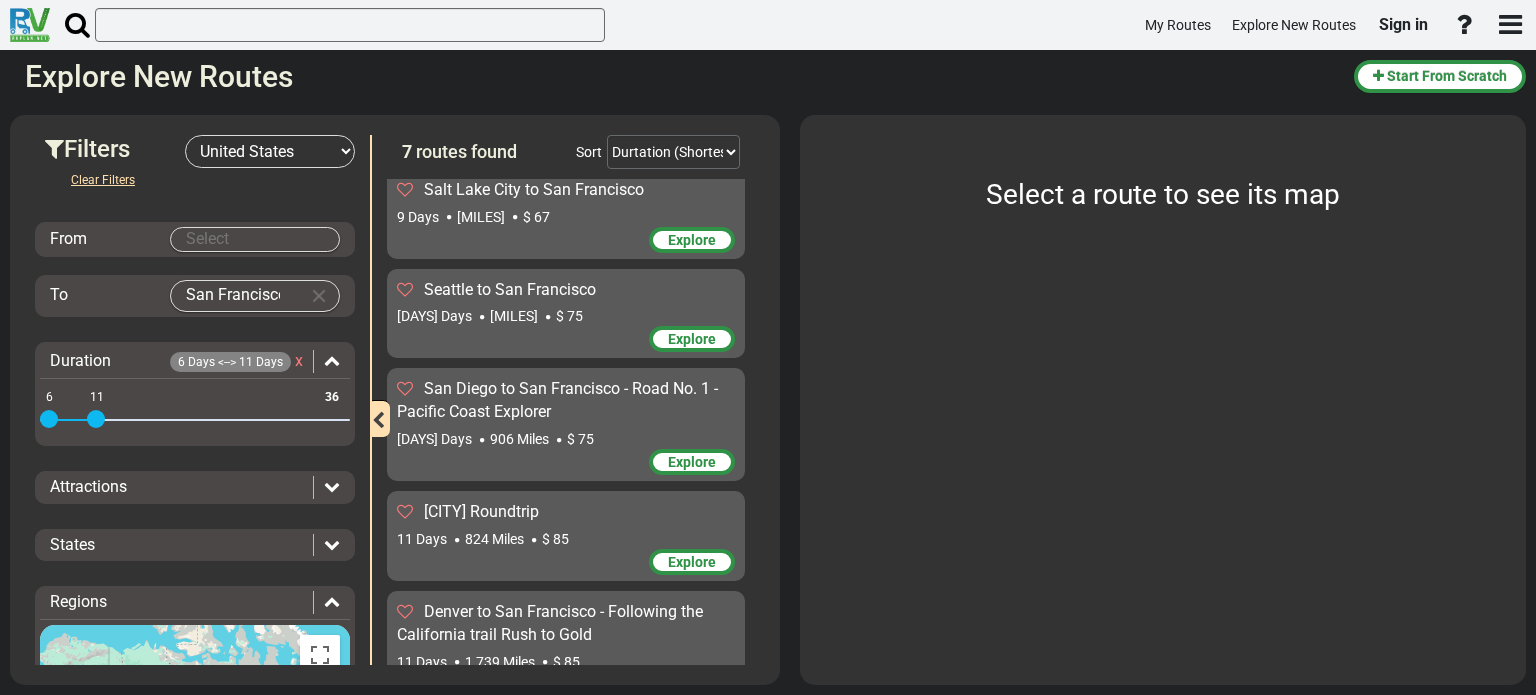 scroll, scrollTop: 340, scrollLeft: 0, axis: vertical 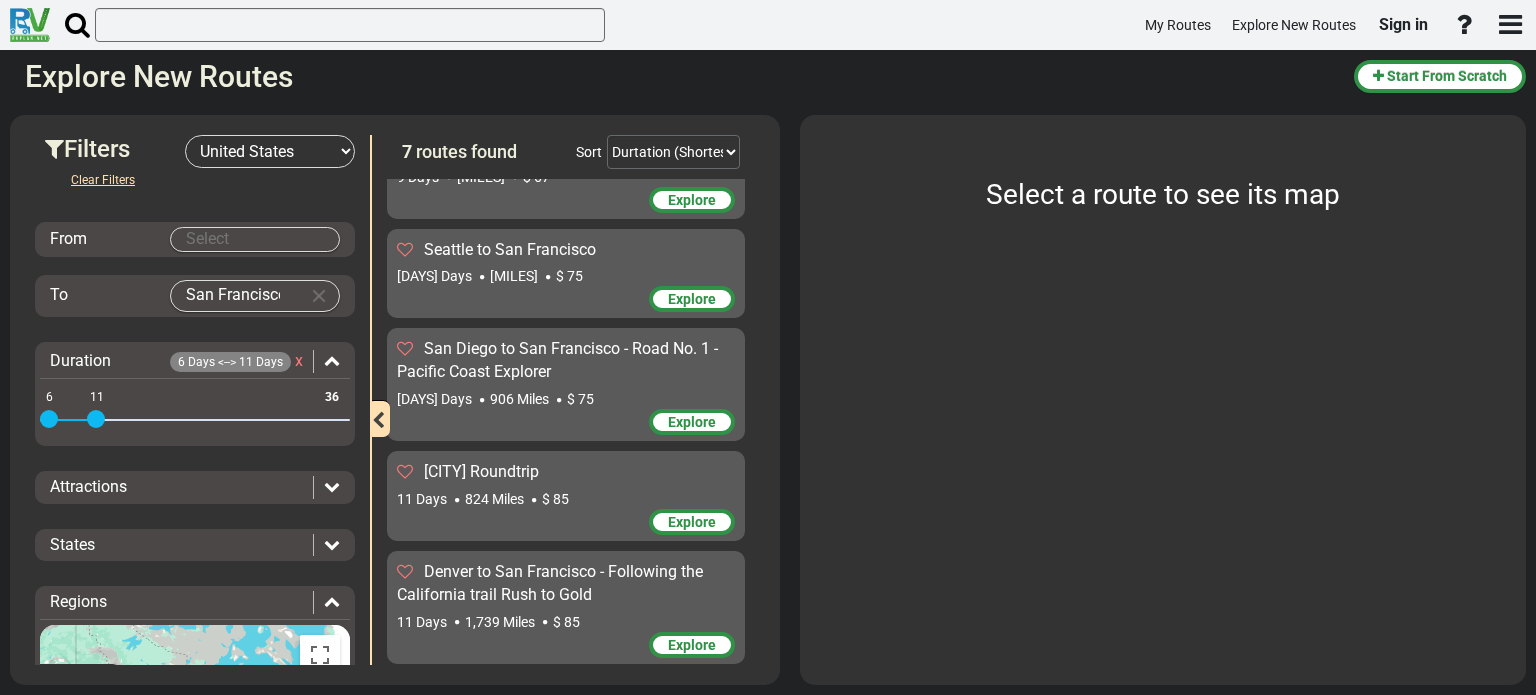 click on "Denver to San Francisco - Following the California trail Rush to Gold" at bounding box center [550, 583] 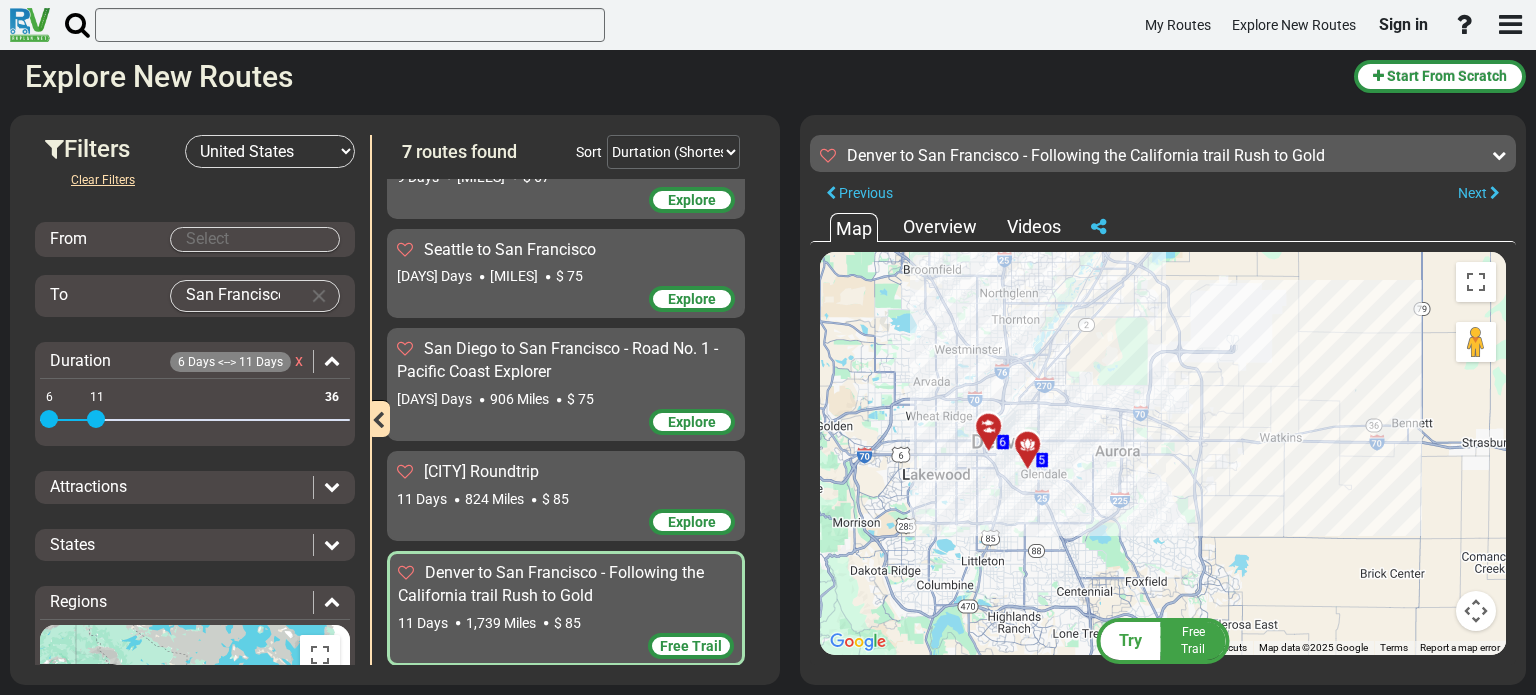 click at bounding box center [988, 427] 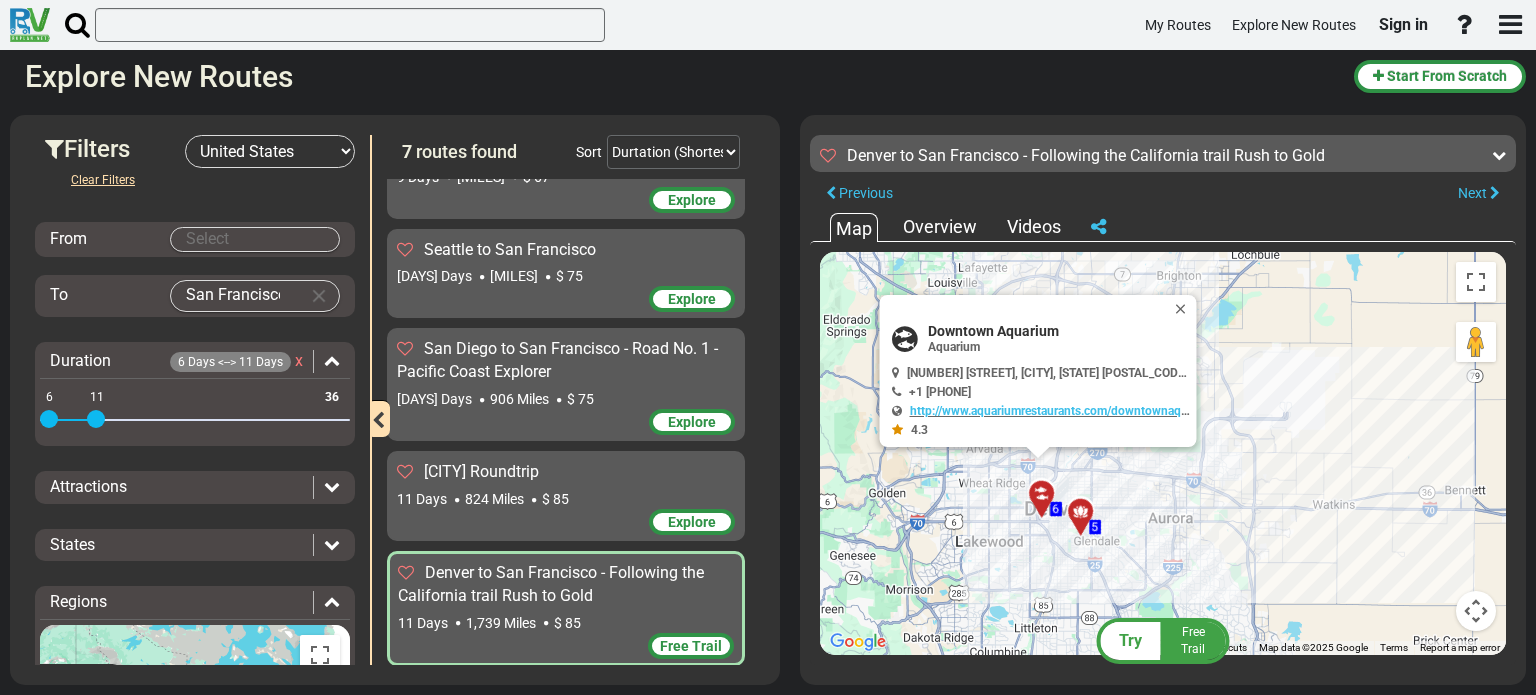 click at bounding box center [1081, 513] 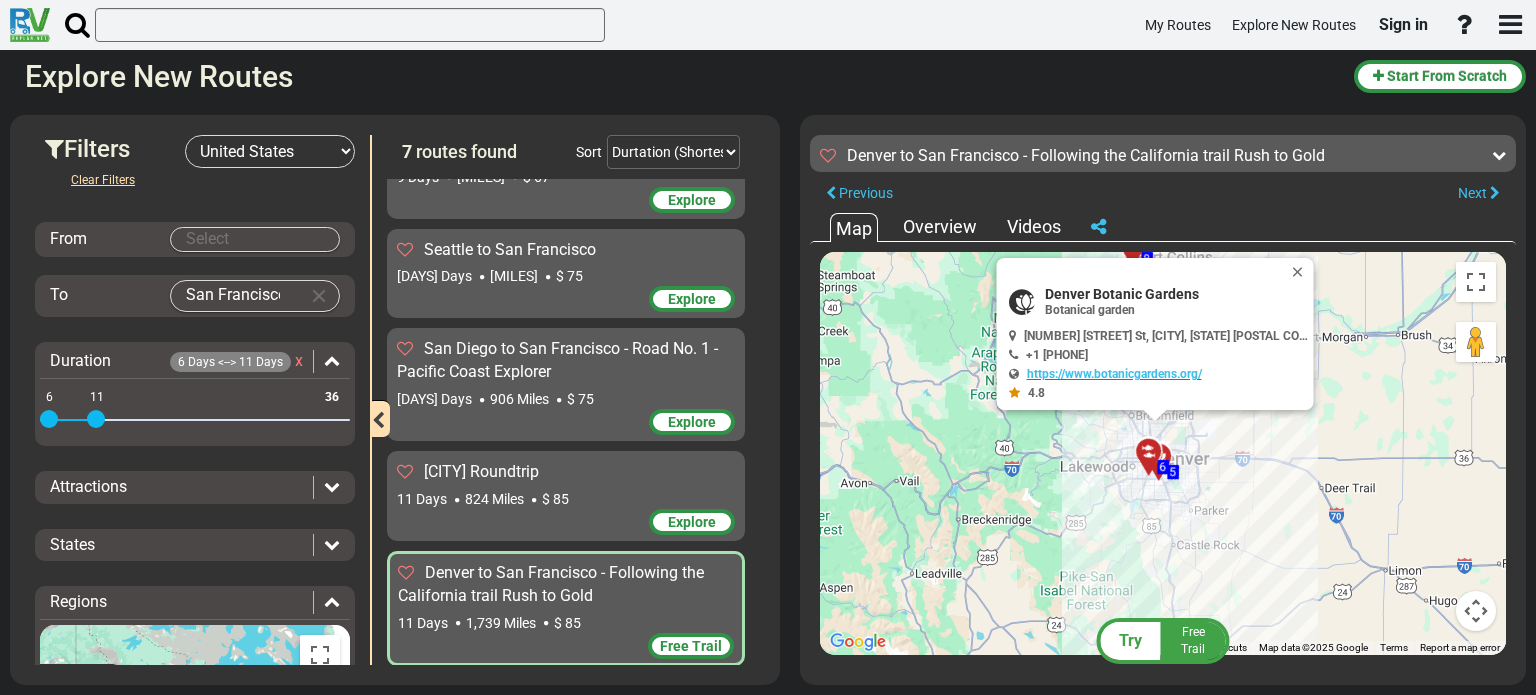 click on "Overview" at bounding box center (940, 227) 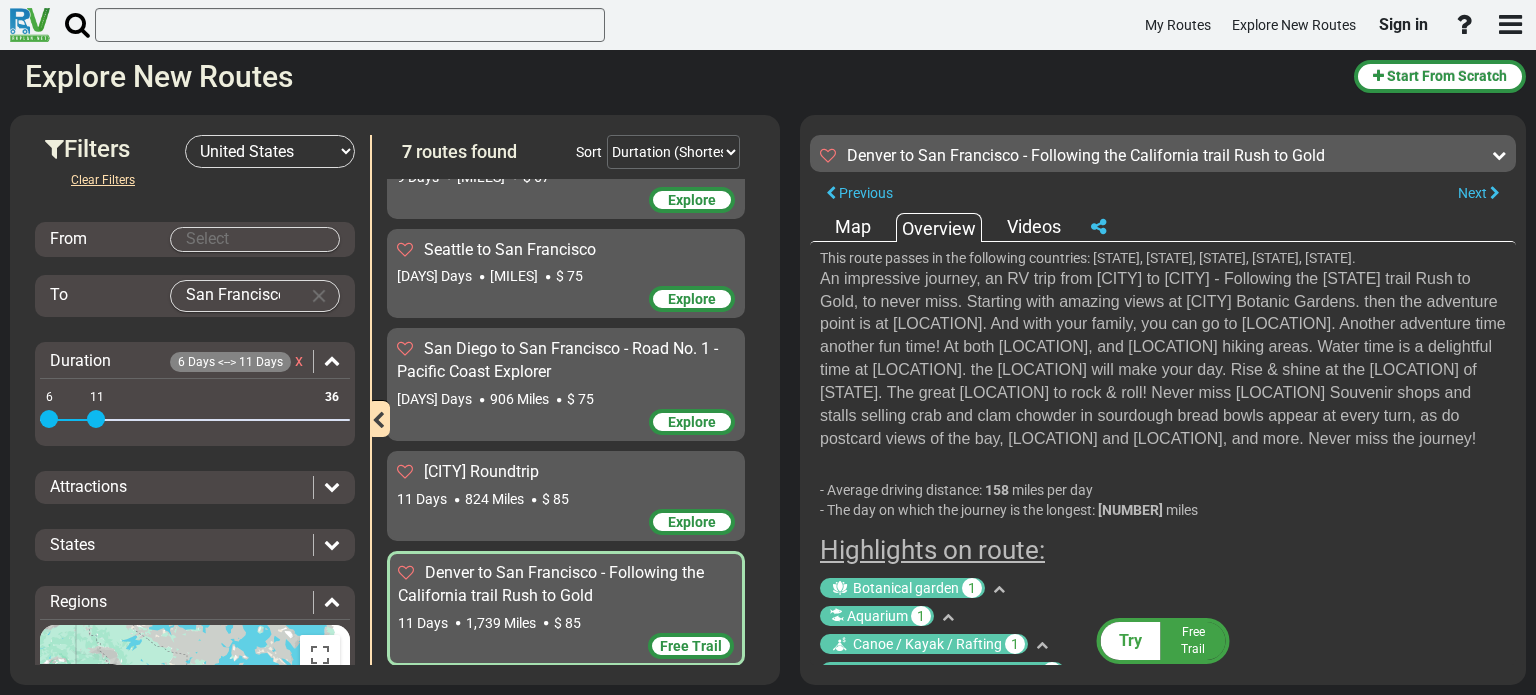 scroll, scrollTop: 0, scrollLeft: 0, axis: both 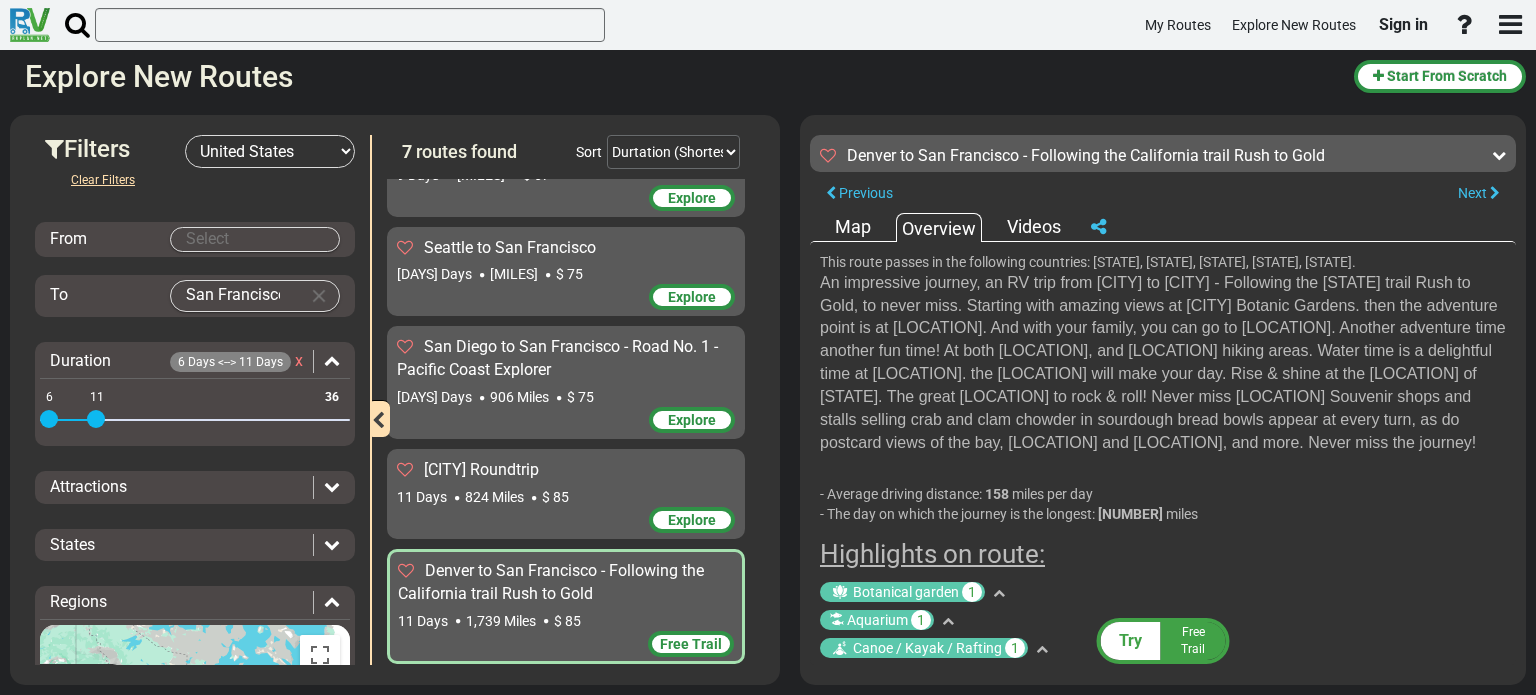 click on "[CITY] Roundtrip" at bounding box center [481, 469] 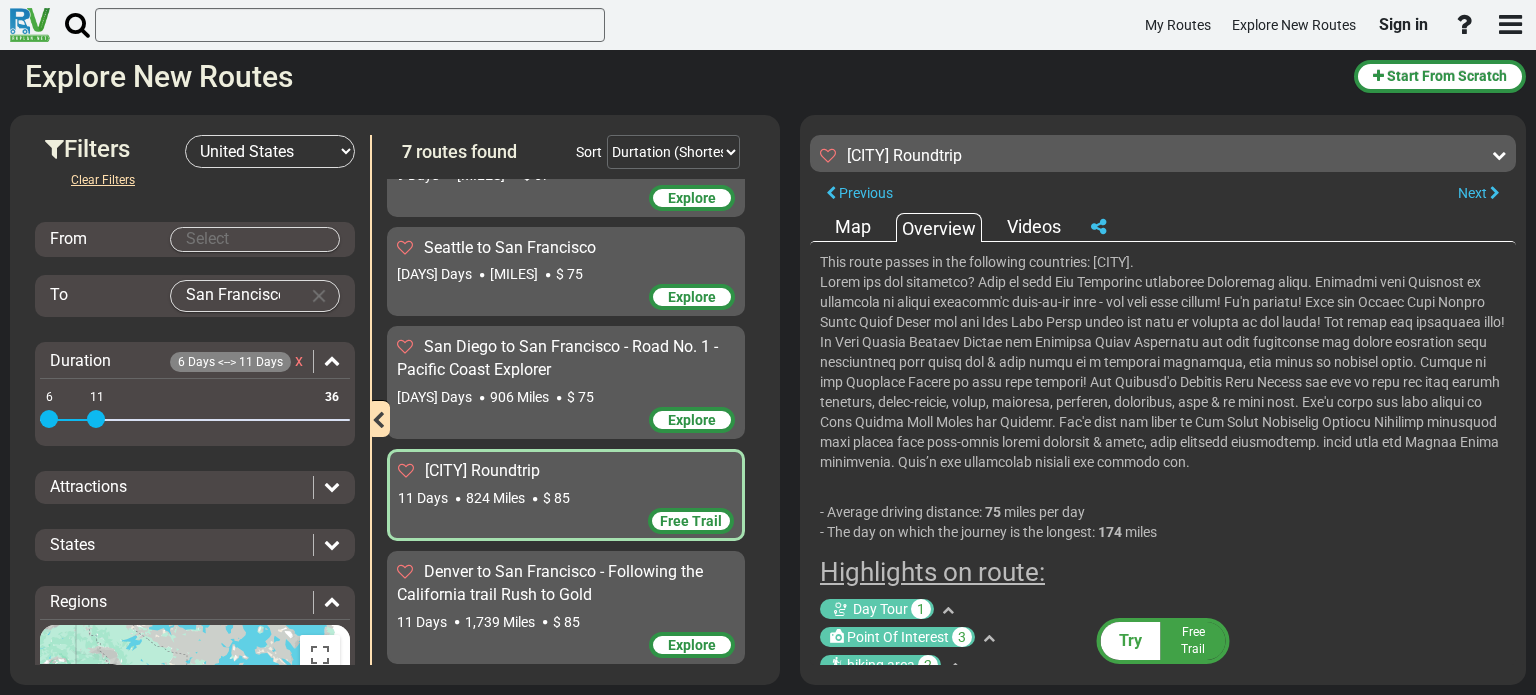 click on "Map" at bounding box center [853, 227] 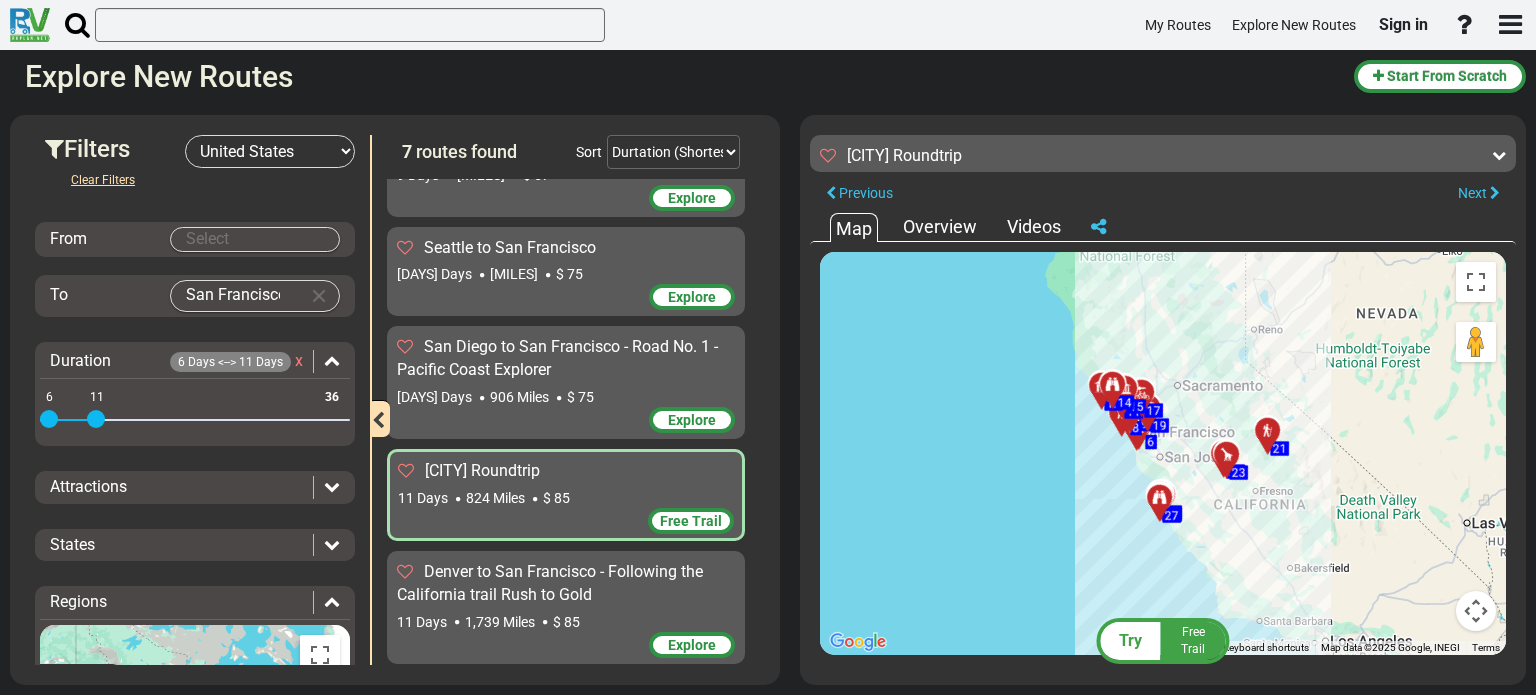 drag, startPoint x: 1260, startPoint y: 355, endPoint x: 1166, endPoint y: 435, distance: 123.4342 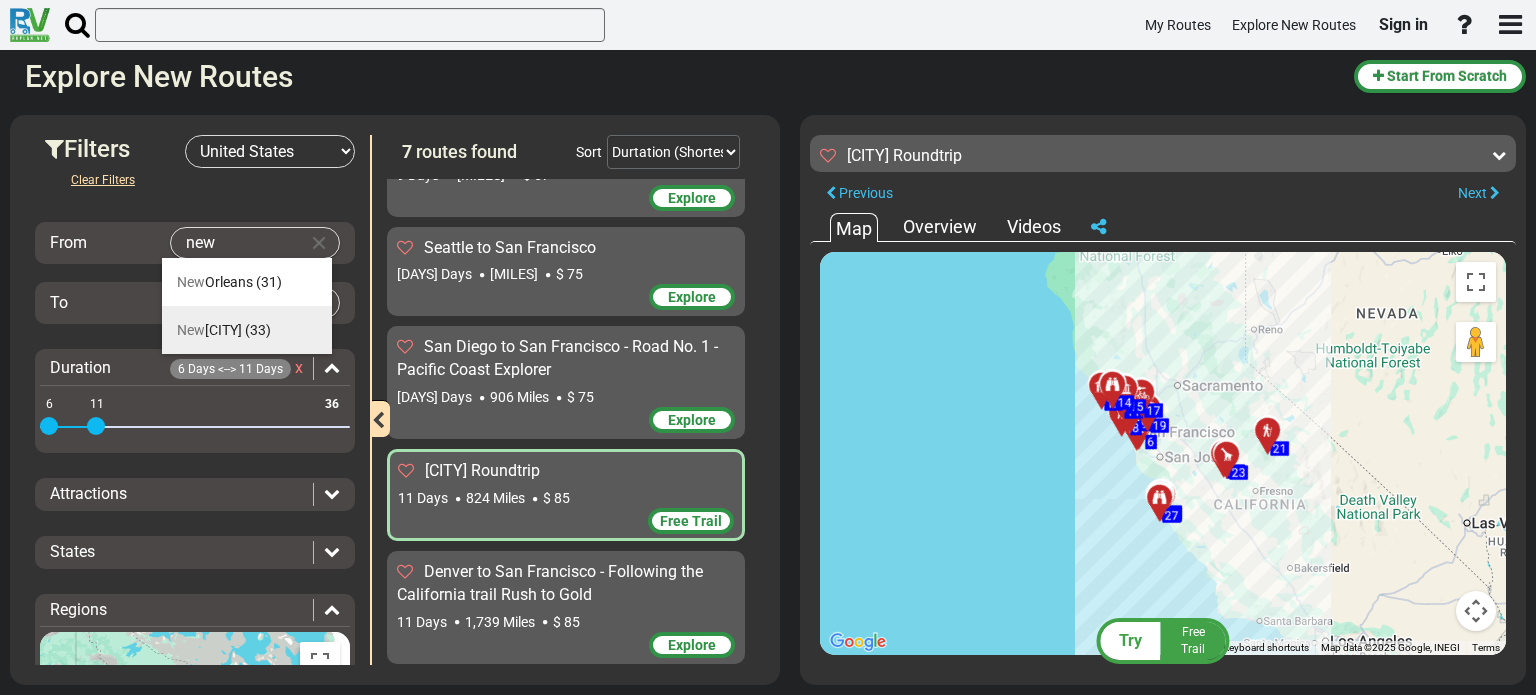 click on "[CITY]" at bounding box center (209, 330) 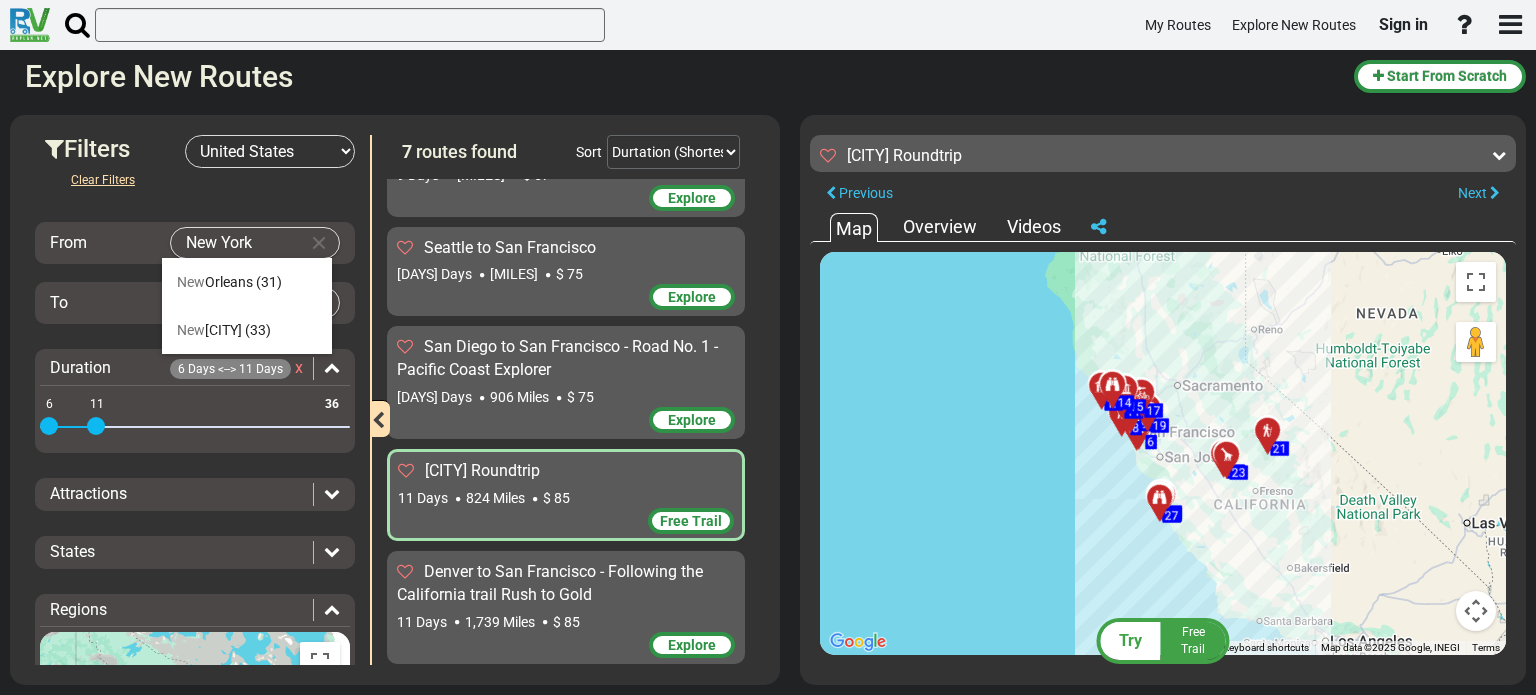 scroll, scrollTop: 89, scrollLeft: 0, axis: vertical 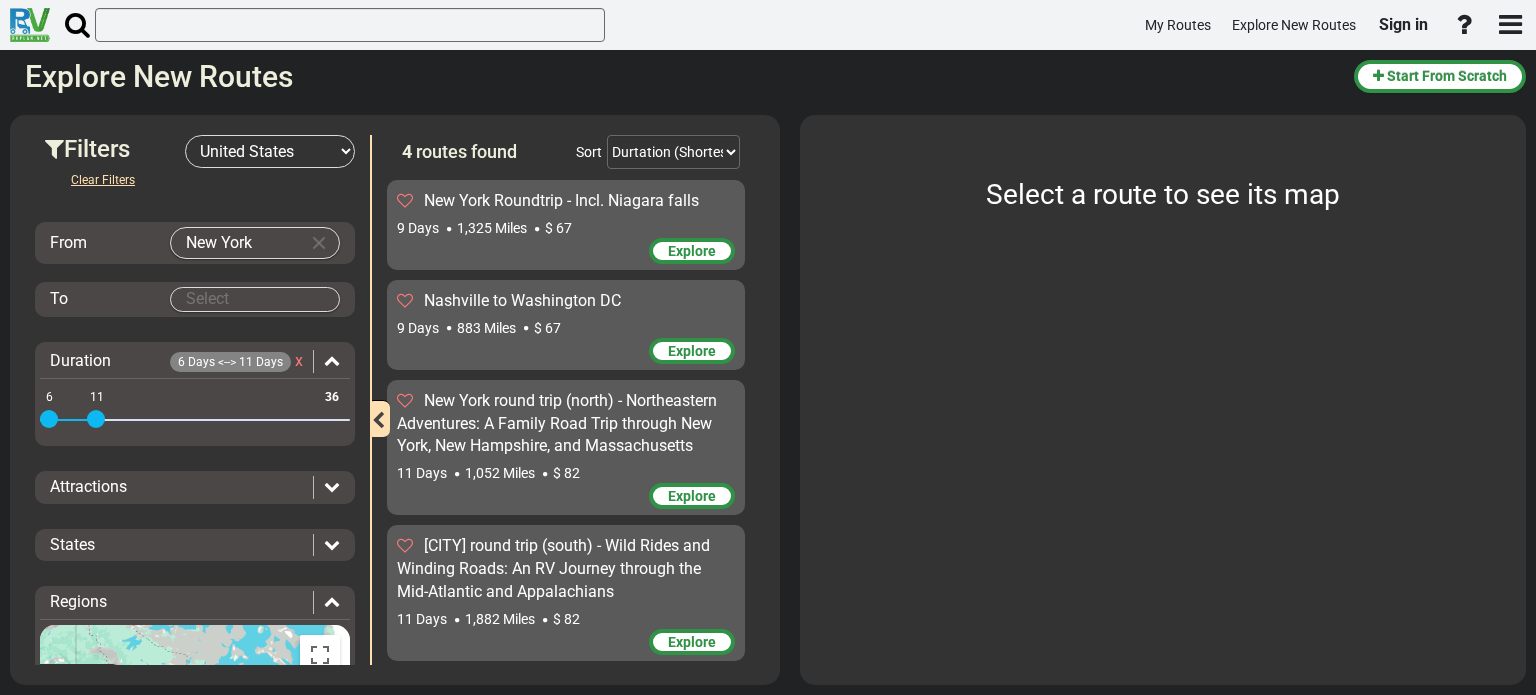 click on "My Routes
Explore New Routes
Sign in
×" at bounding box center (768, 347) 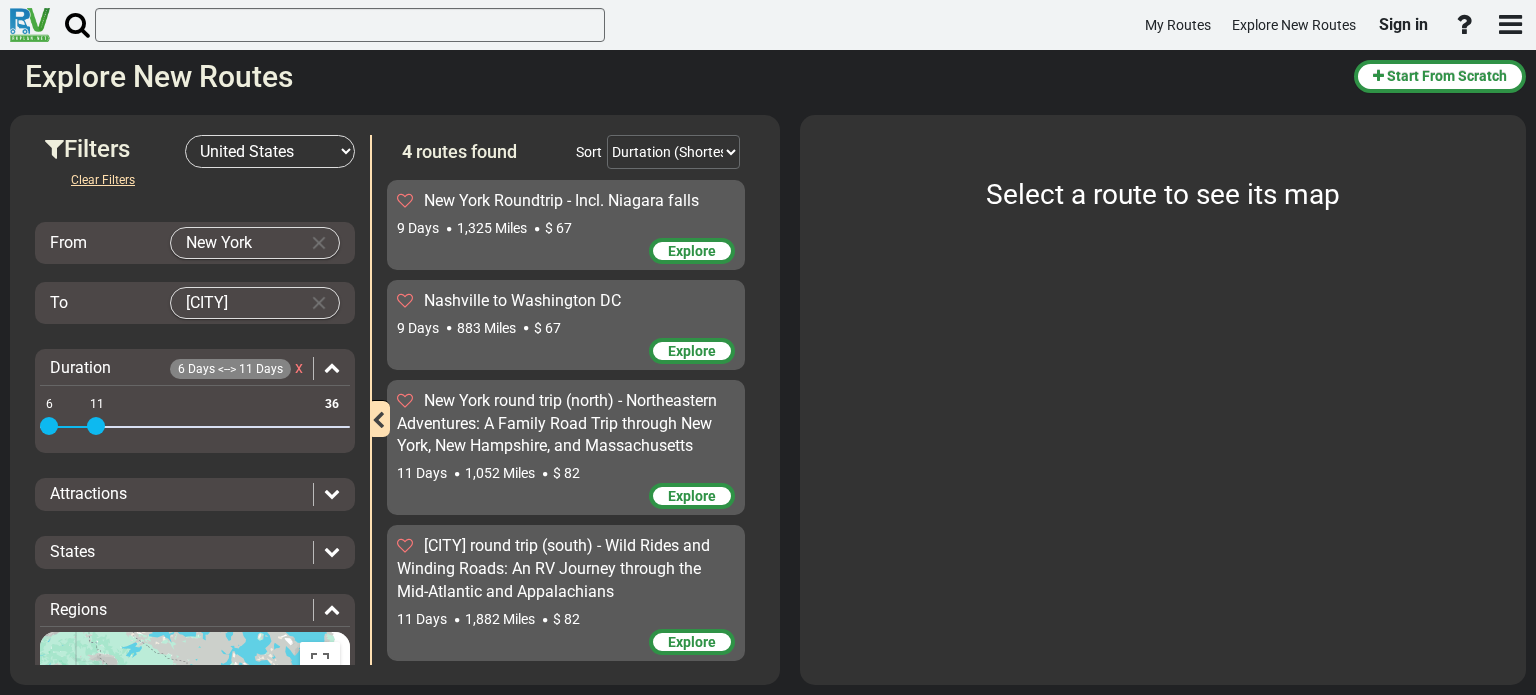 drag, startPoint x: 230, startPoint y: 303, endPoint x: 133, endPoint y: 295, distance: 97.32934 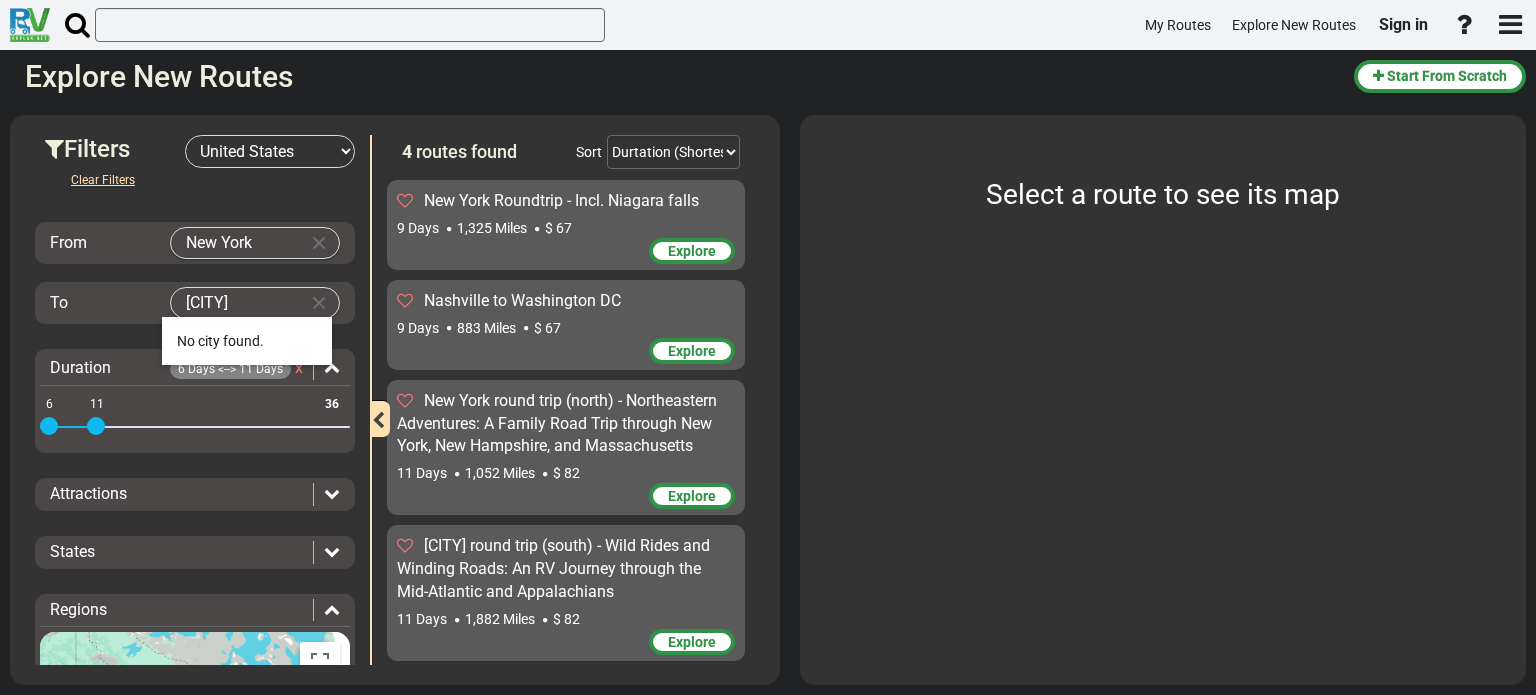click on "My Routes
Explore New Routes
Sign in
×" at bounding box center [768, 347] 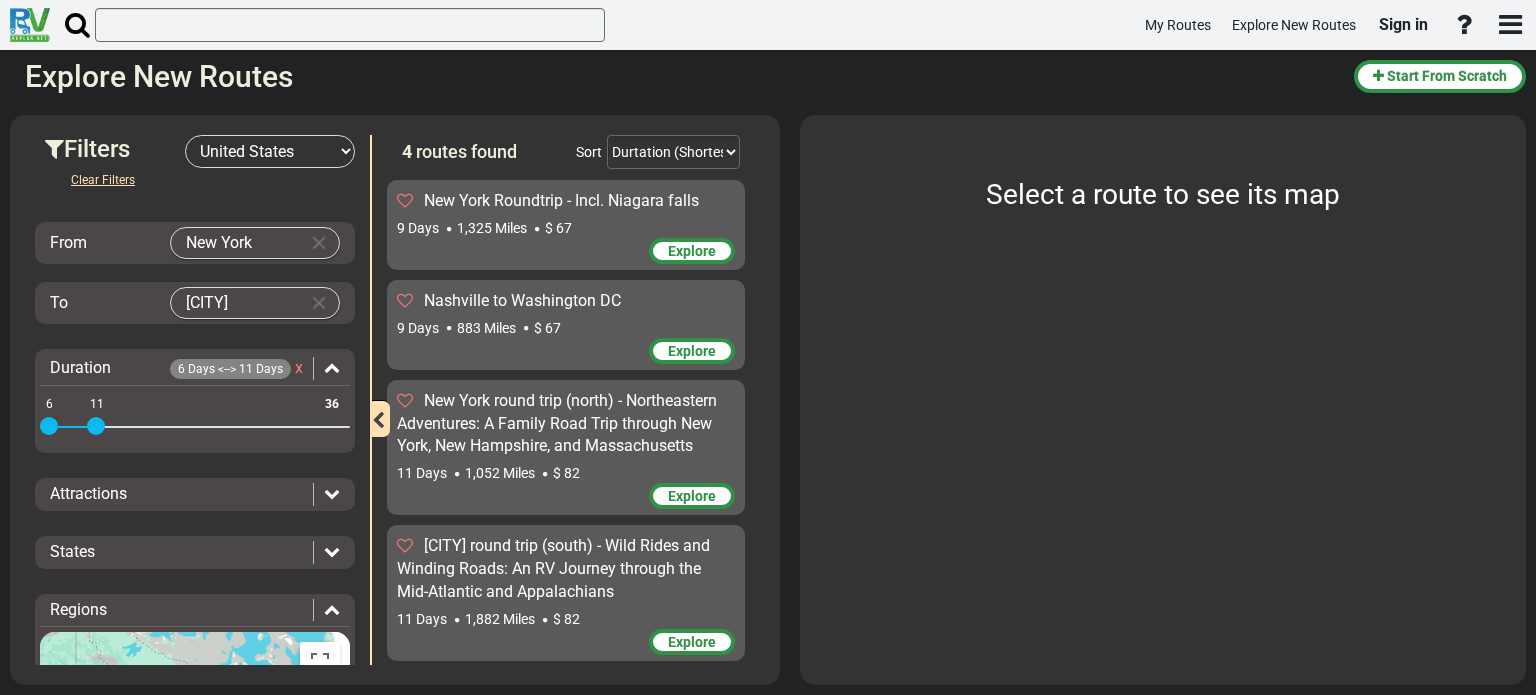 drag, startPoint x: 208, startPoint y: 303, endPoint x: 160, endPoint y: 303, distance: 48 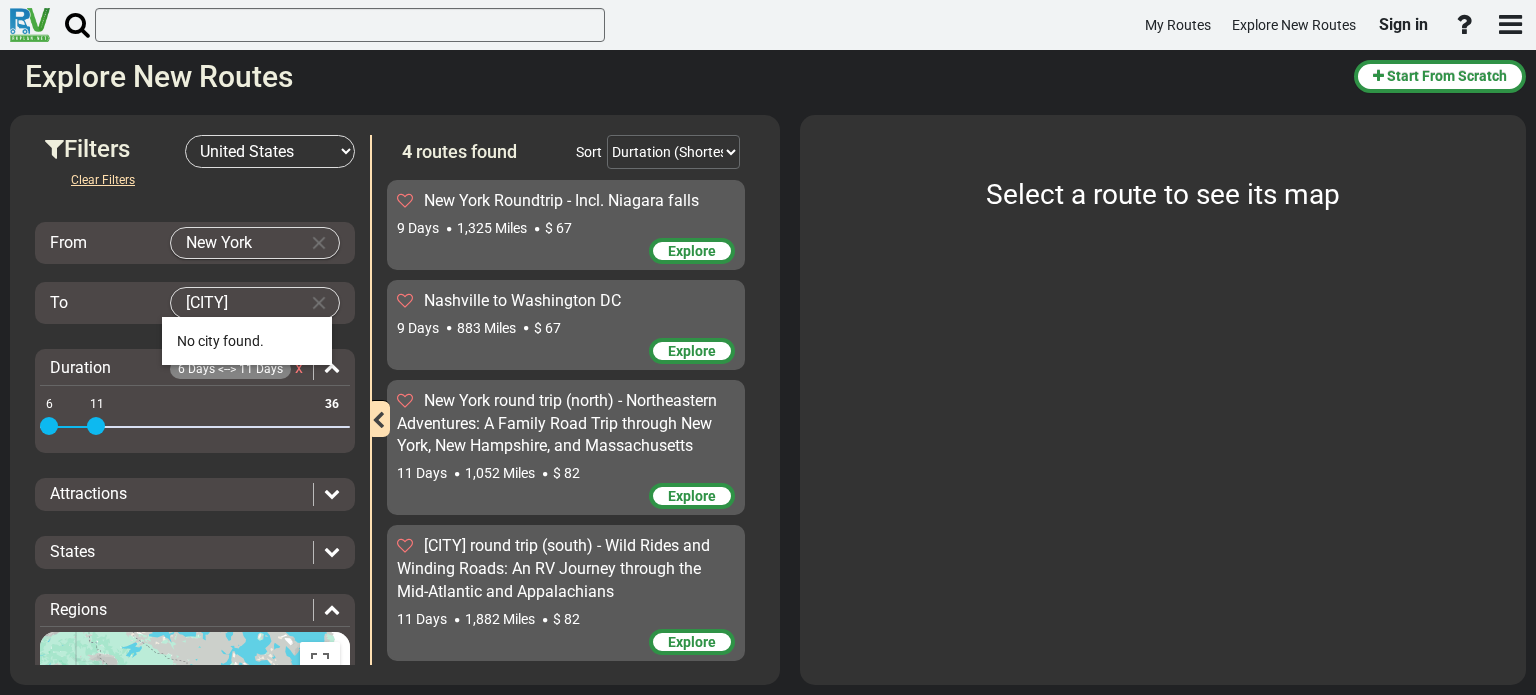 click on "My Routes
Explore New Routes
Sign in
×" at bounding box center [768, 347] 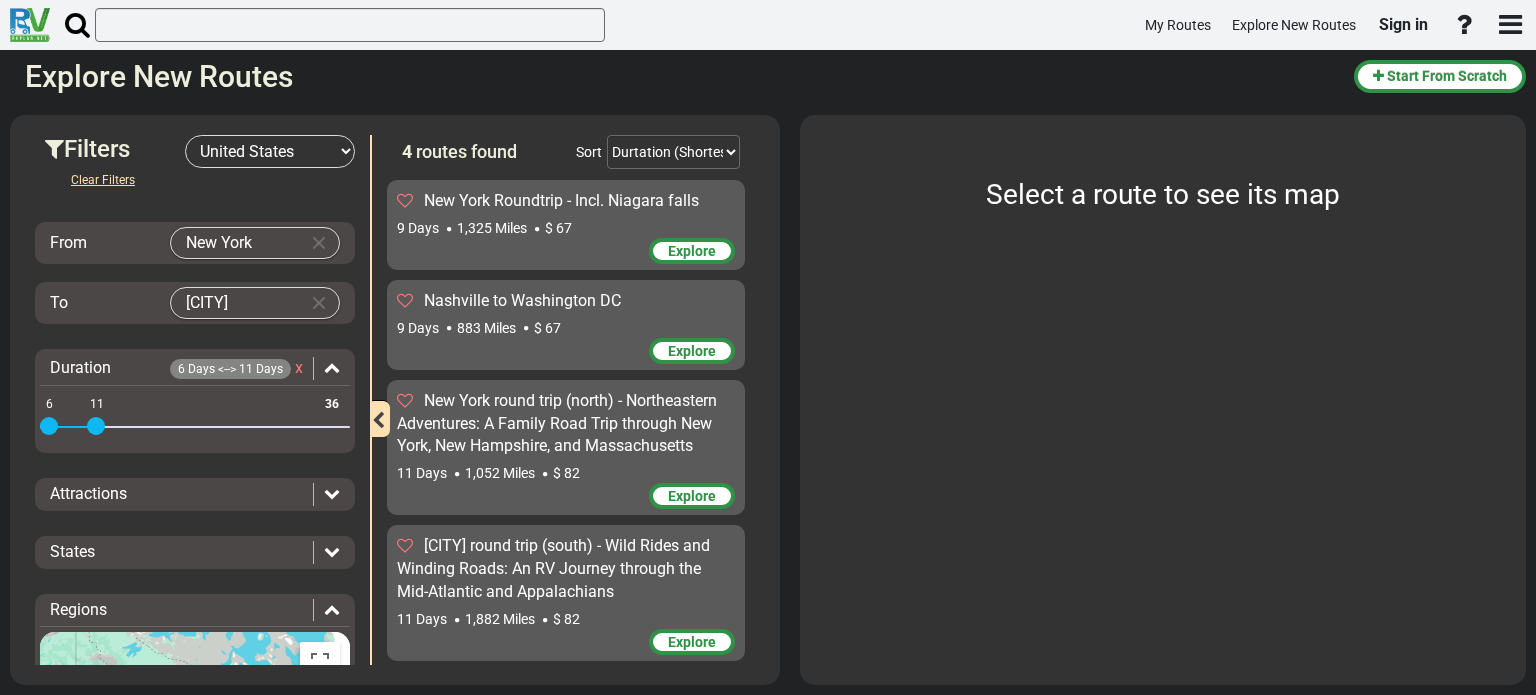 click on "My Routes
Explore New Routes
Sign in
×" at bounding box center [768, 347] 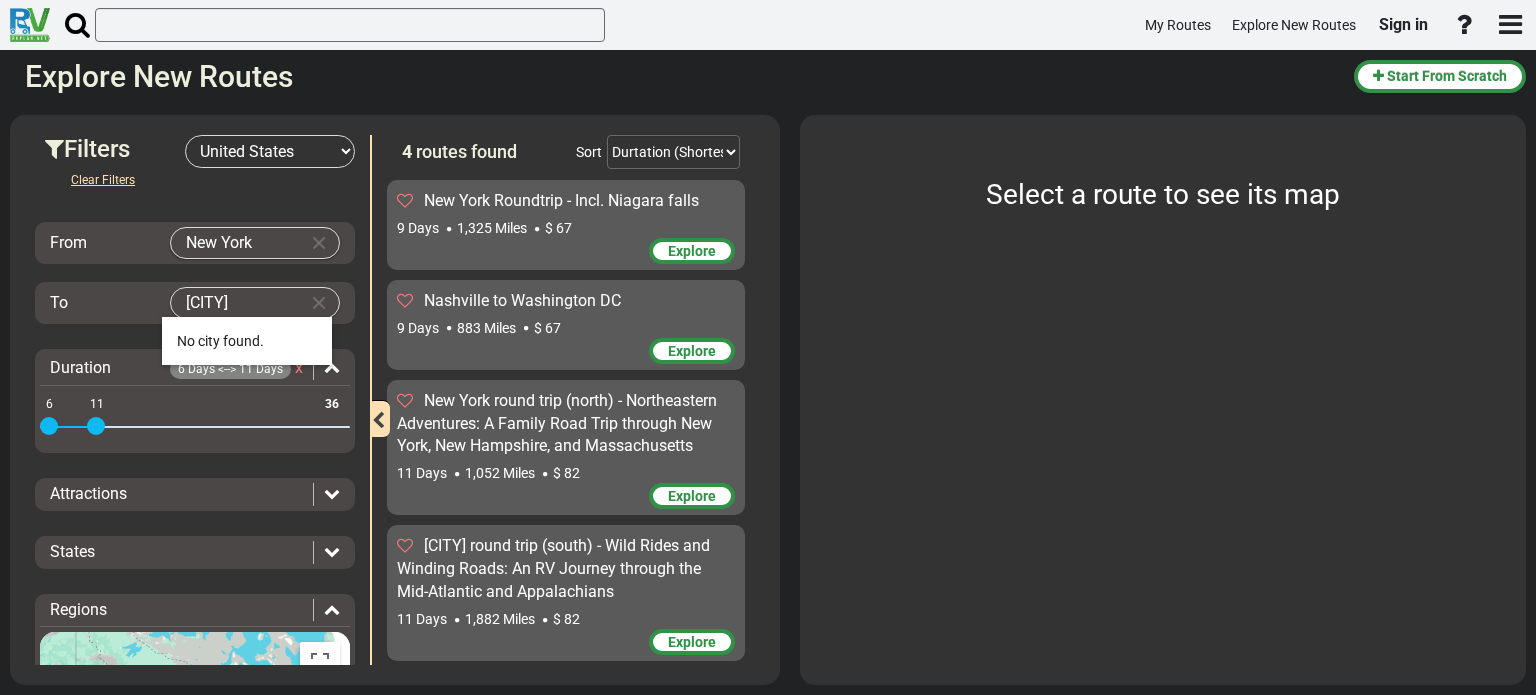 paste on "San Diego" 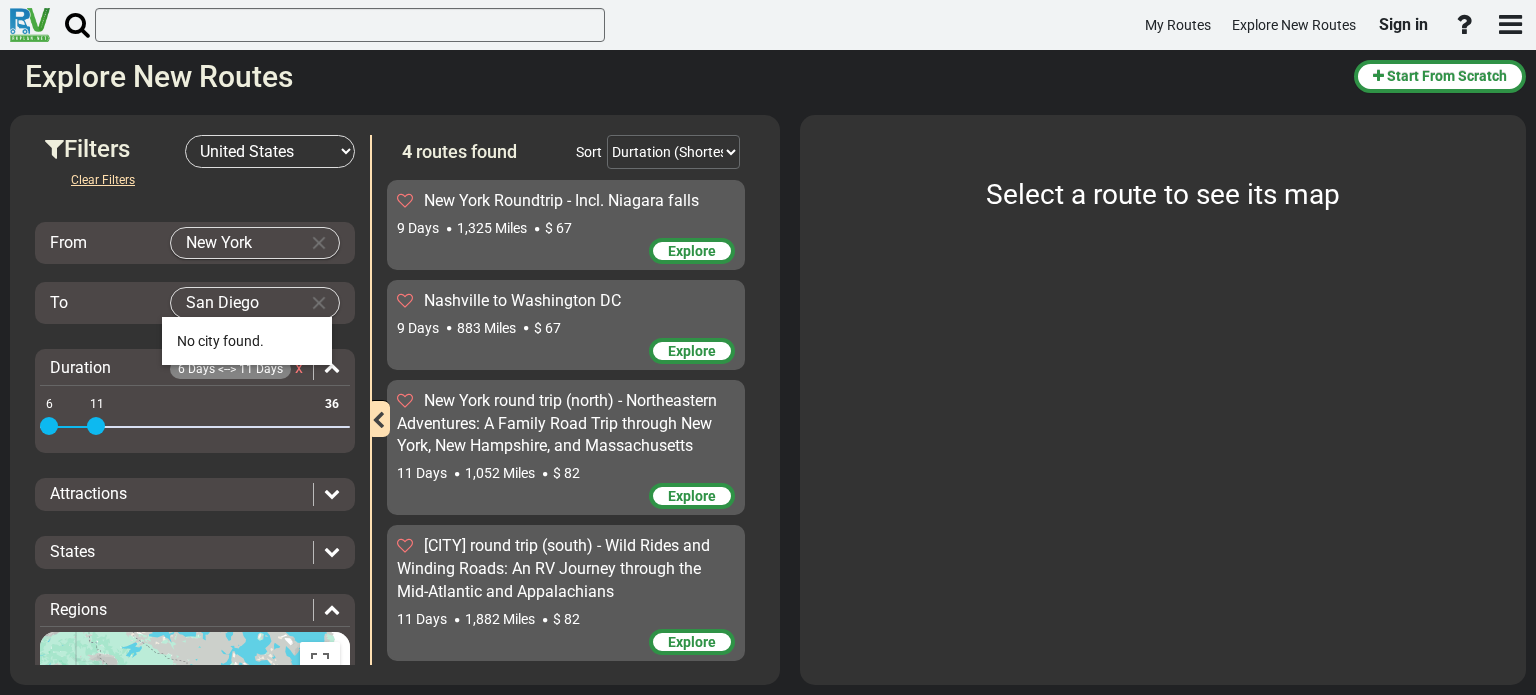 click on "My Routes
Explore New Routes
Sign in
×" at bounding box center (768, 347) 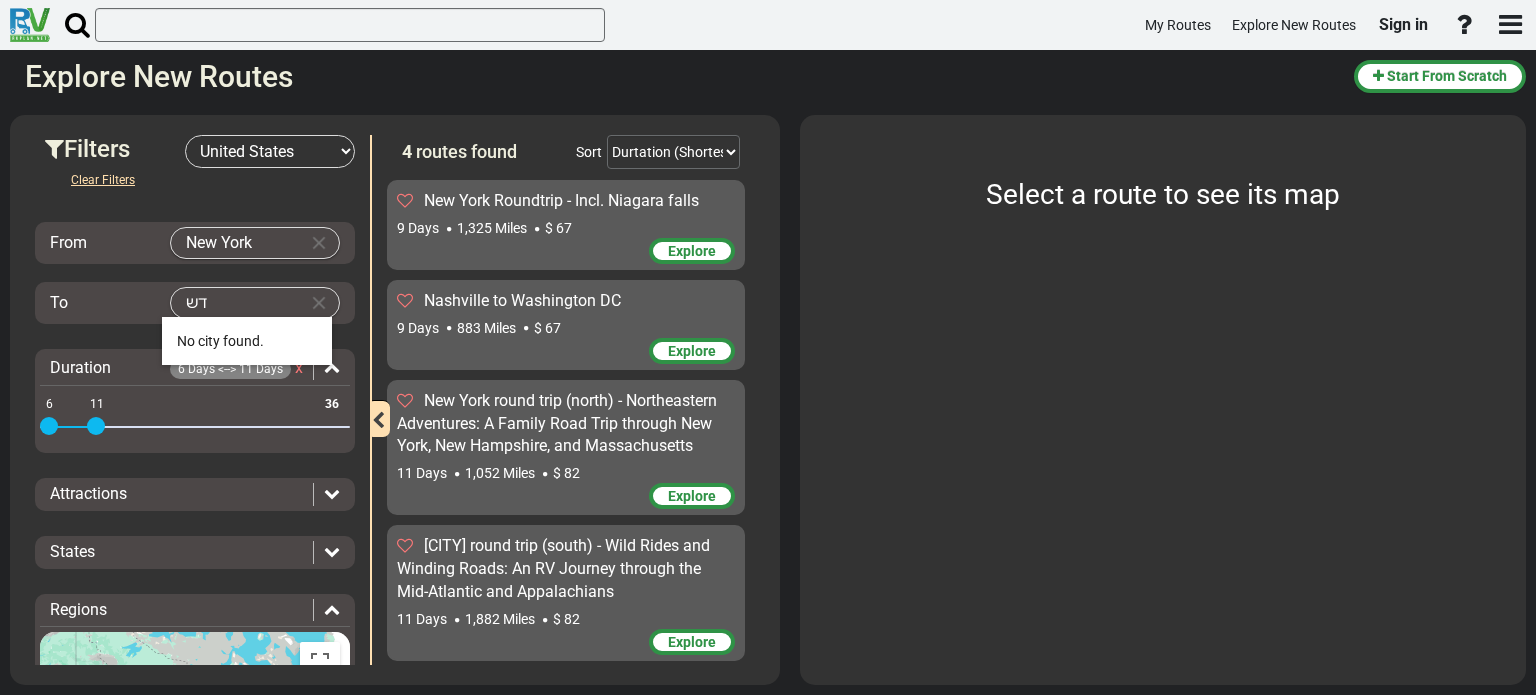 type on "ד" 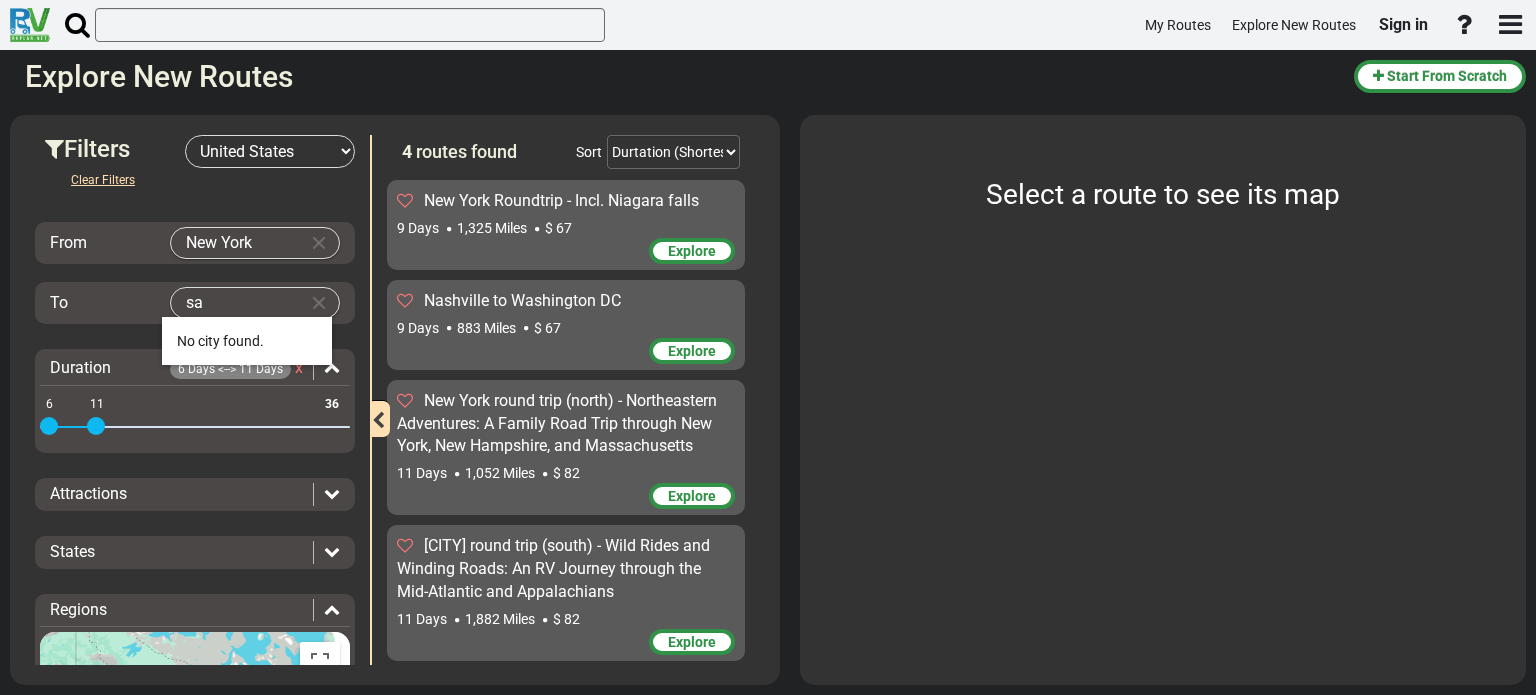 type on "s" 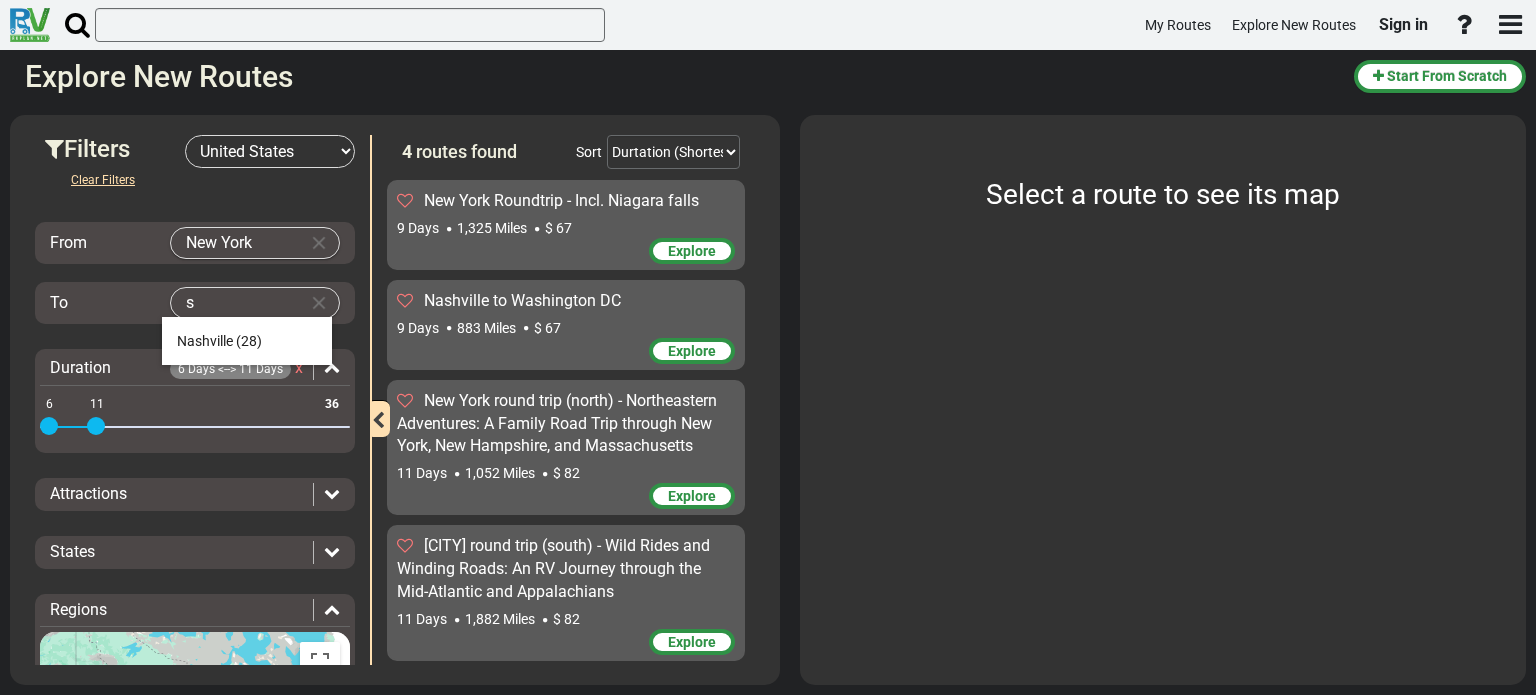 drag, startPoint x: 185, startPoint y: 300, endPoint x: 109, endPoint y: 293, distance: 76.321686 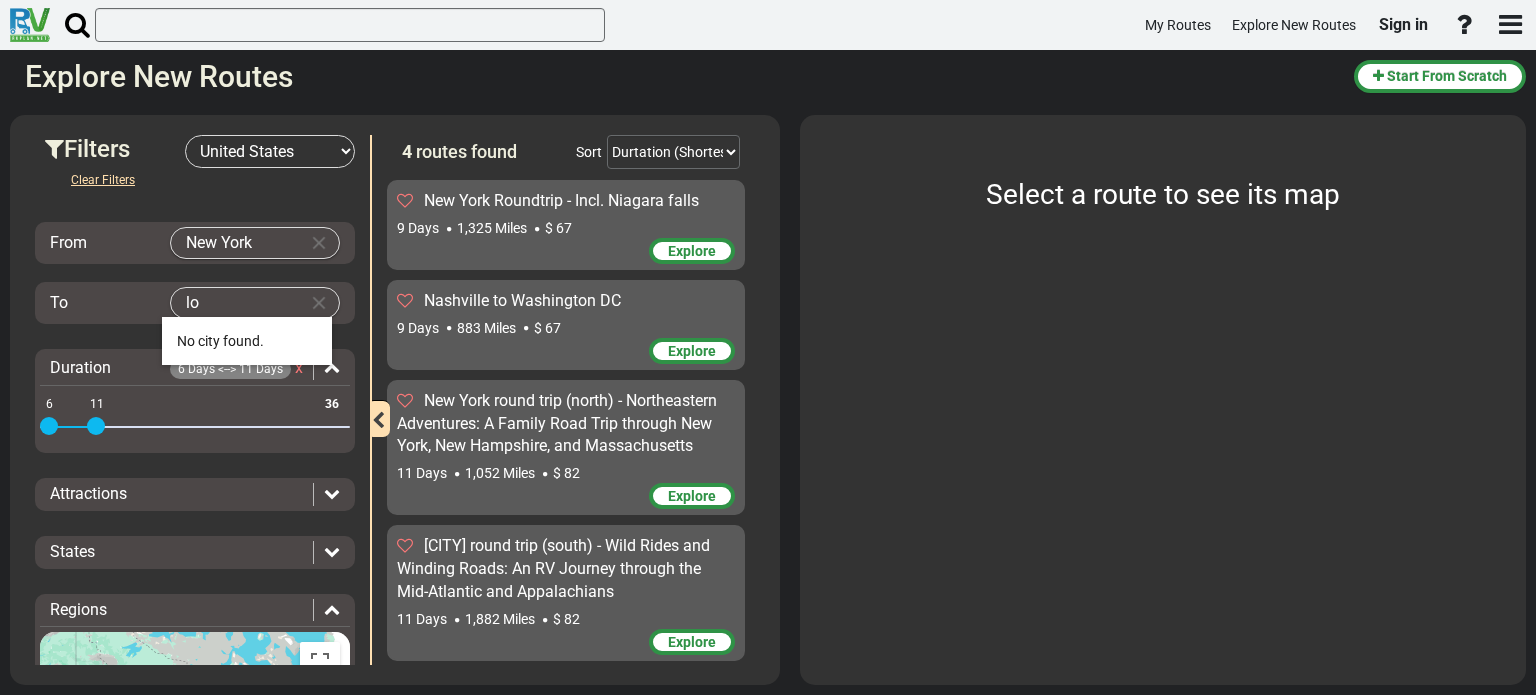 type on "l" 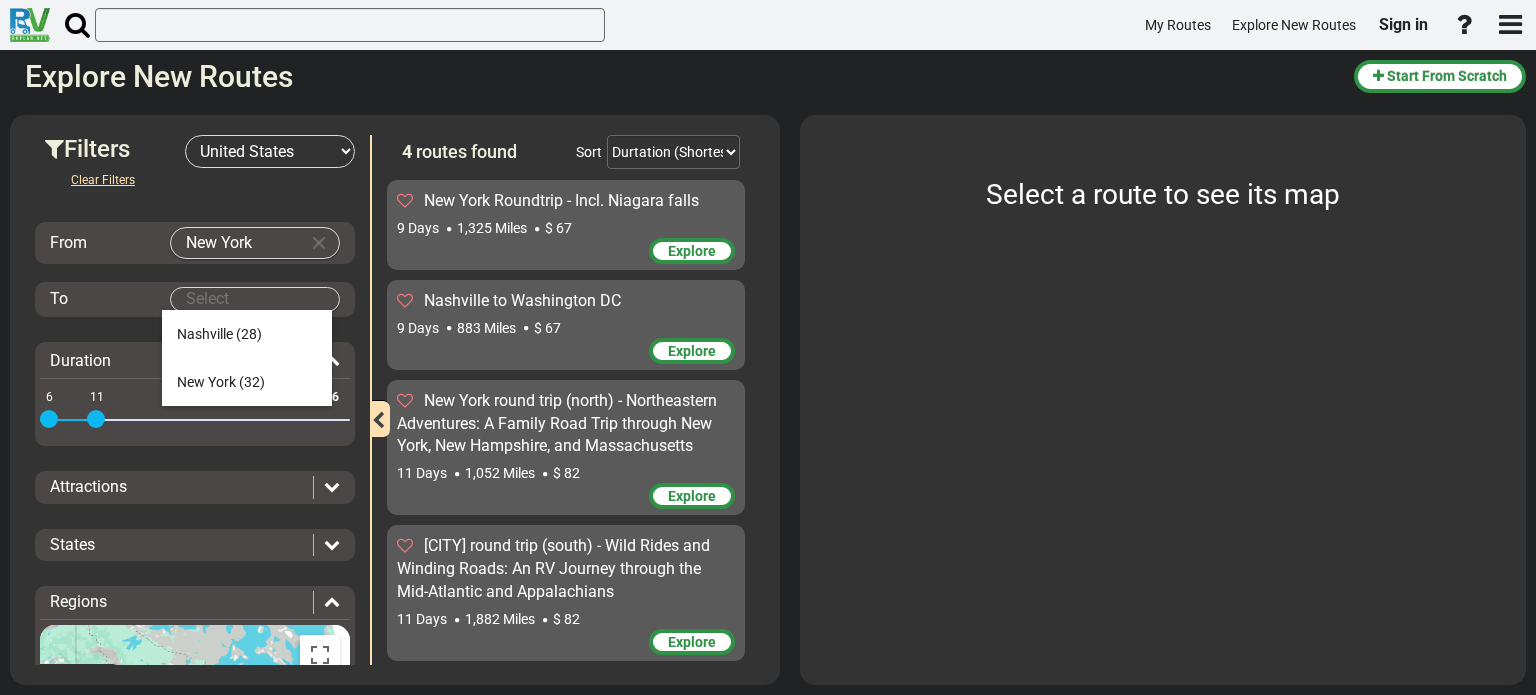 type 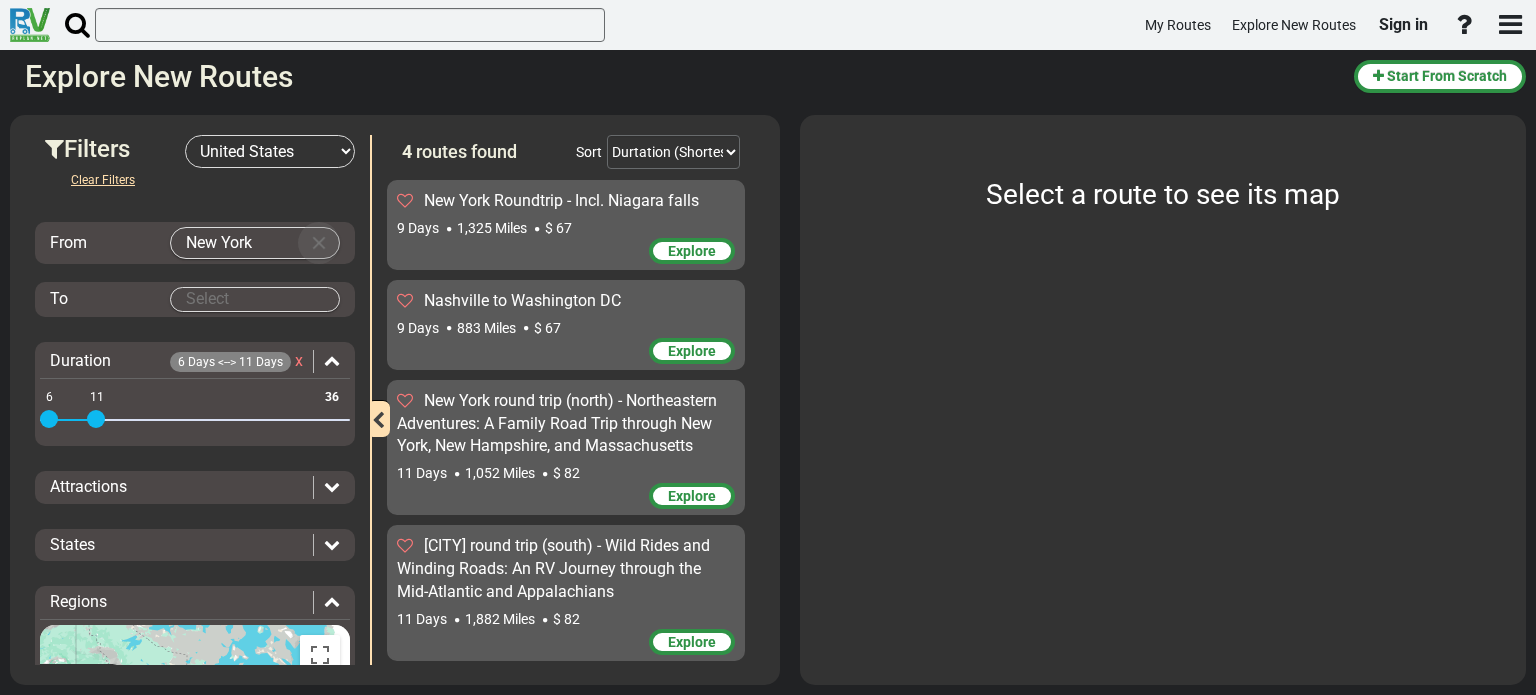 click at bounding box center [319, 243] 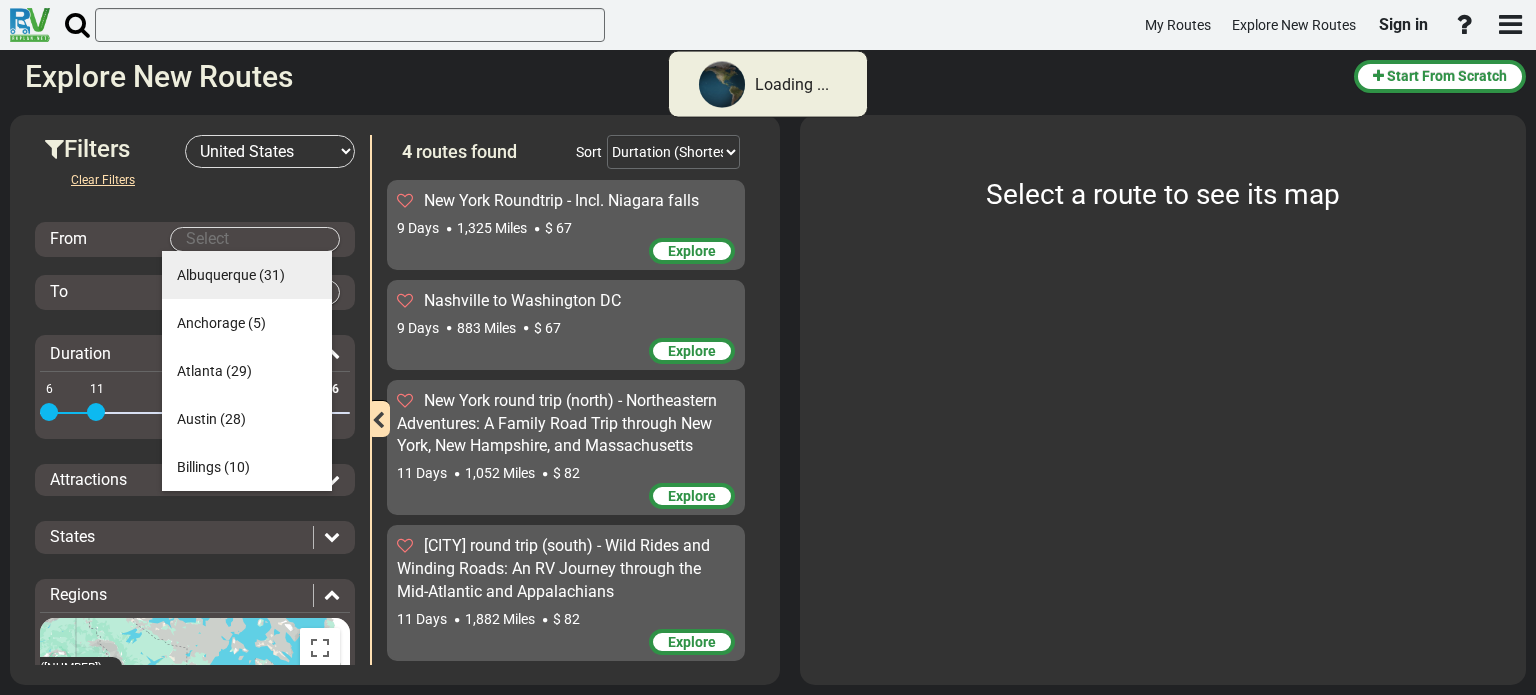 click on "[CITY]
(31)" at bounding box center (247, 275) 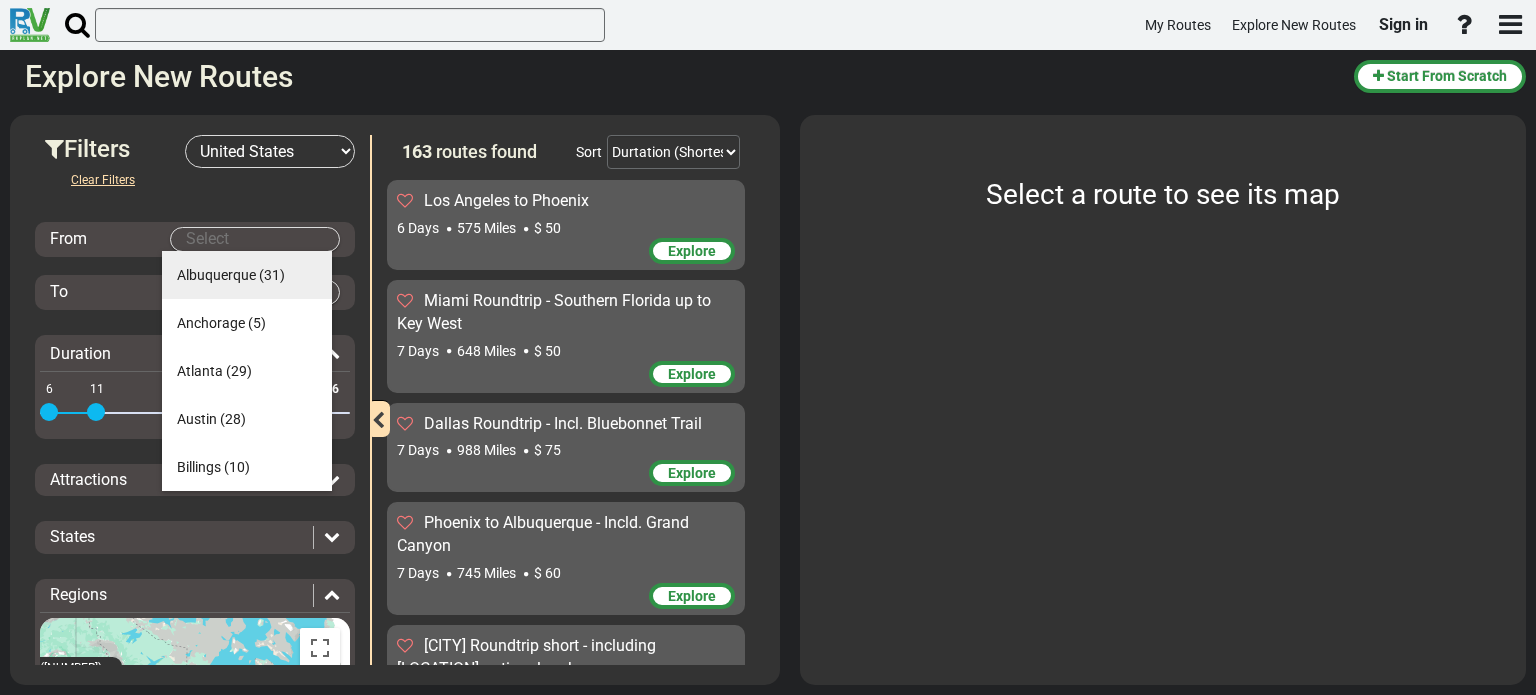 type on "Albuquerque" 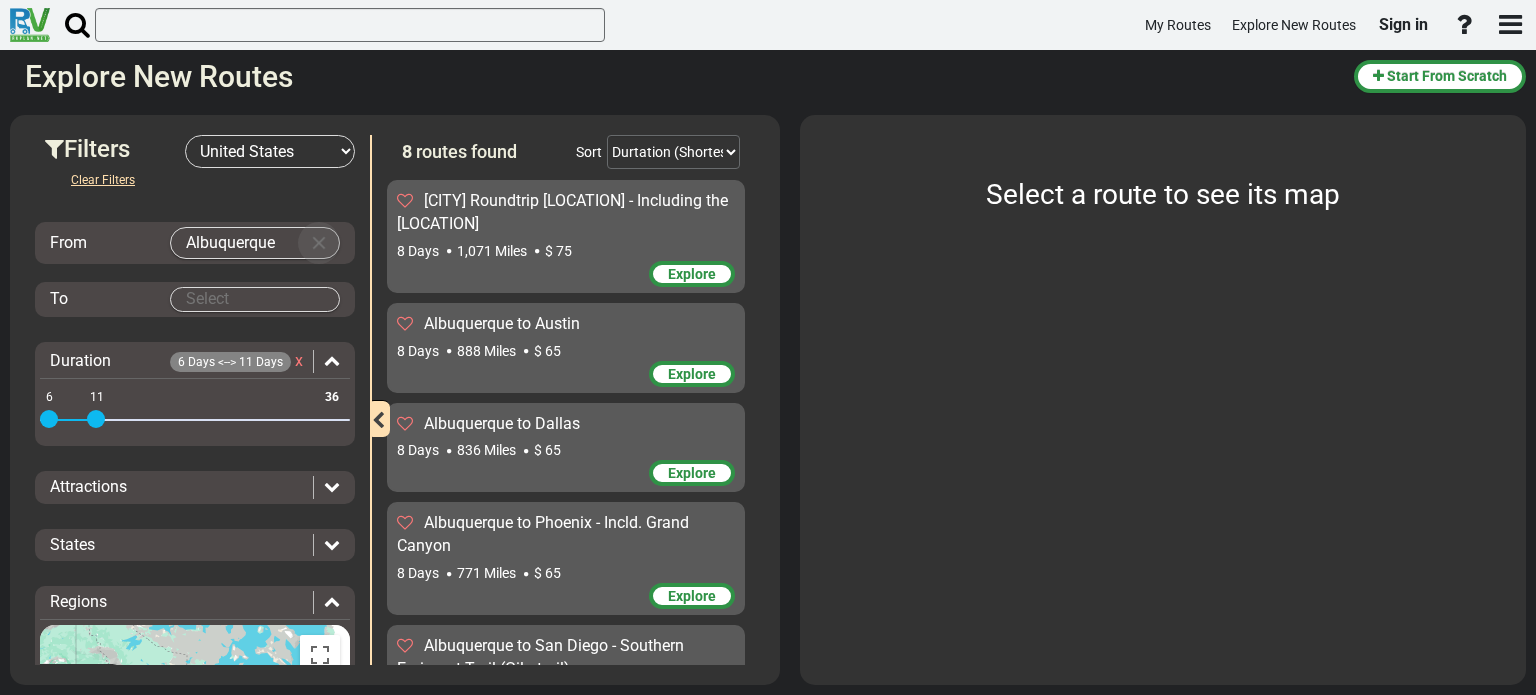 click at bounding box center [319, 243] 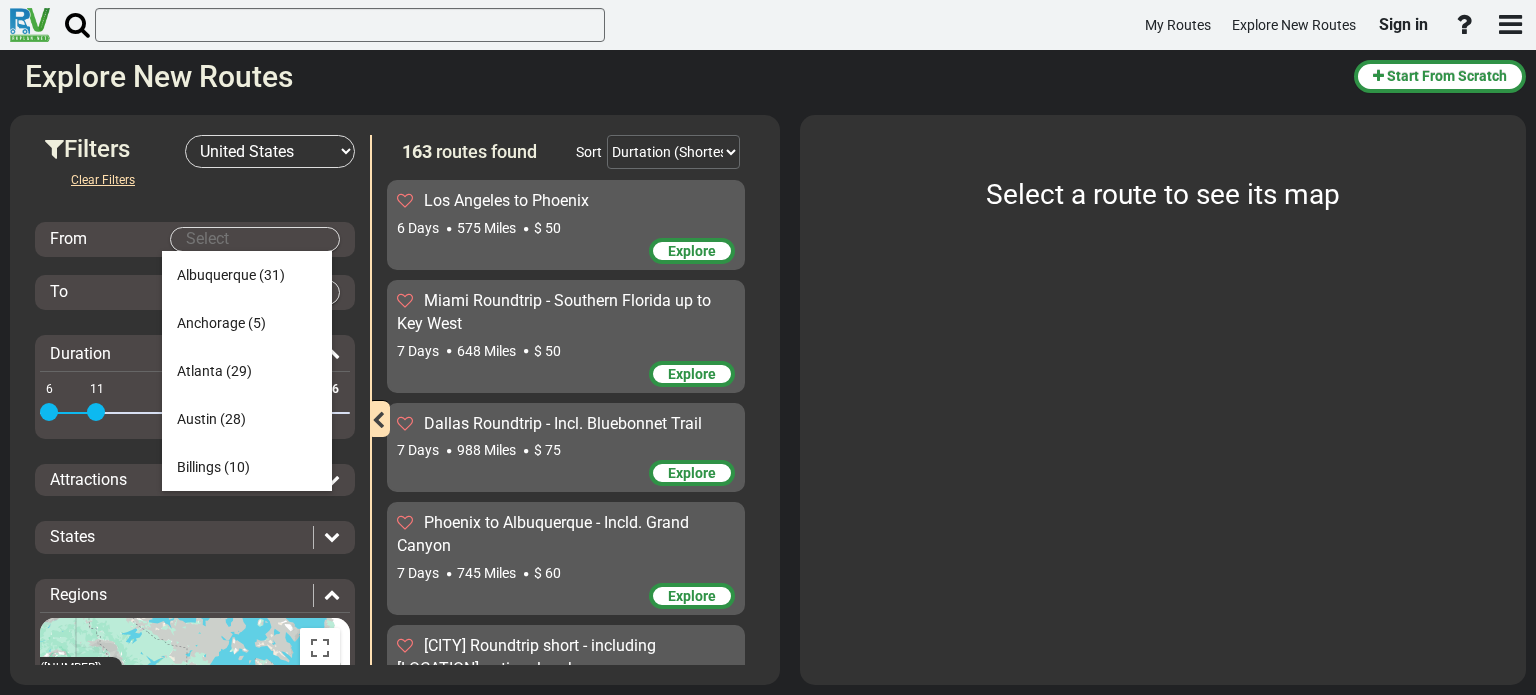 type on "Anchorage" 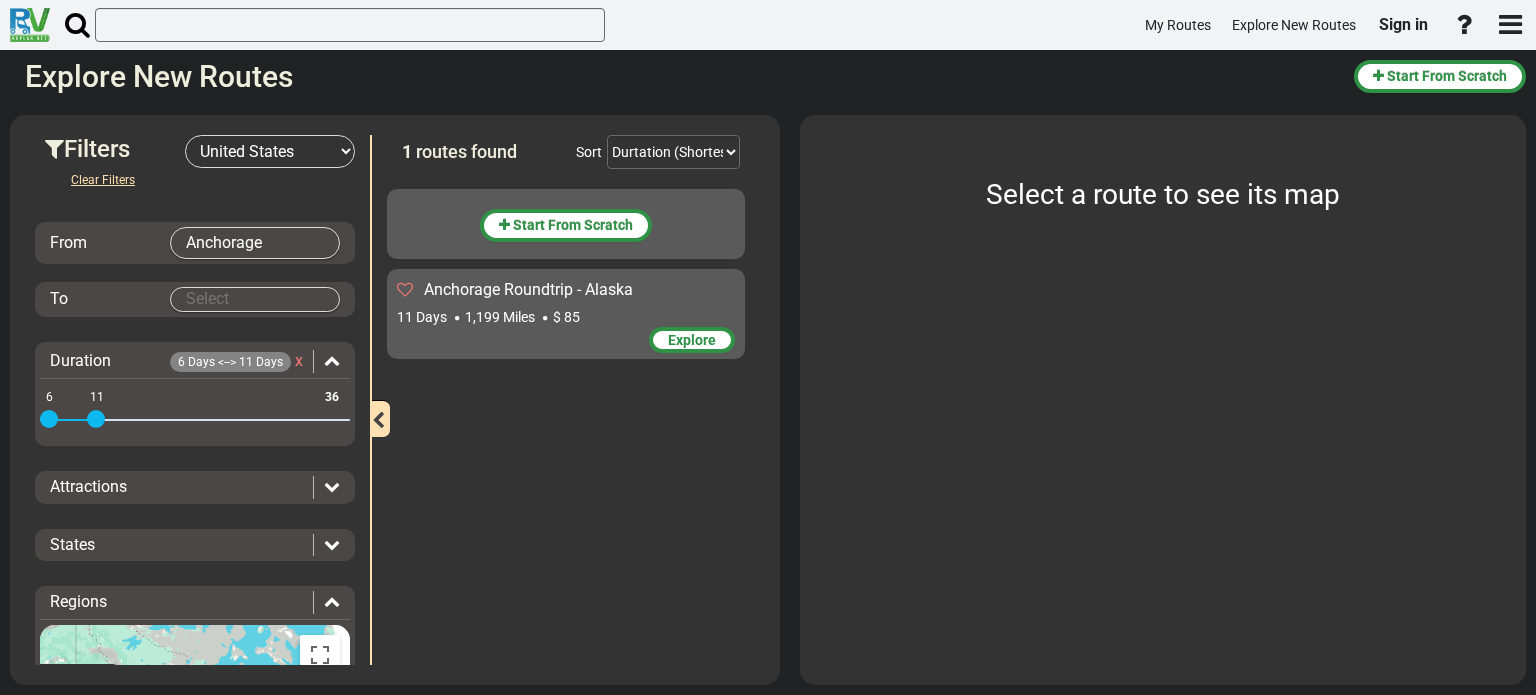 scroll, scrollTop: 0, scrollLeft: 0, axis: both 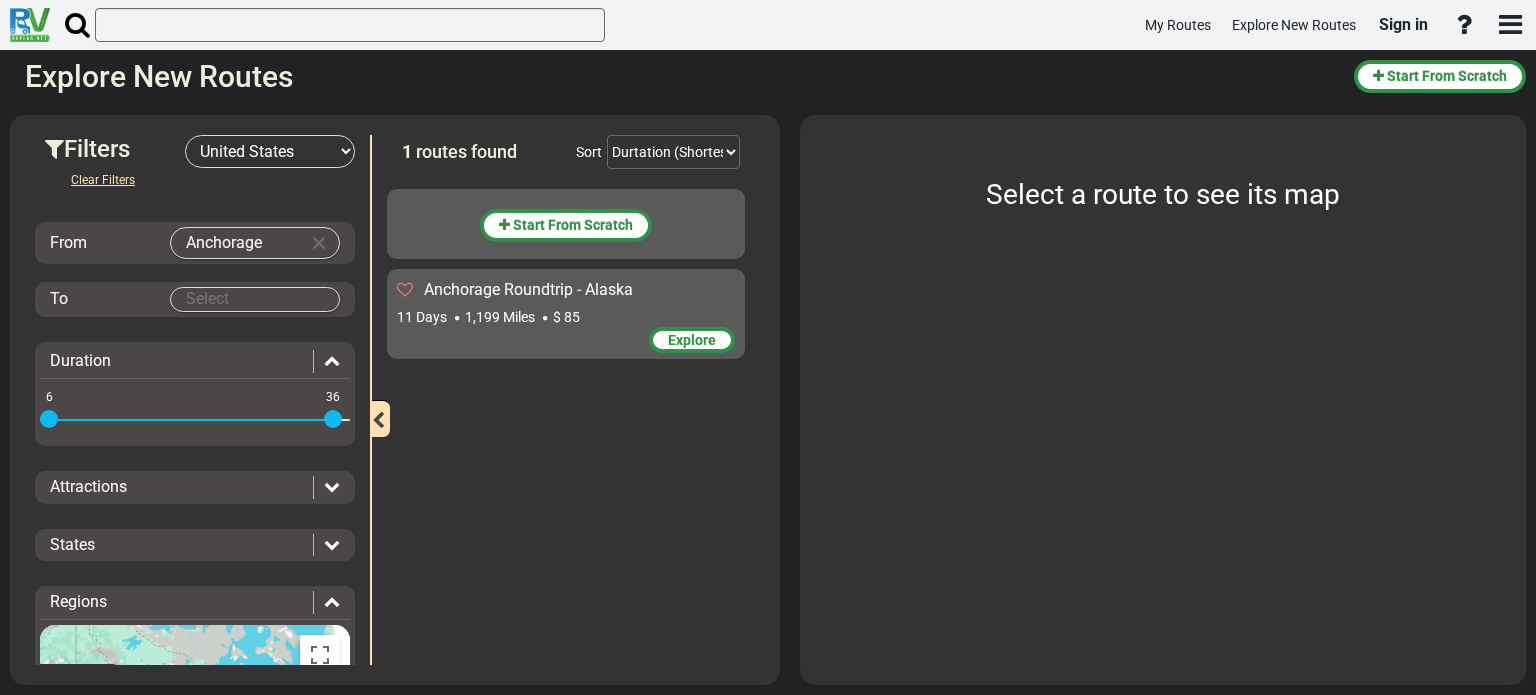 drag, startPoint x: 100, startPoint y: 415, endPoint x: 367, endPoint y: 406, distance: 267.15164 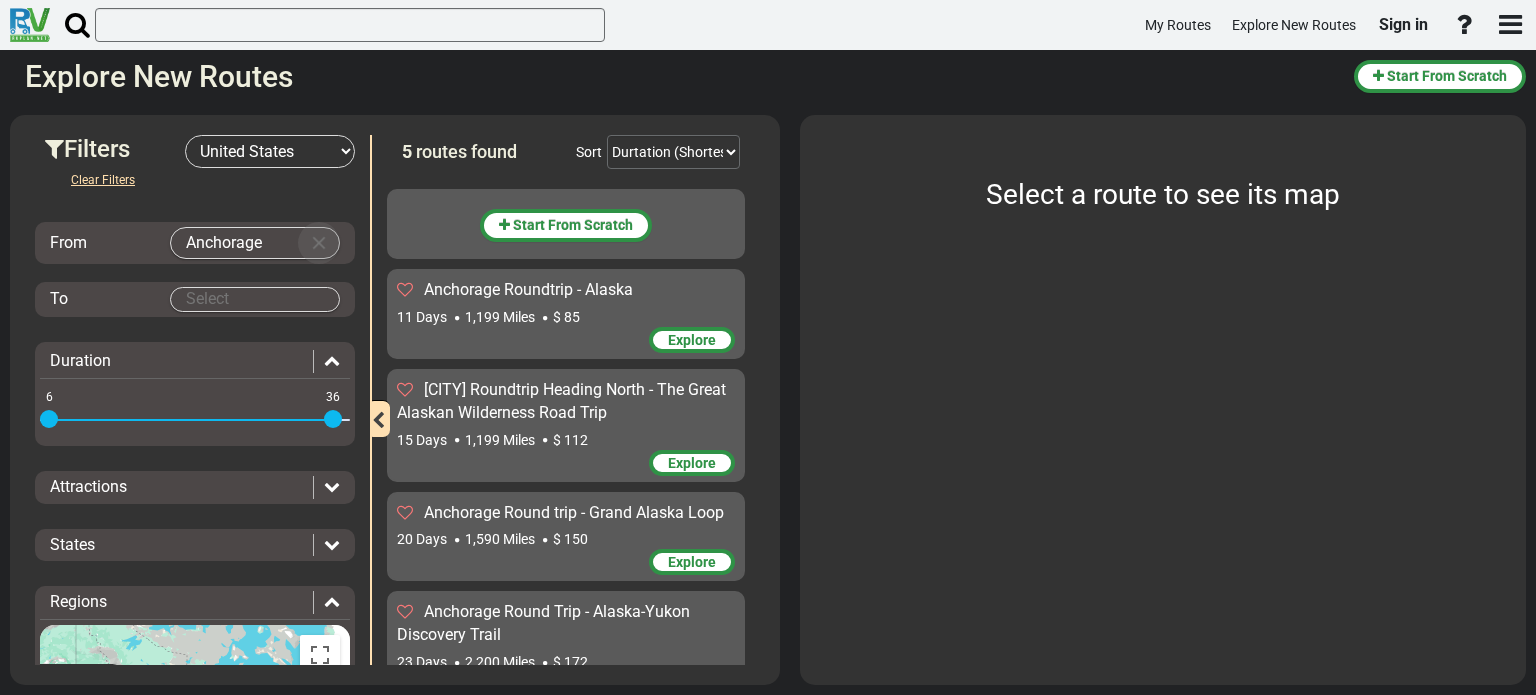 click at bounding box center (319, 243) 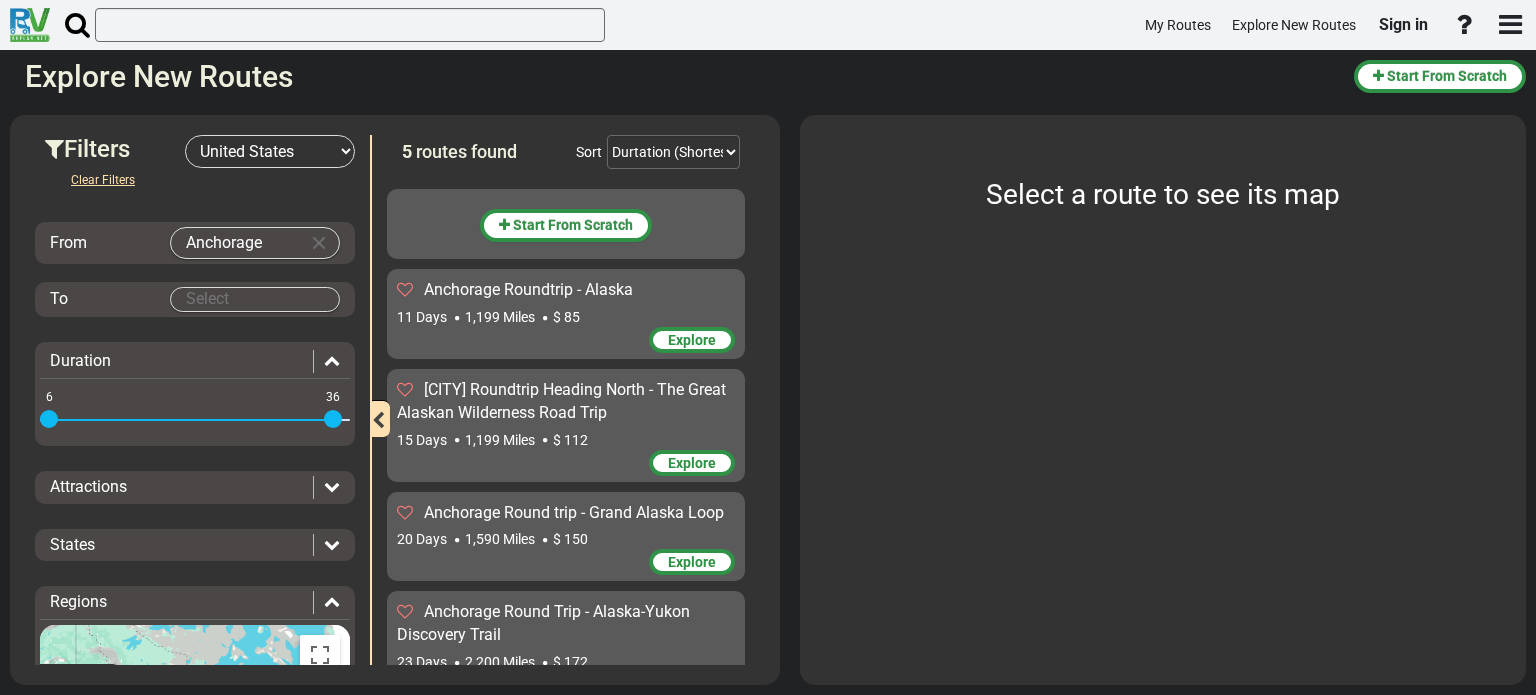 type 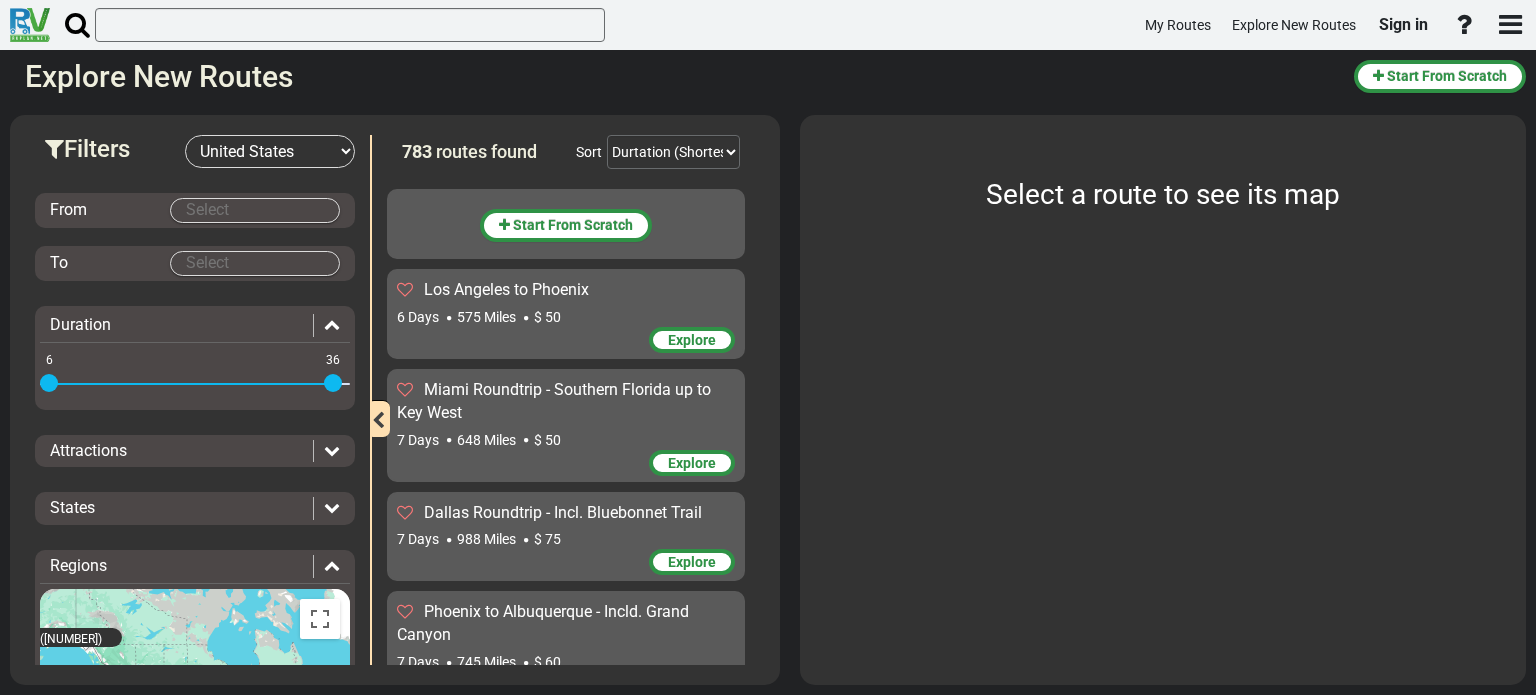 click on "My Routes
Explore New Routes
Sign in
×" at bounding box center (768, 347) 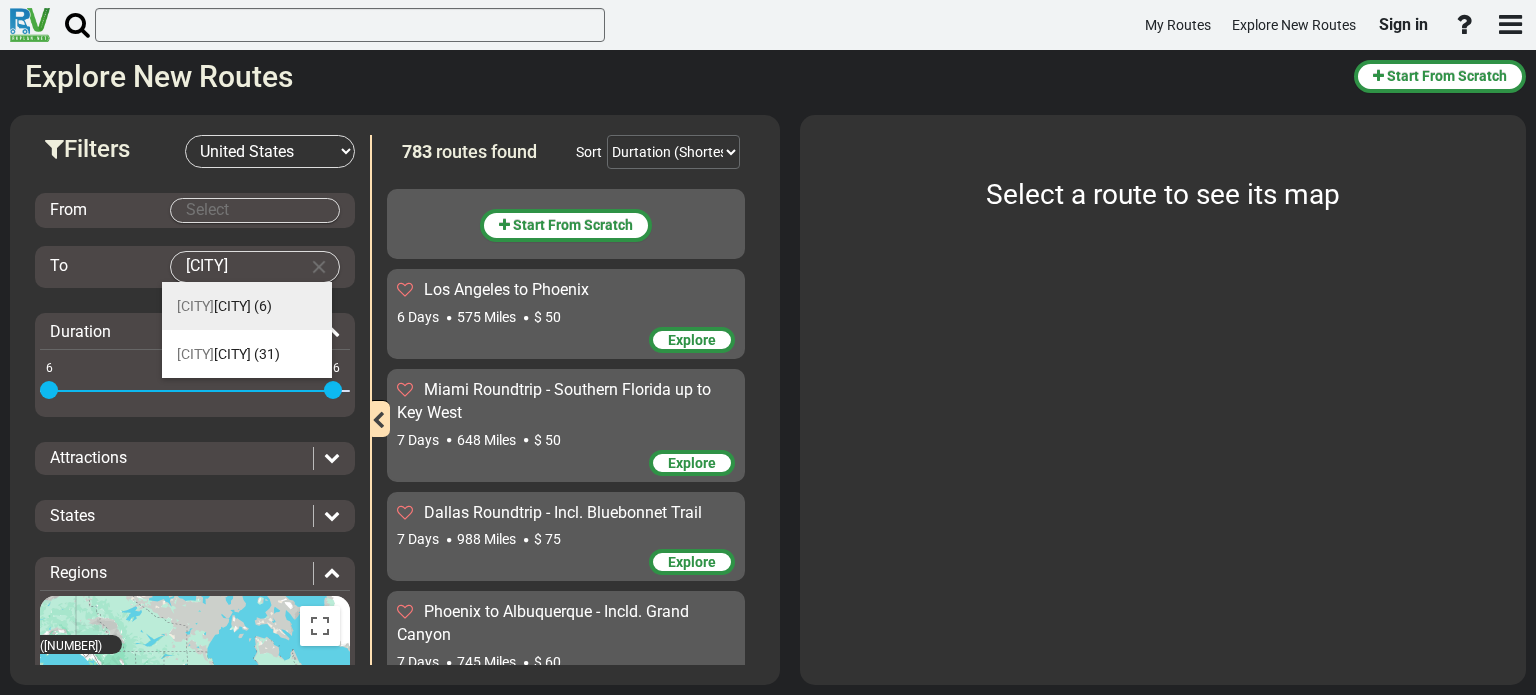 click on "[CITY]" at bounding box center [214, 306] 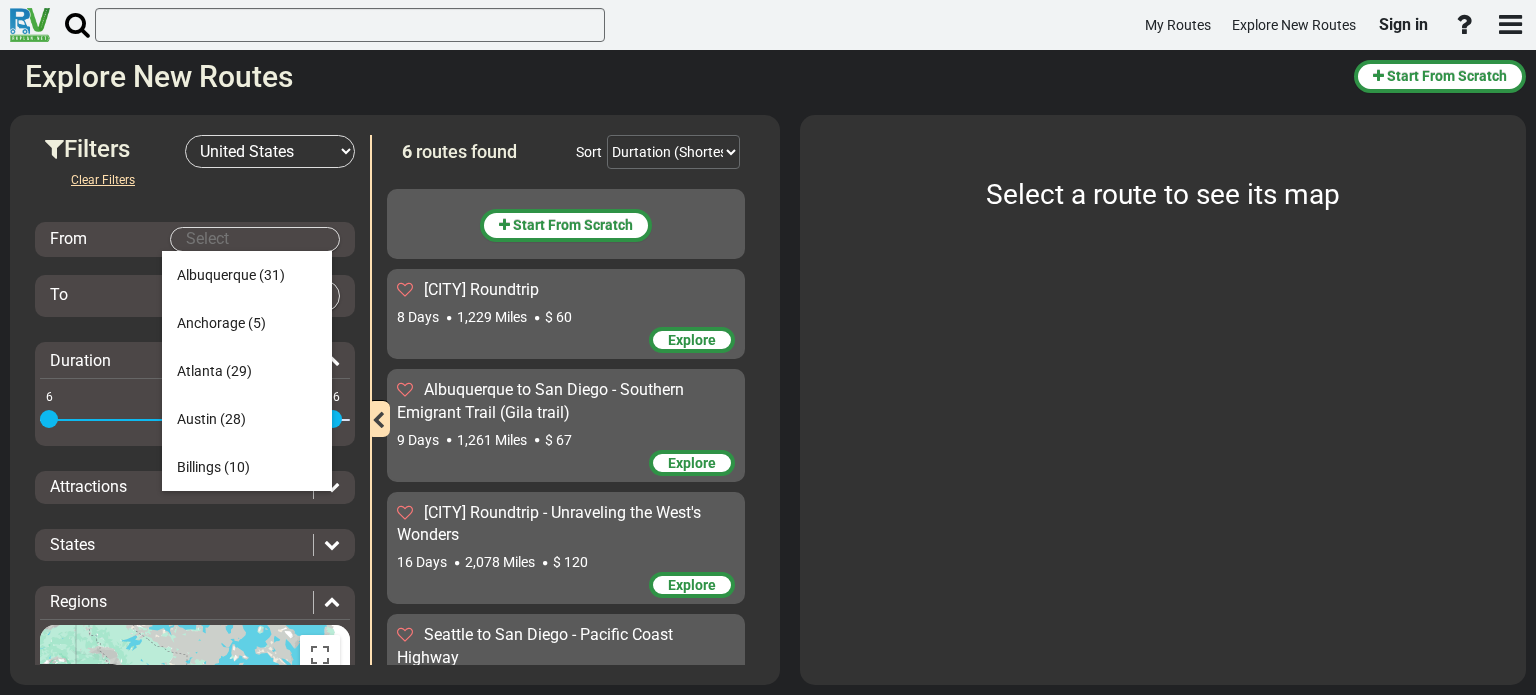 click on "My Routes
Explore New Routes
Sign in
×" at bounding box center [768, 347] 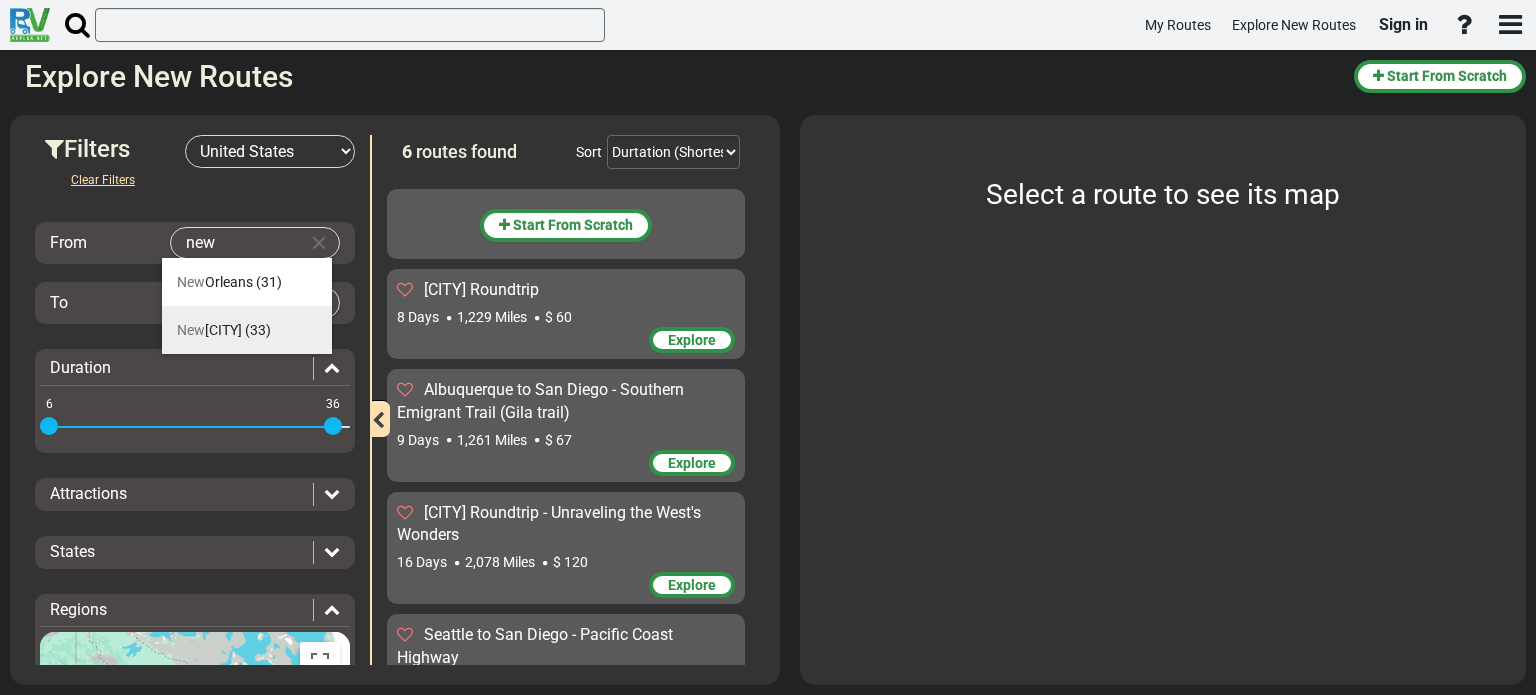 click on "[CITY]
(33)" at bounding box center [224, 330] 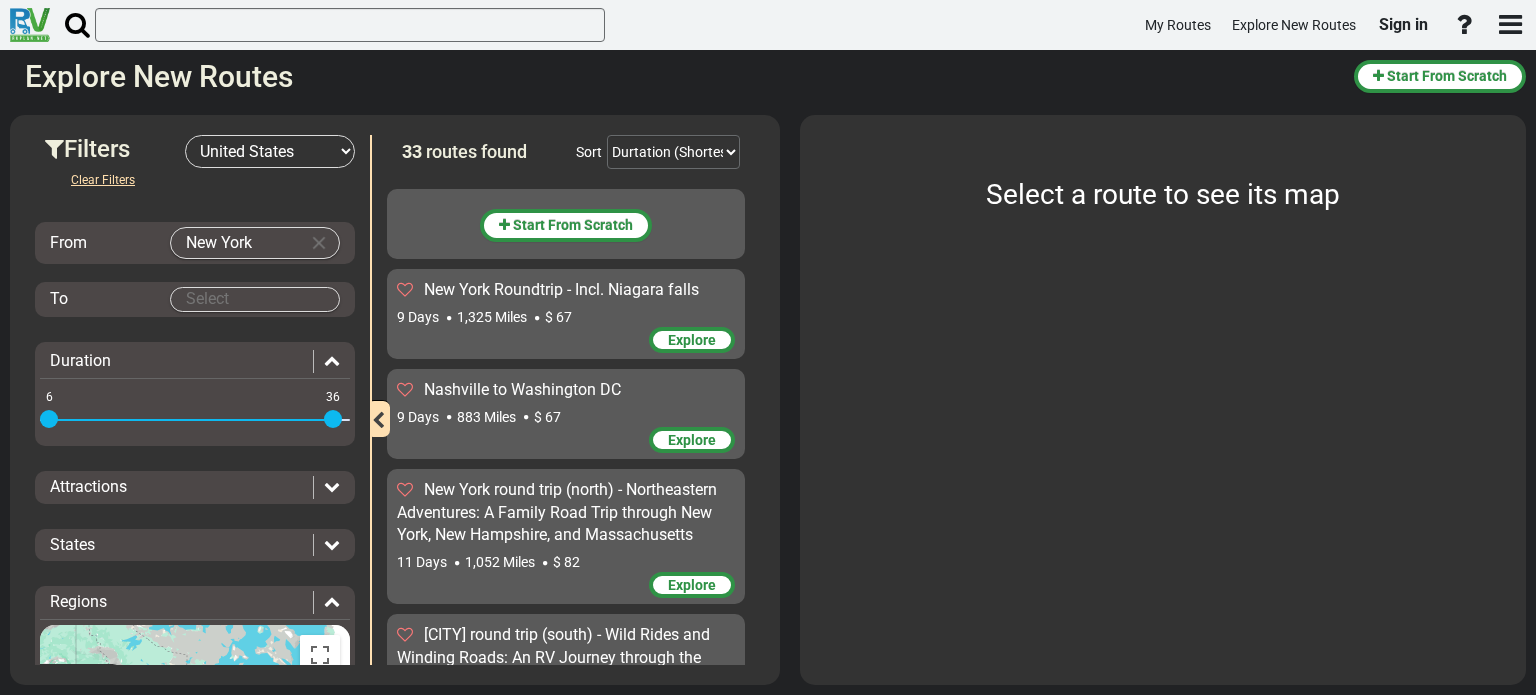 click on "My Routes
Explore New Routes
Sign in
×" at bounding box center (768, 347) 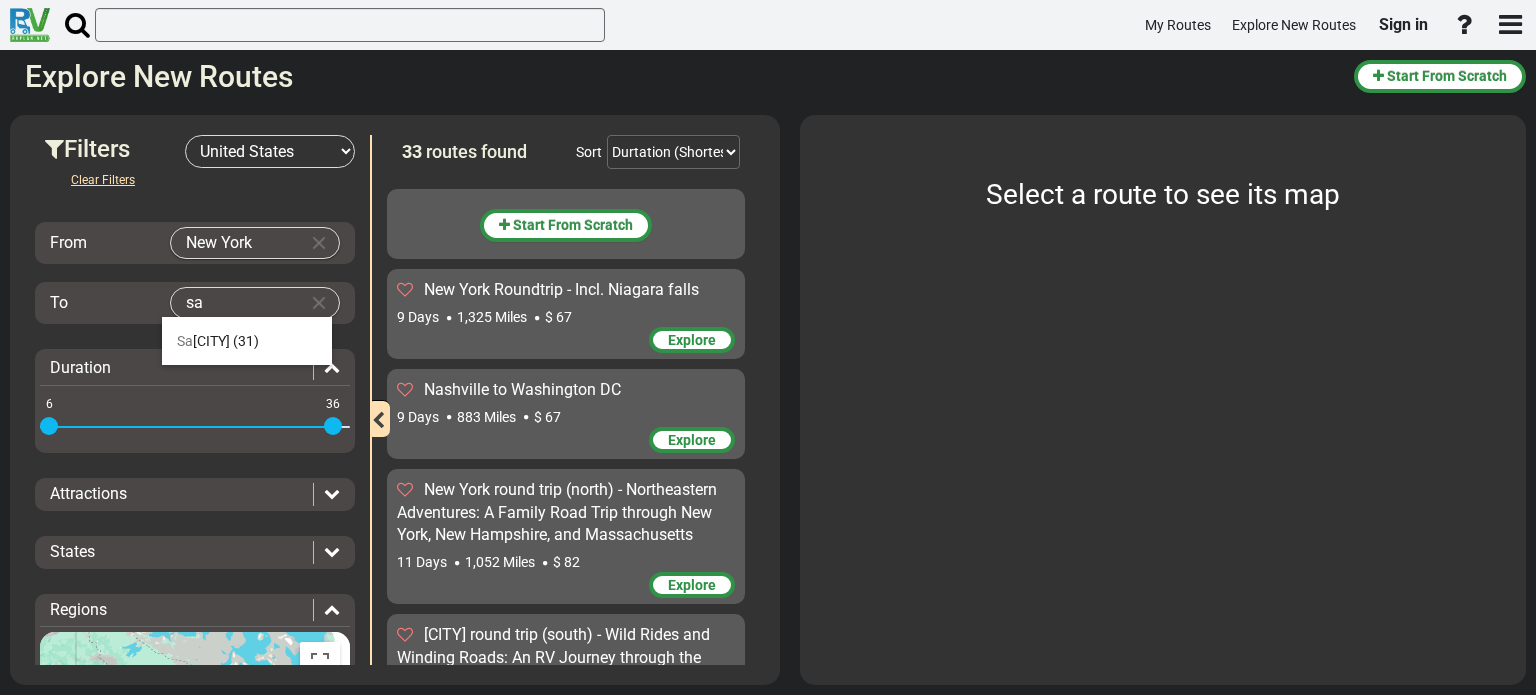 type on "s" 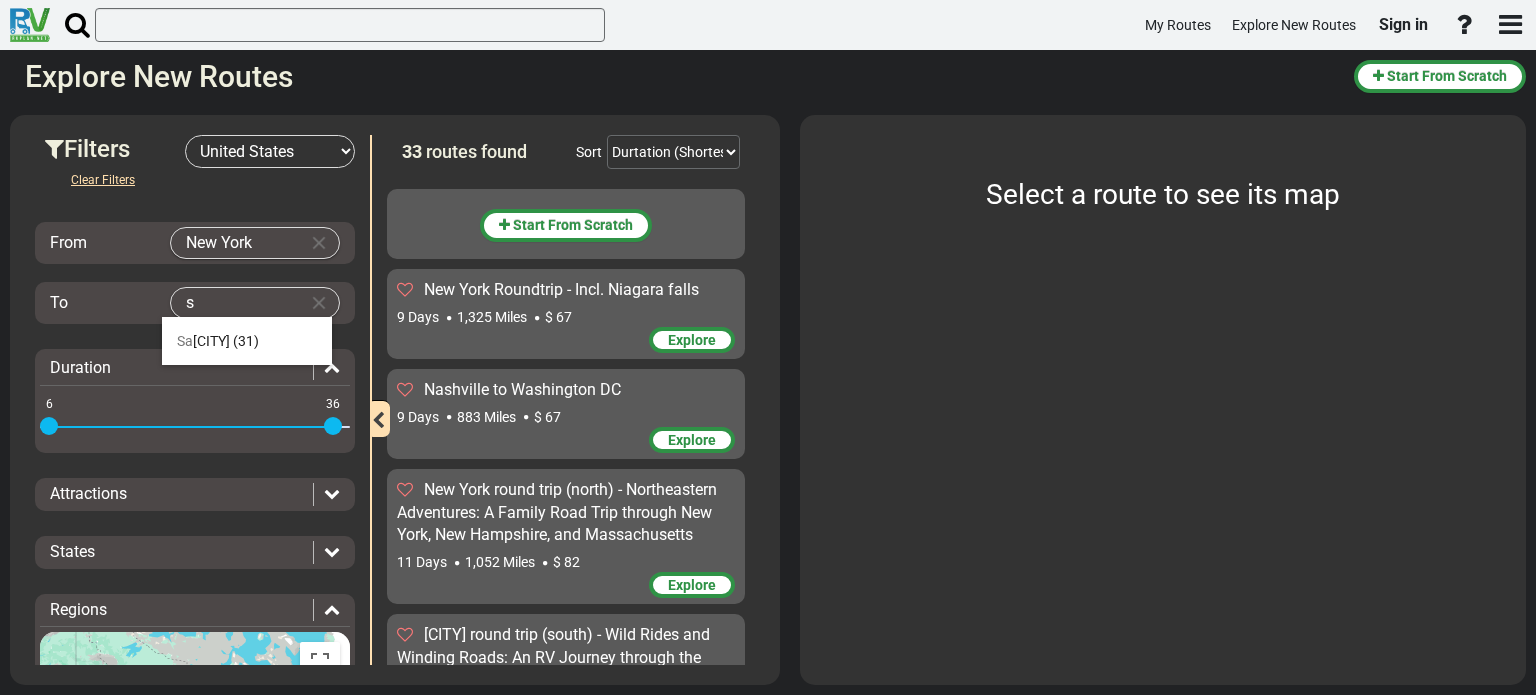 type 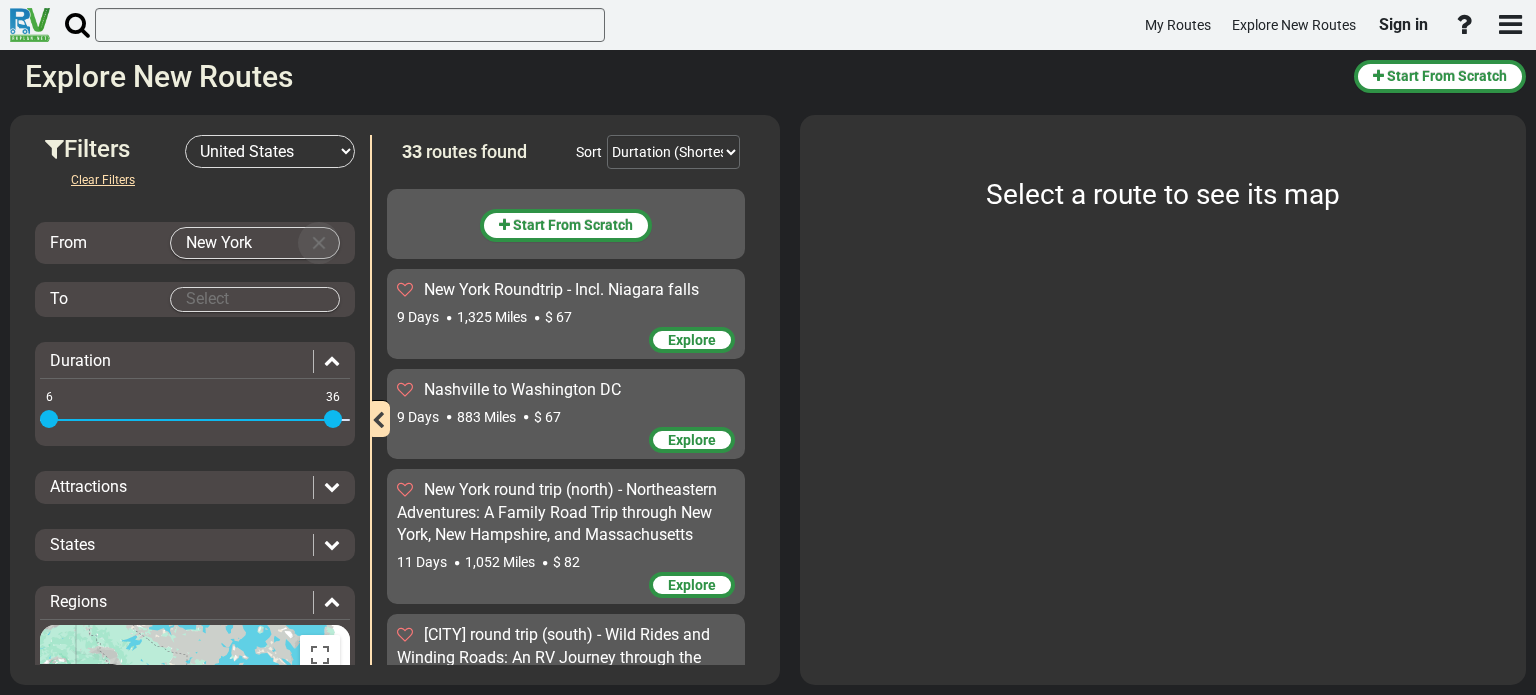 click at bounding box center [319, 243] 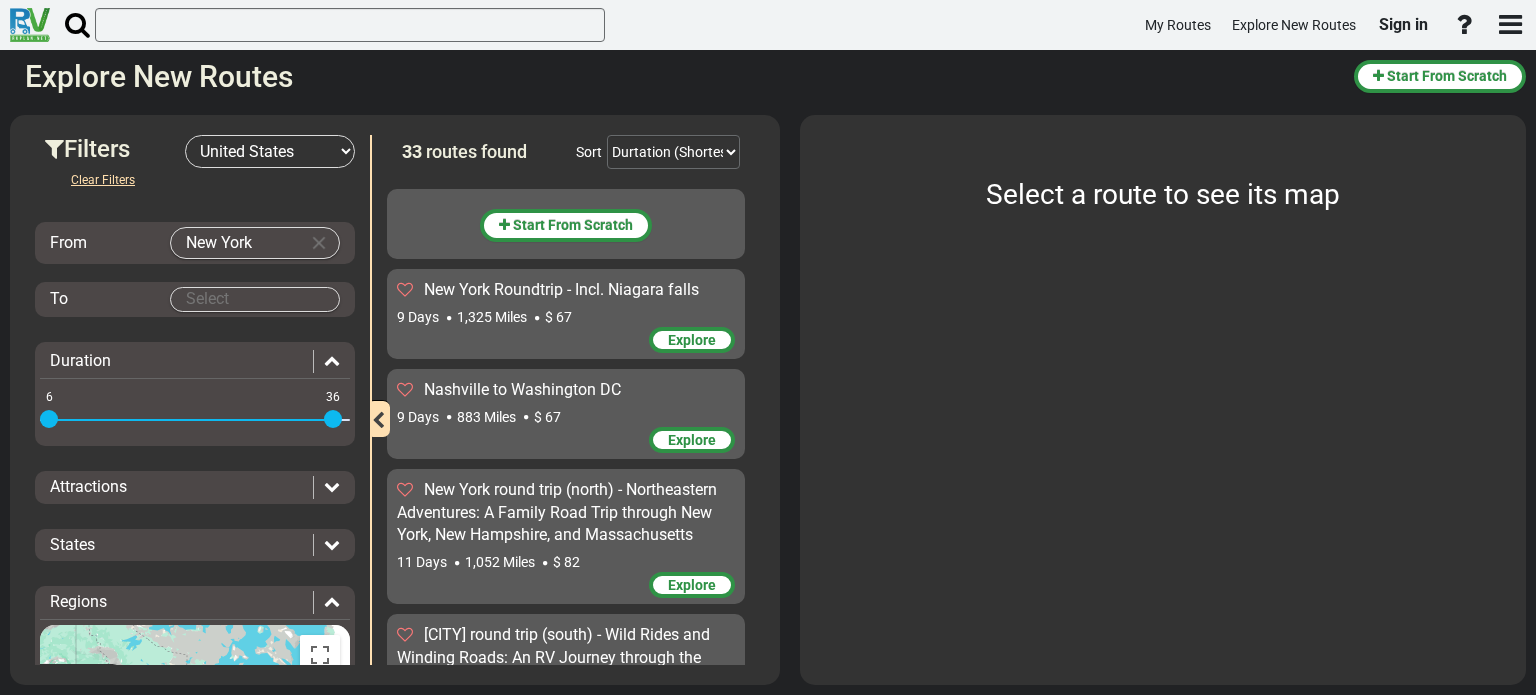 type 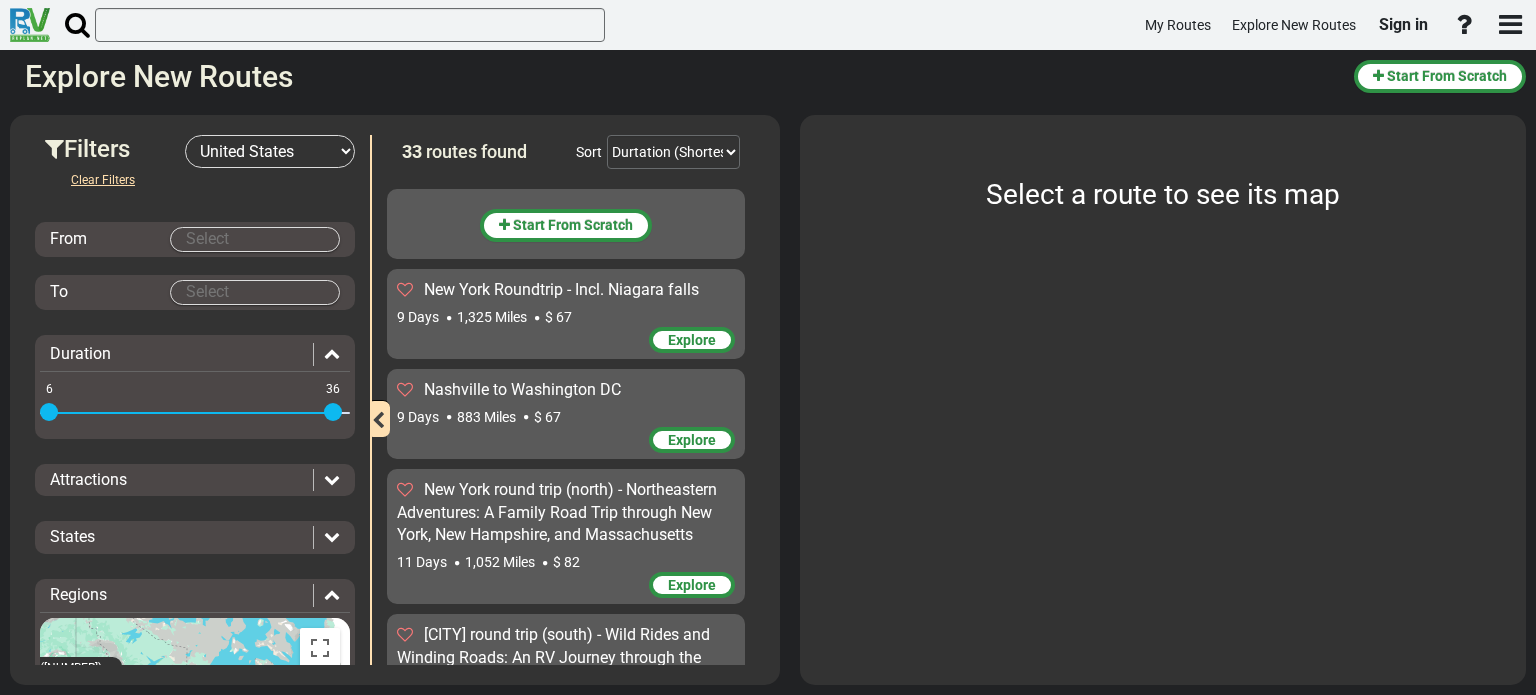 click on "My Routes
Explore New Routes
Sign in
×" at bounding box center [768, 347] 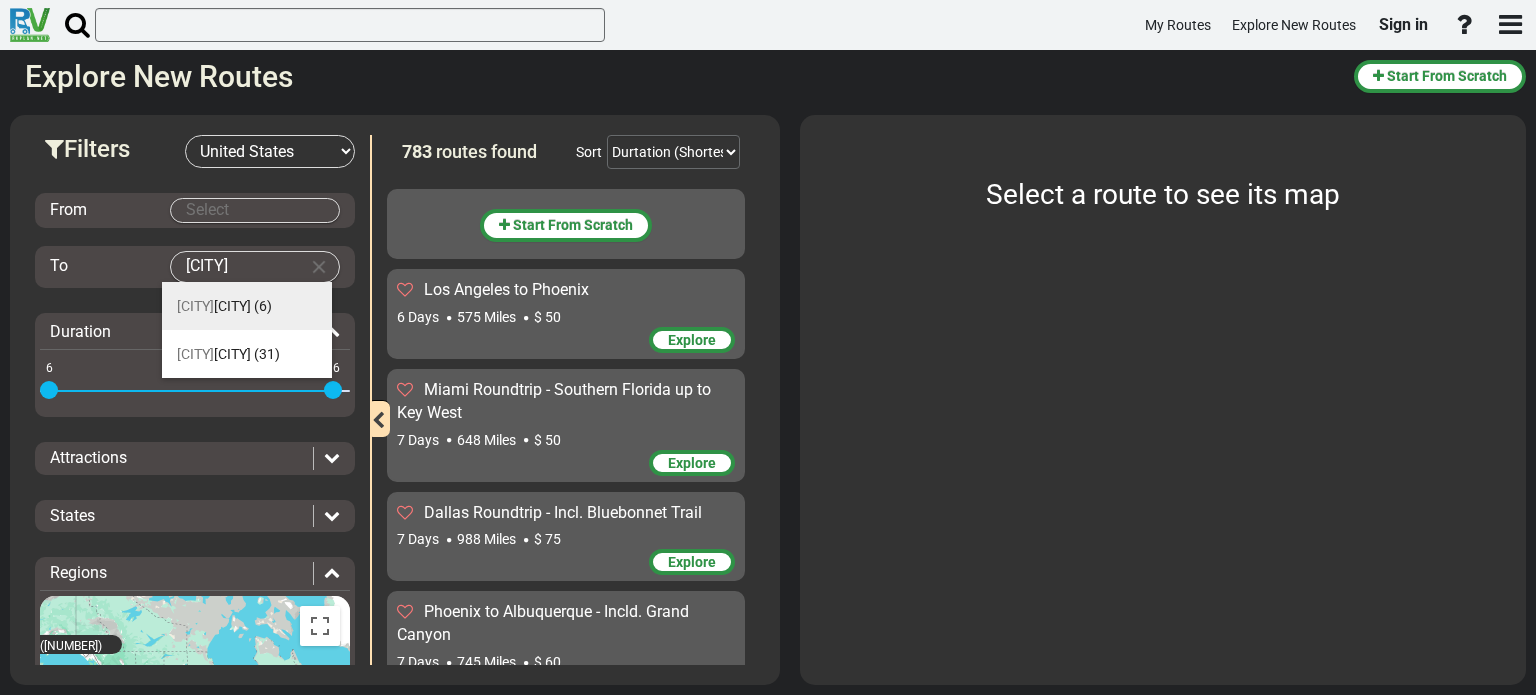 click on "[CITY]" at bounding box center (214, 306) 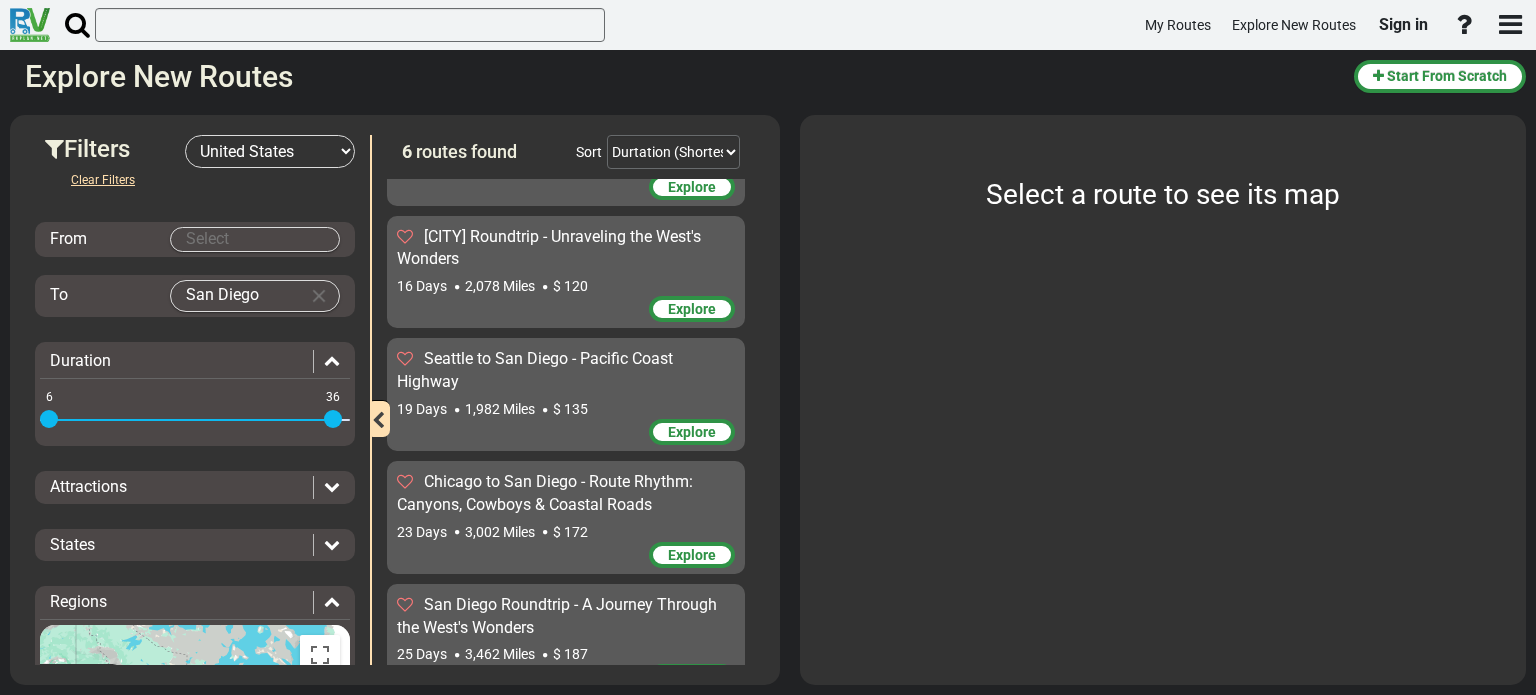 scroll, scrollTop: 310, scrollLeft: 0, axis: vertical 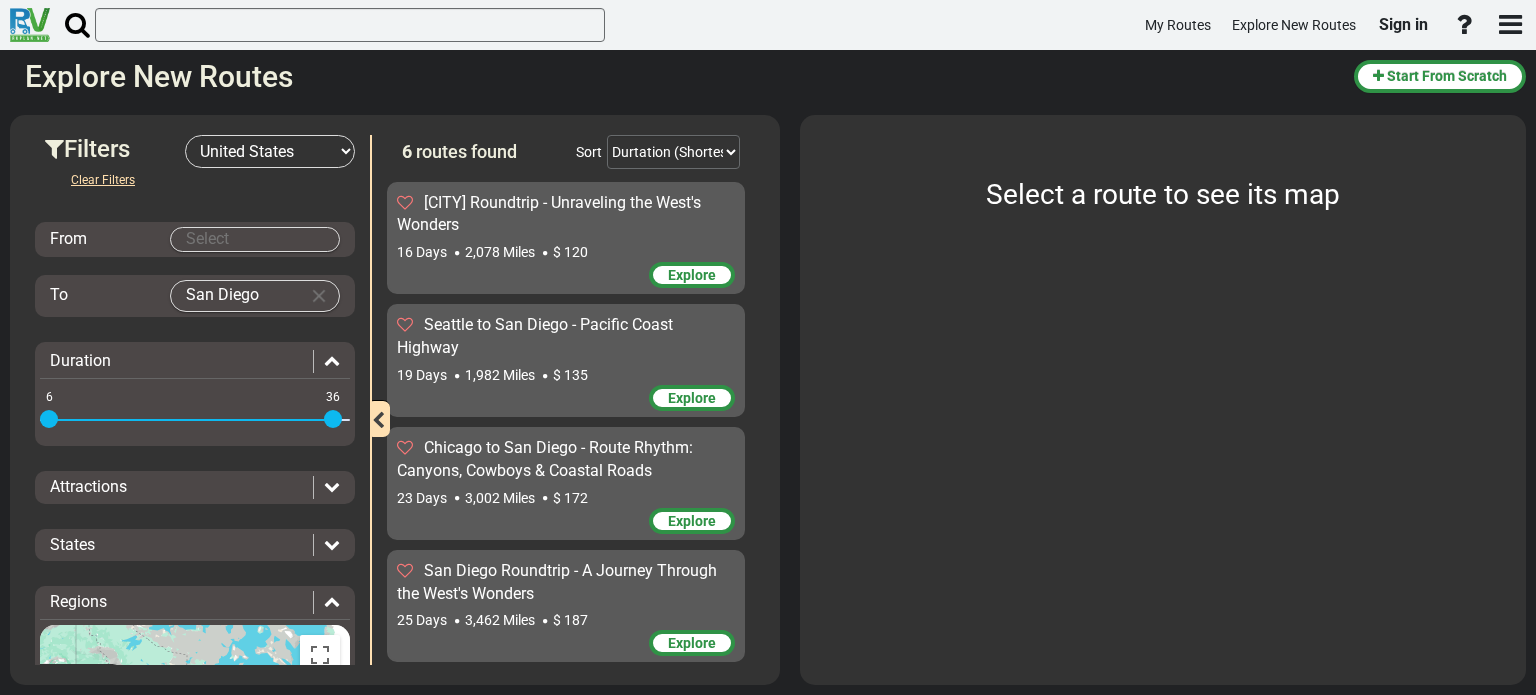 click on "[CITY] Roundtrip - Unraveling the West's Wonders" at bounding box center (549, 214) 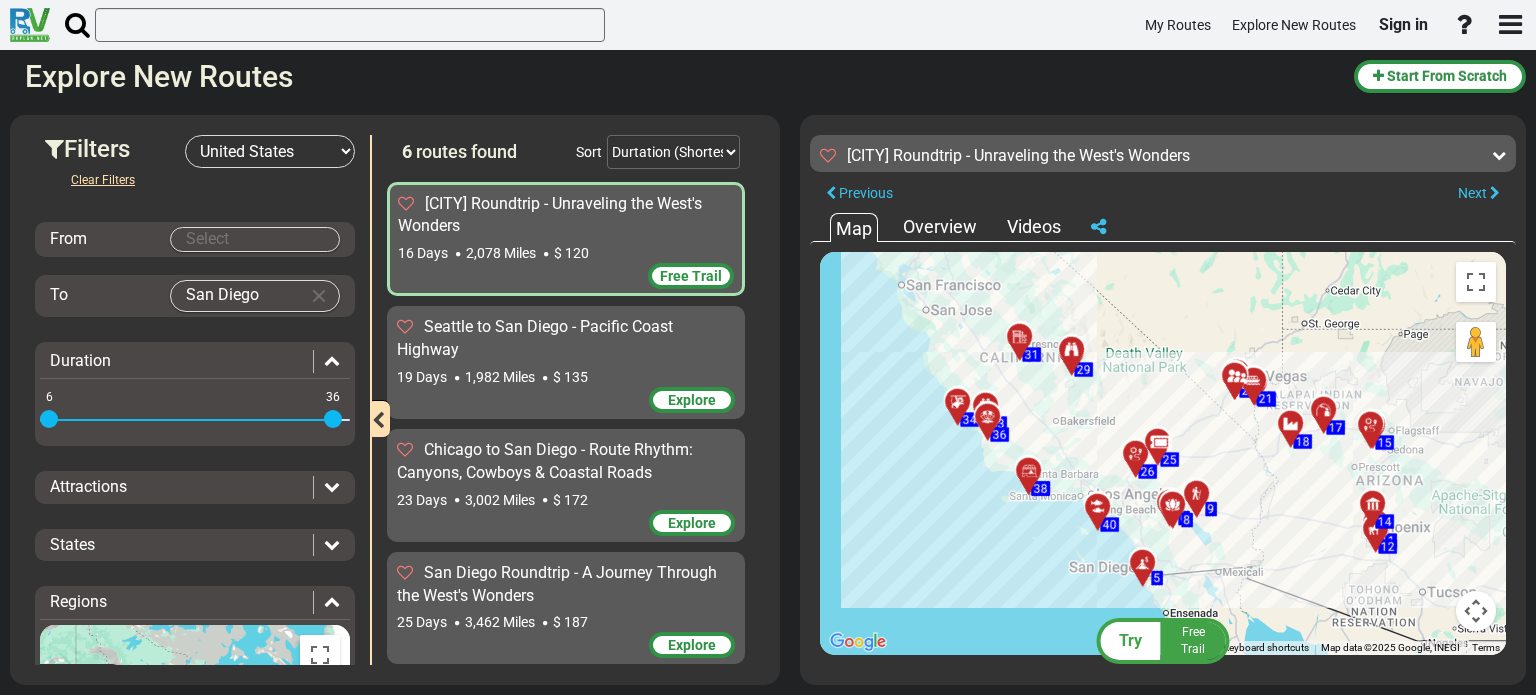 scroll, scrollTop: 312, scrollLeft: 0, axis: vertical 